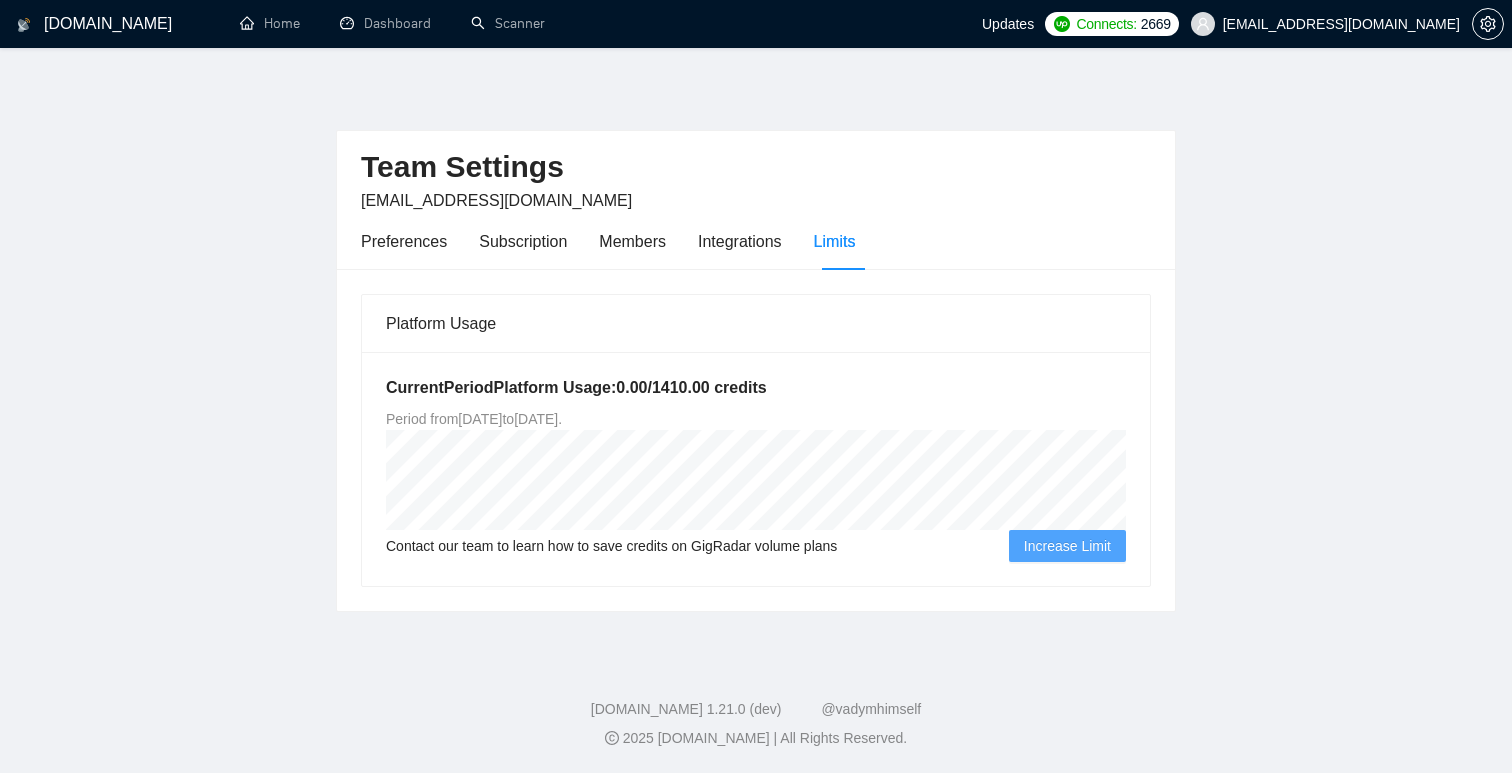 scroll, scrollTop: 0, scrollLeft: 0, axis: both 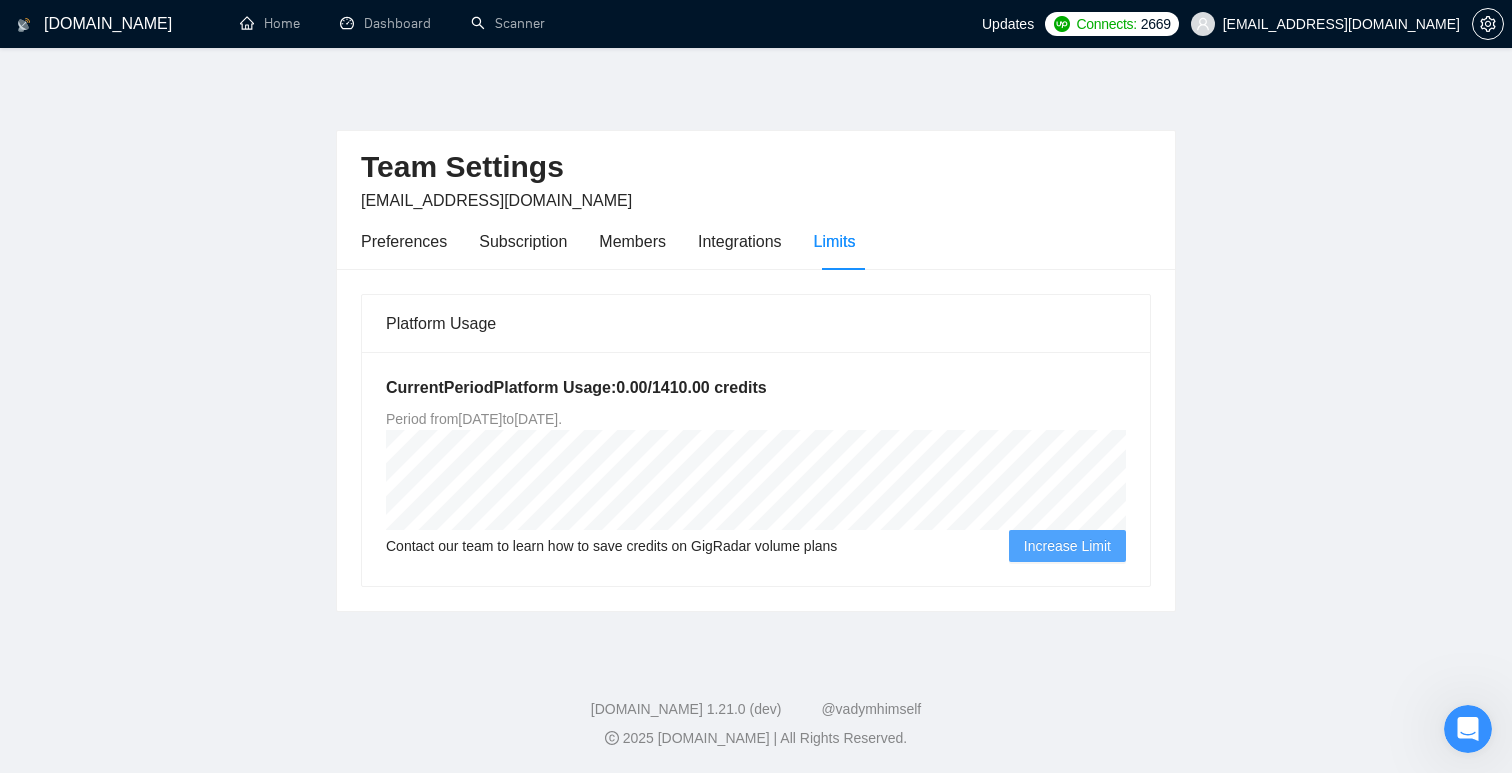 click on "Team Settings" at bounding box center [756, 167] 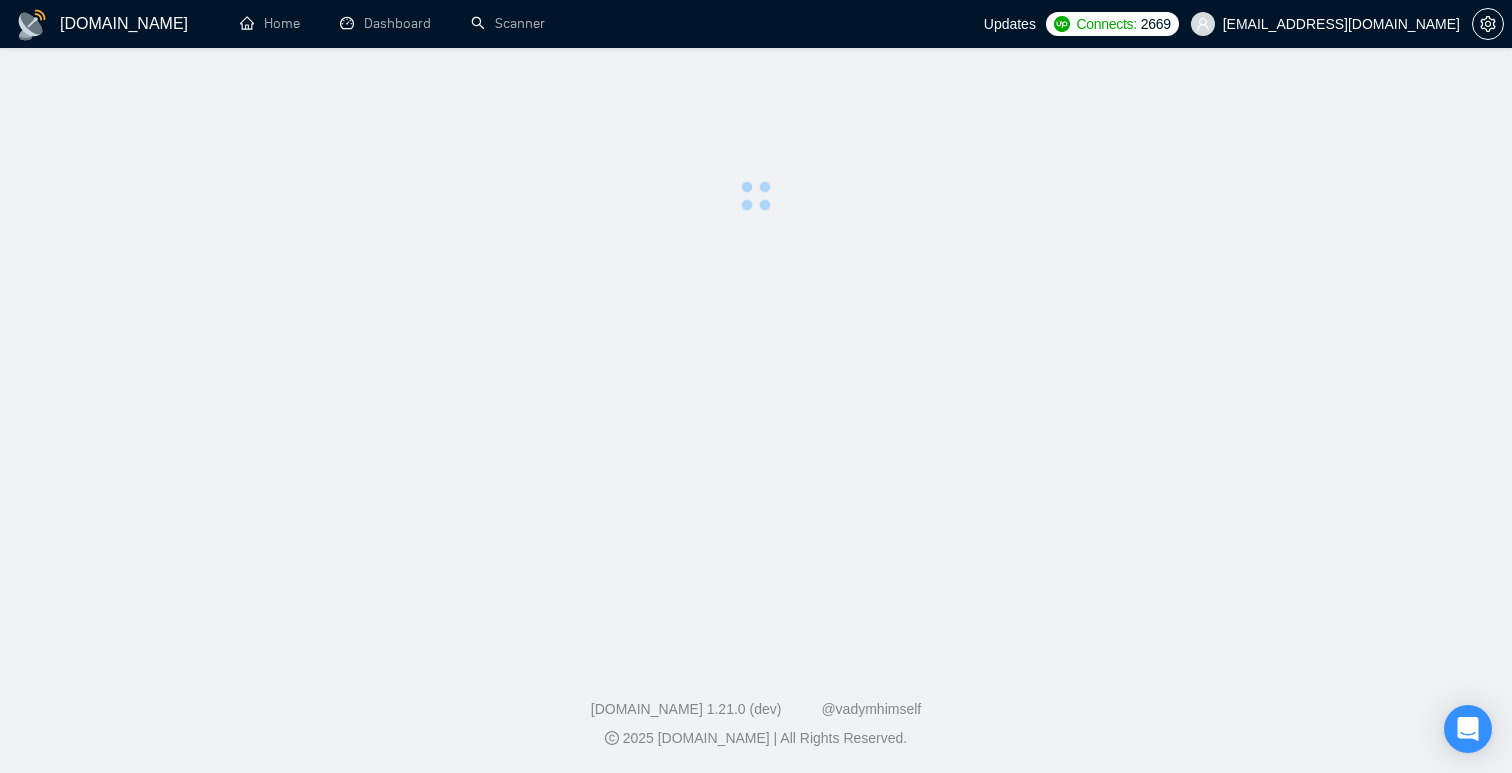 scroll, scrollTop: 0, scrollLeft: 0, axis: both 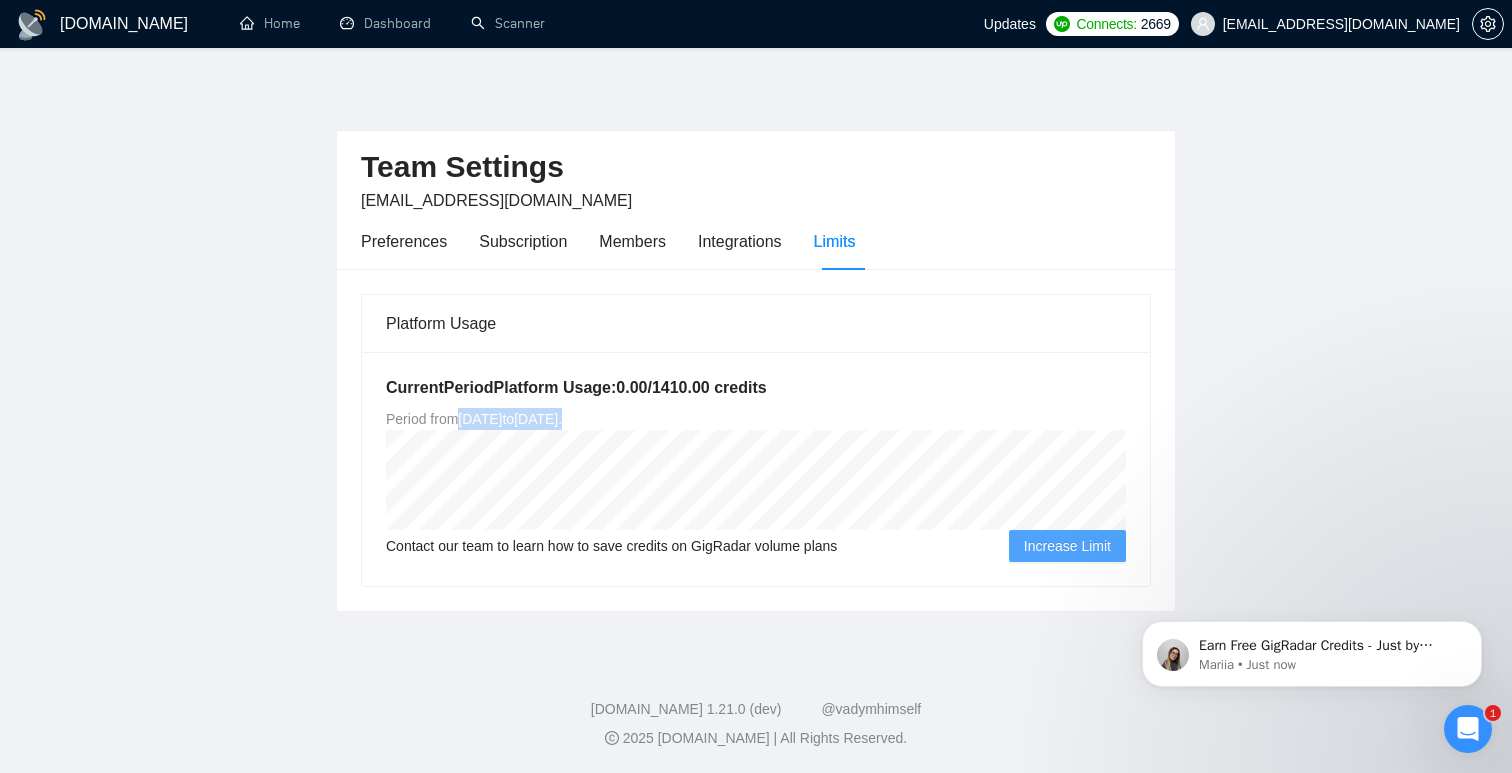 drag, startPoint x: 462, startPoint y: 419, endPoint x: 726, endPoint y: 420, distance: 264.0019 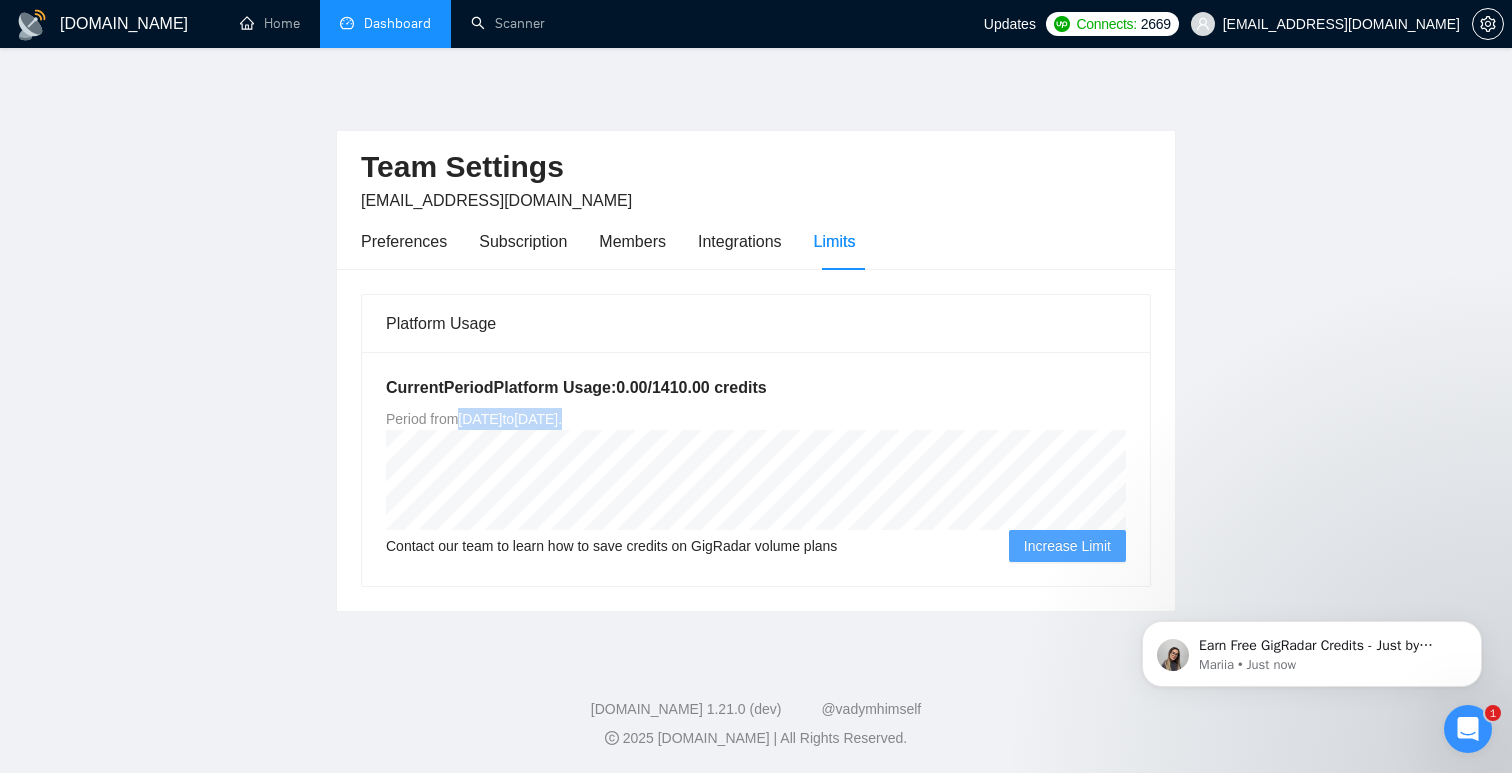 click on "Dashboard" at bounding box center (385, 23) 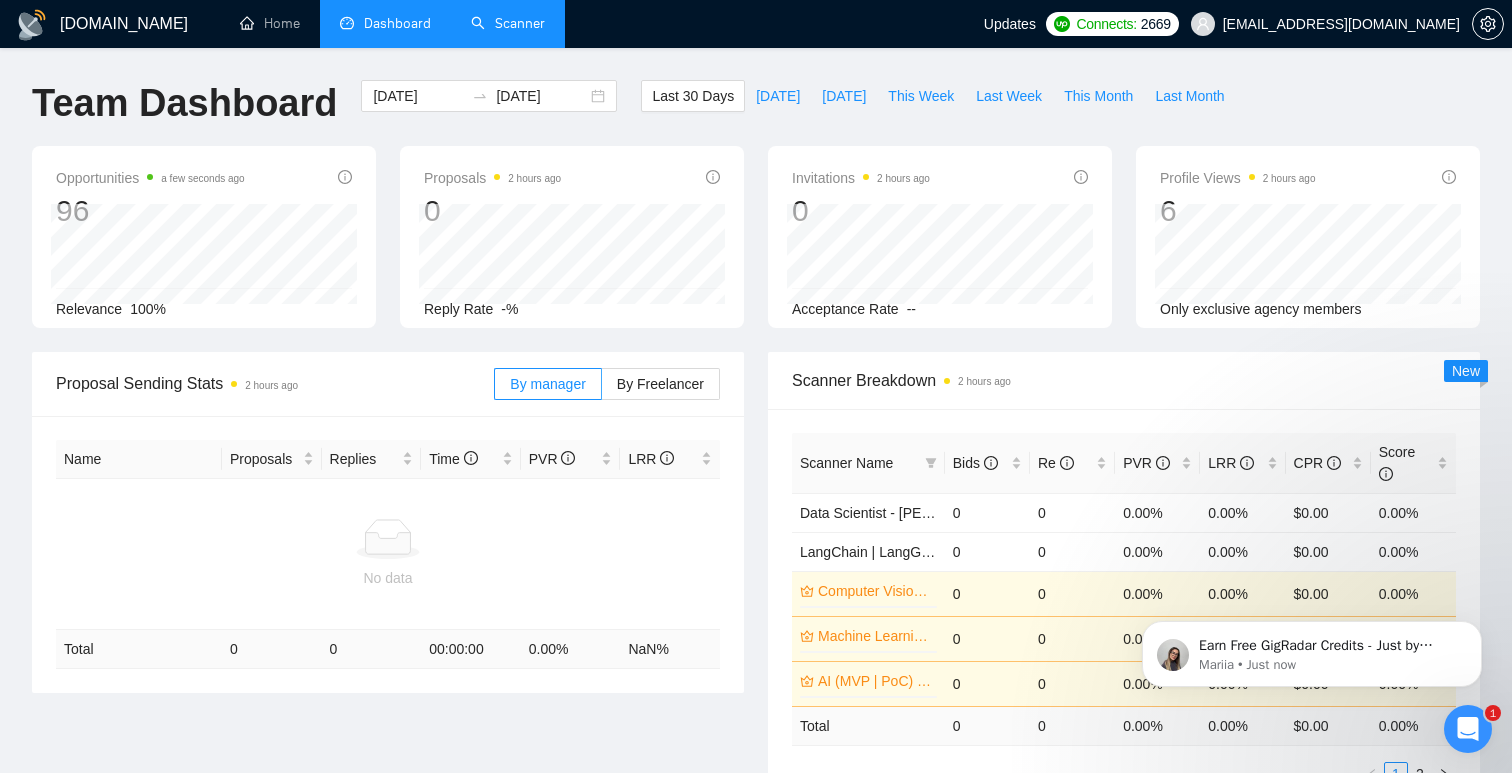 click on "Scanner" at bounding box center [508, 23] 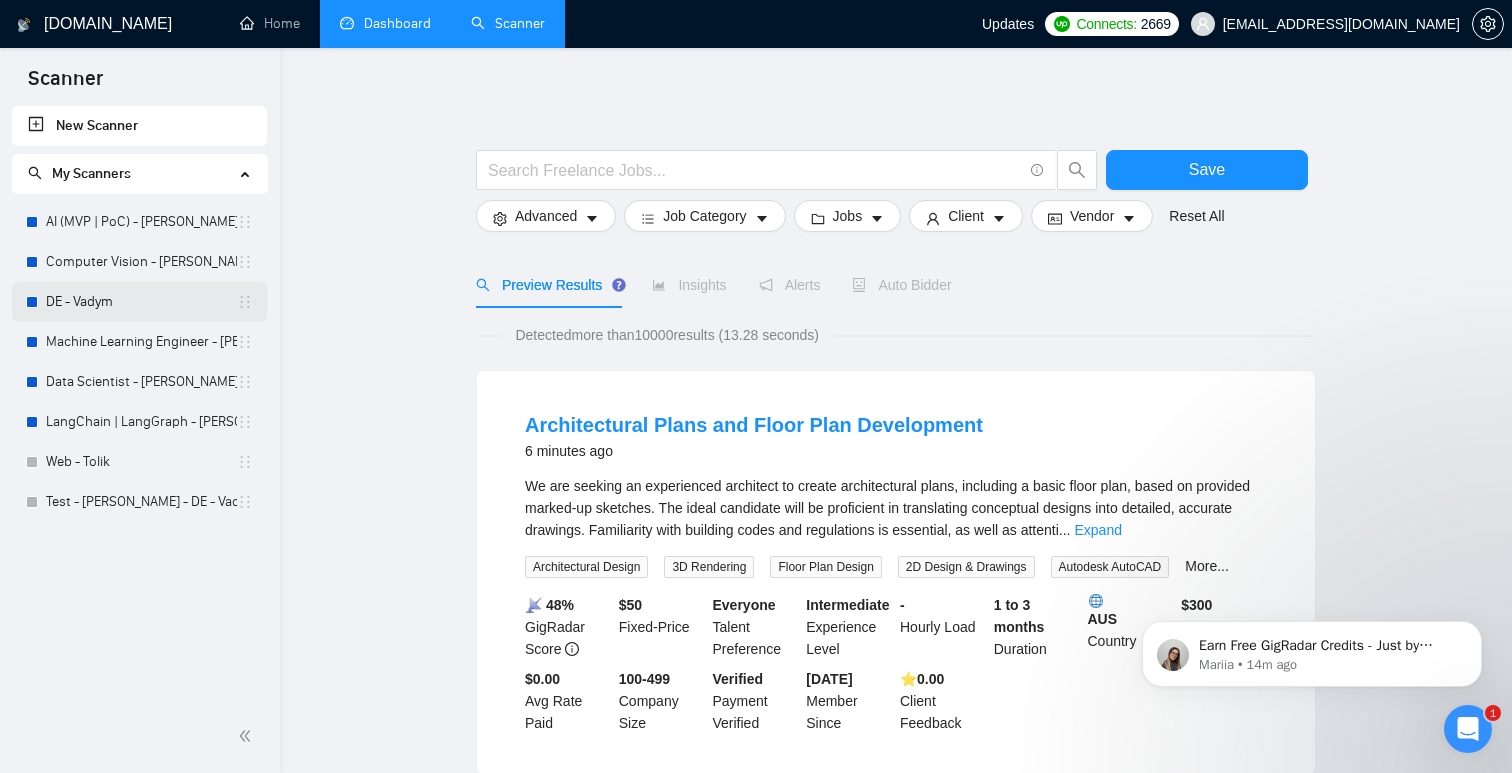 click on "DE - Vadym" at bounding box center [141, 302] 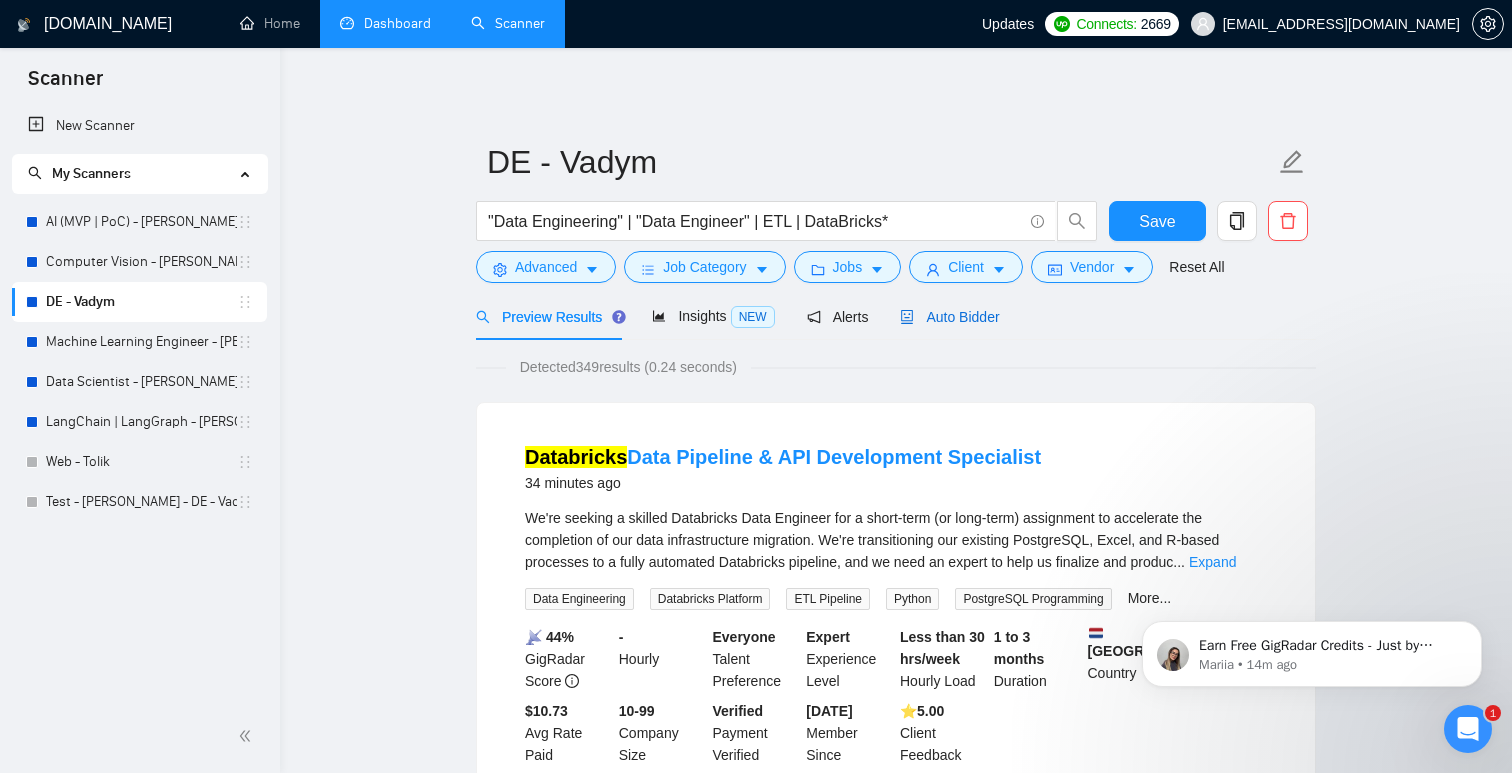 click on "Auto Bidder" at bounding box center [949, 317] 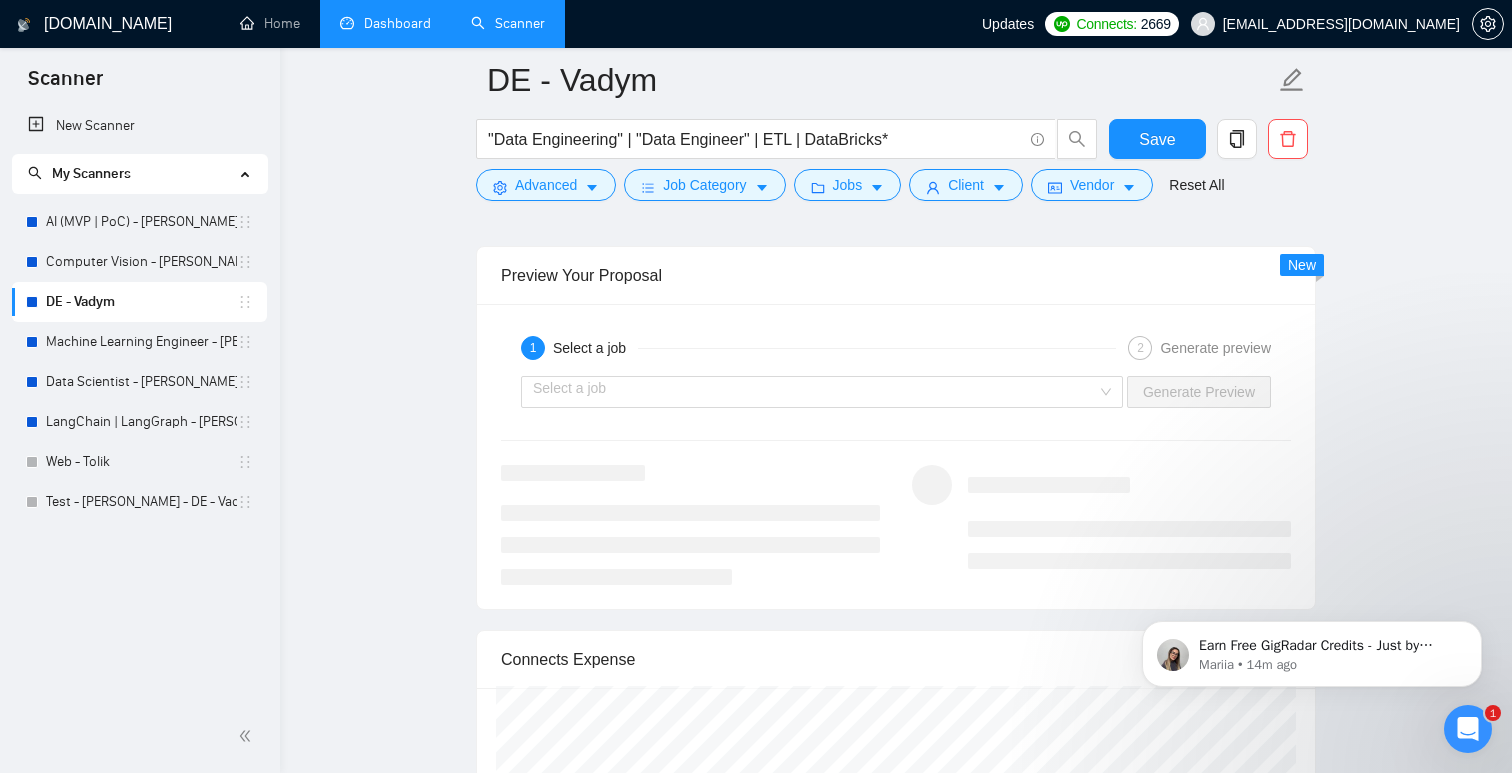 scroll, scrollTop: 3288, scrollLeft: 0, axis: vertical 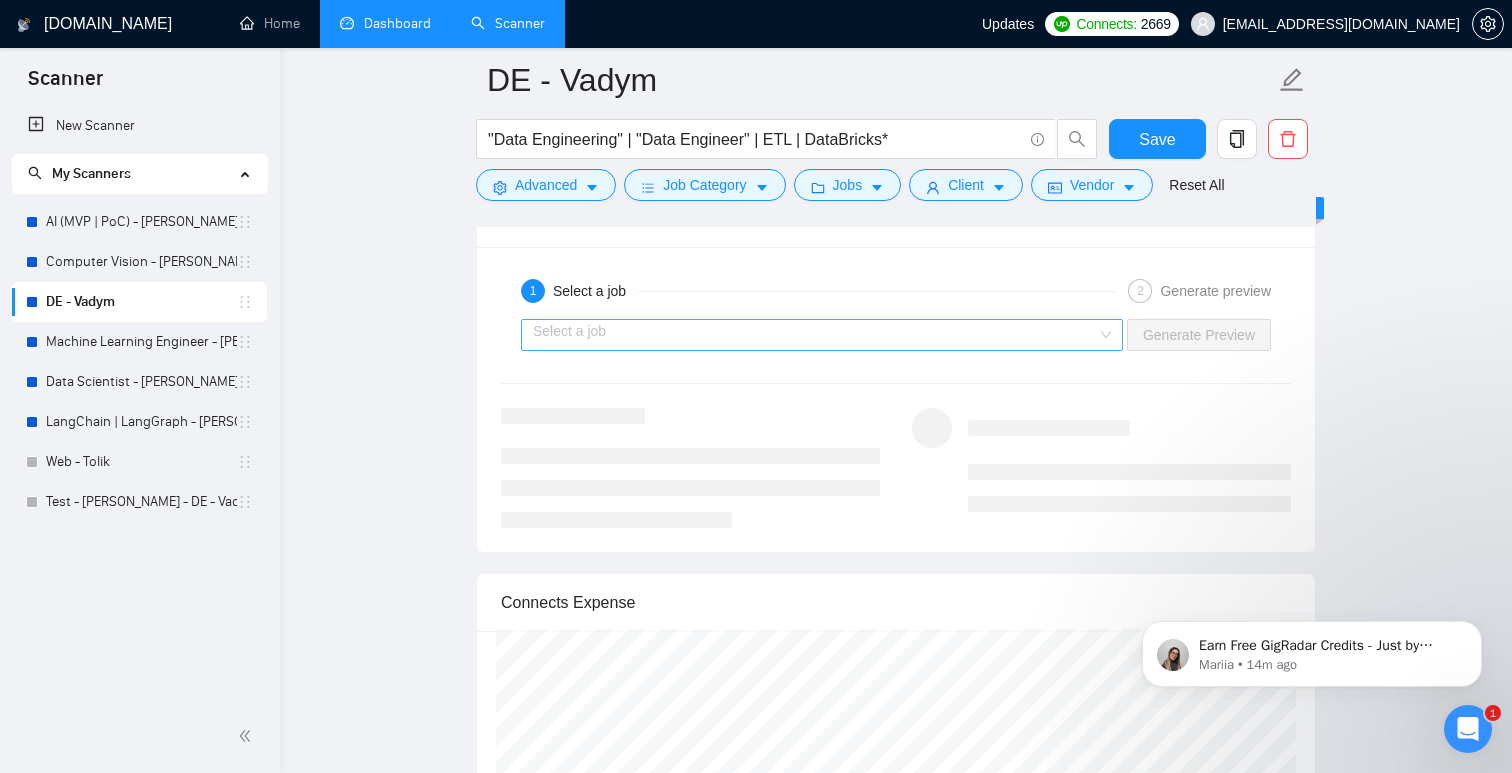 click at bounding box center (815, 335) 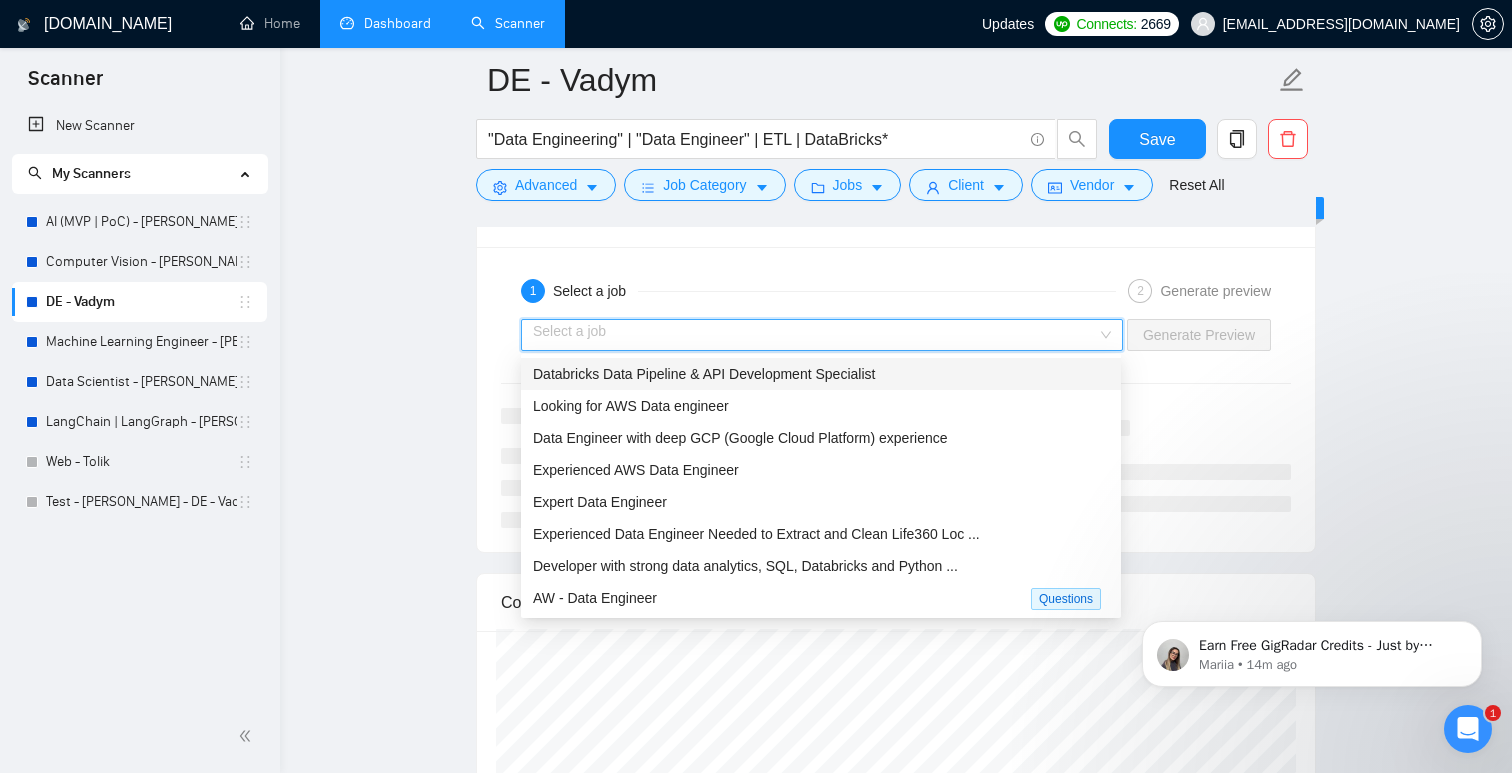 click on "Databricks Data Pipeline & API Development Specialist" at bounding box center [704, 374] 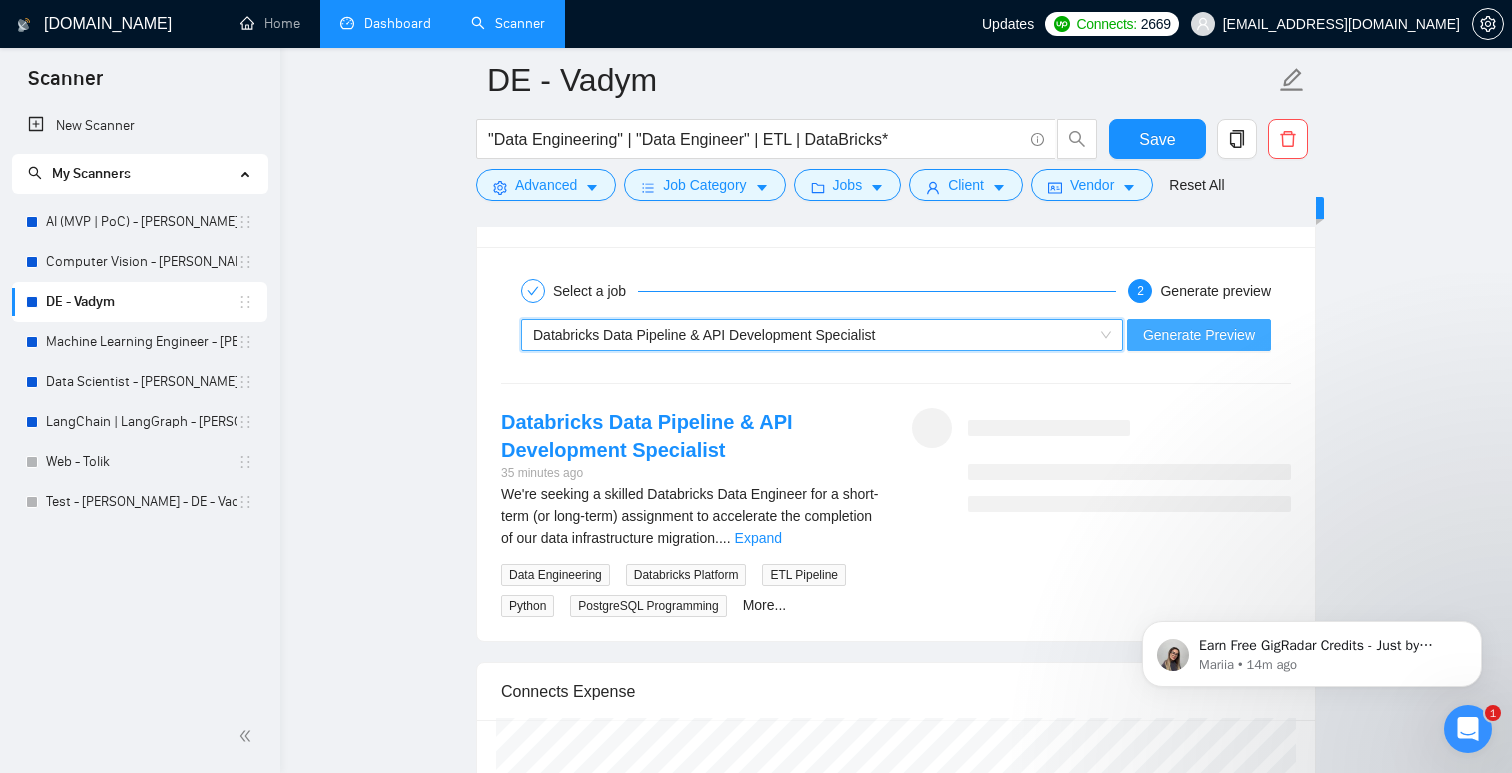 click on "Generate Preview" at bounding box center [1199, 335] 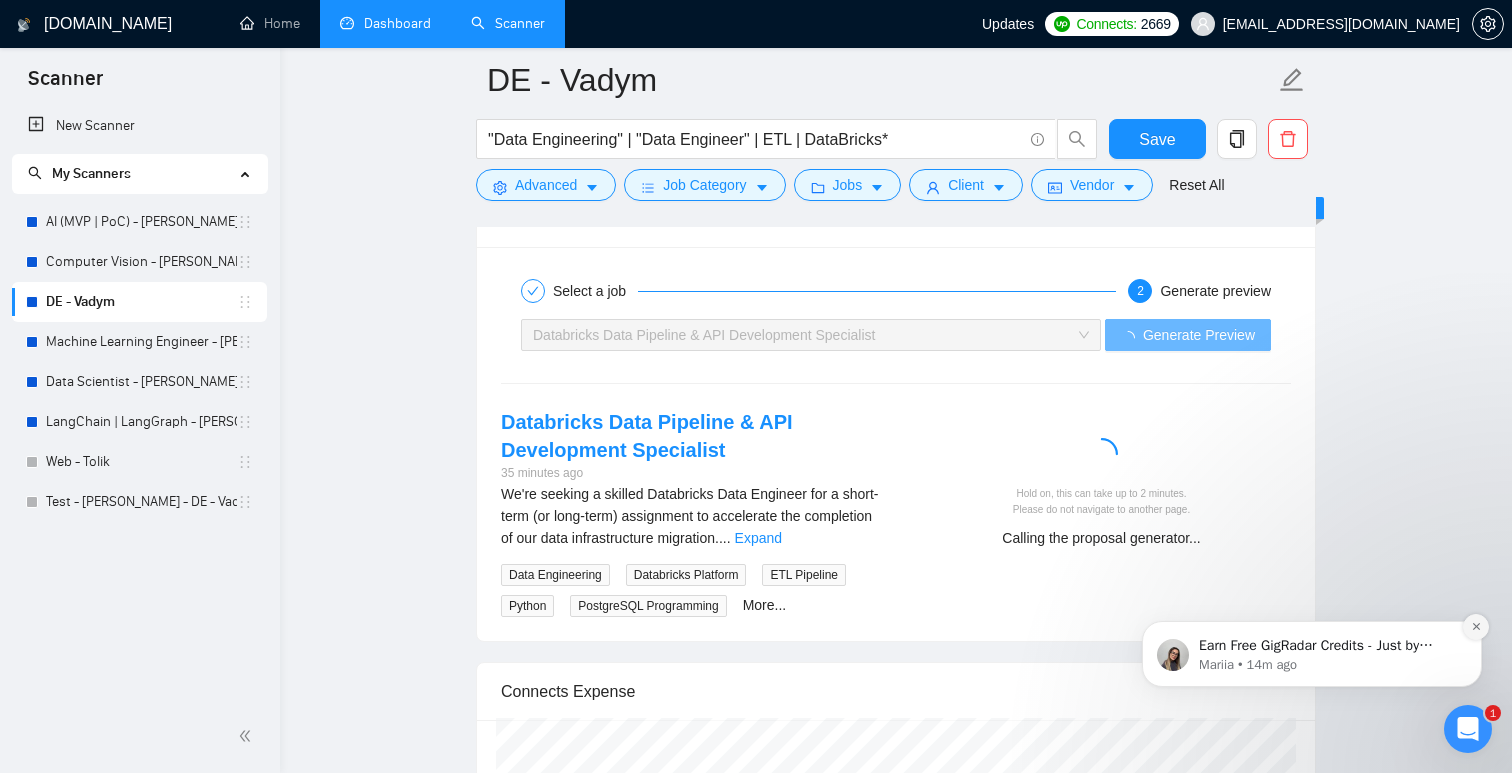 click at bounding box center (1476, 627) 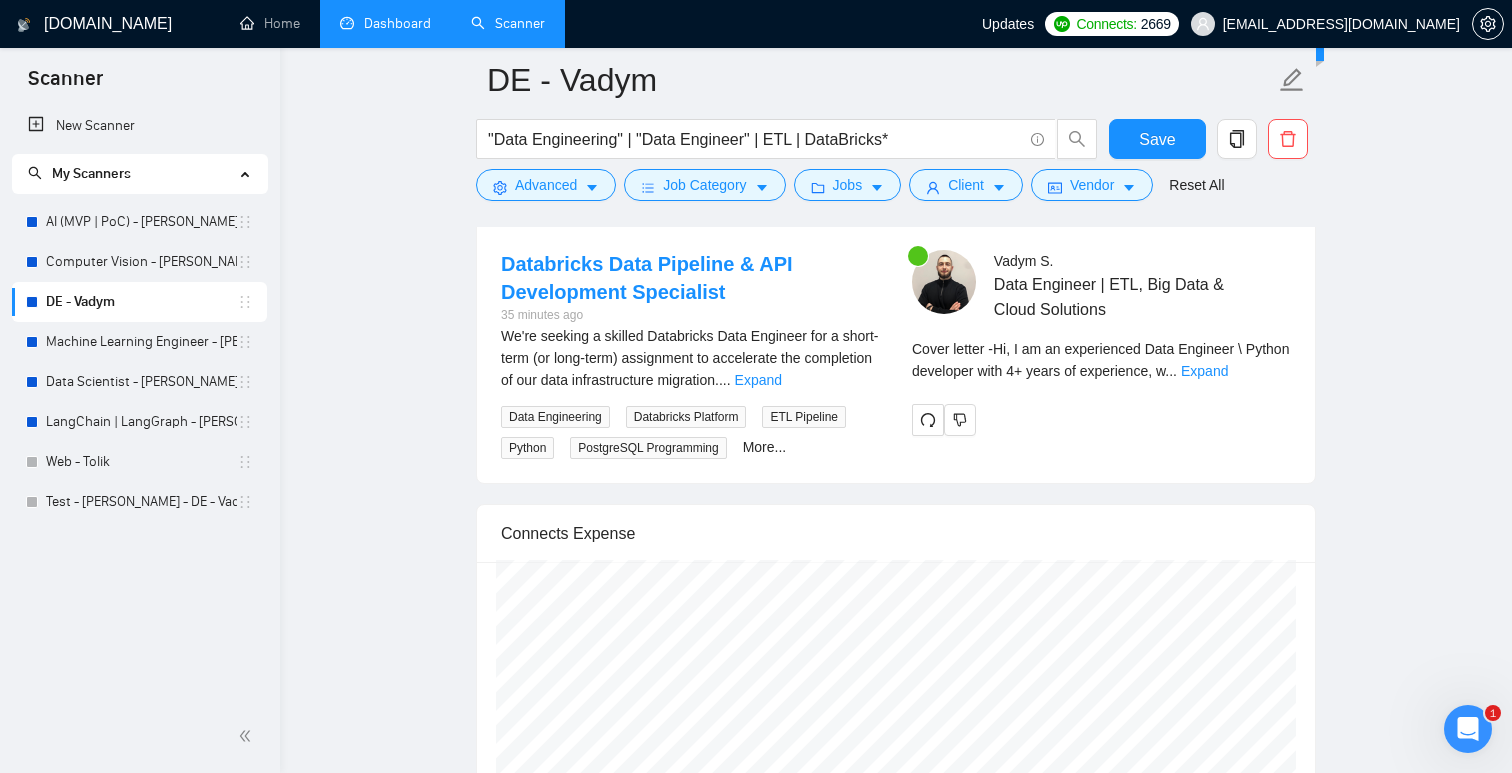 scroll, scrollTop: 3481, scrollLeft: 0, axis: vertical 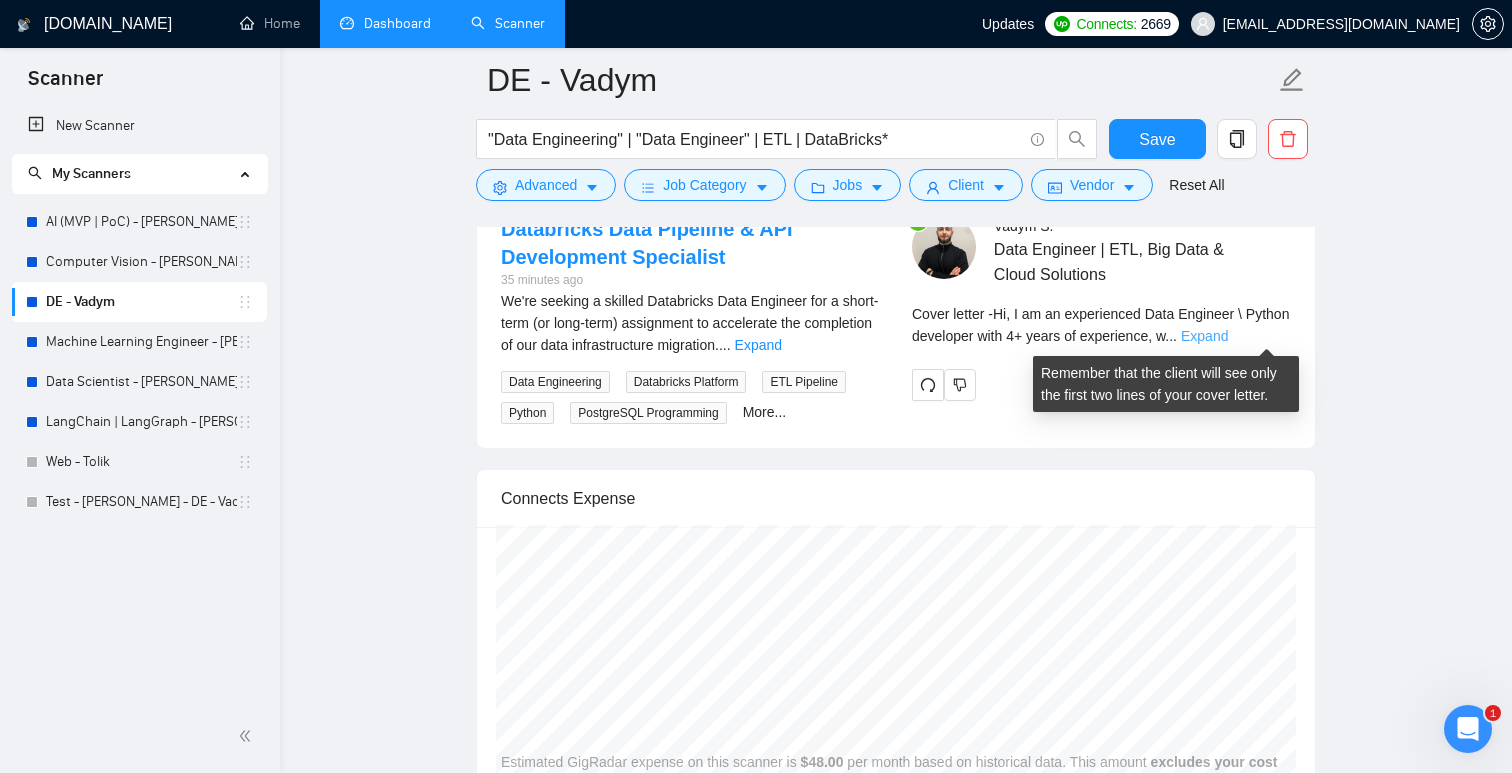 click on "Expand" at bounding box center (1204, 336) 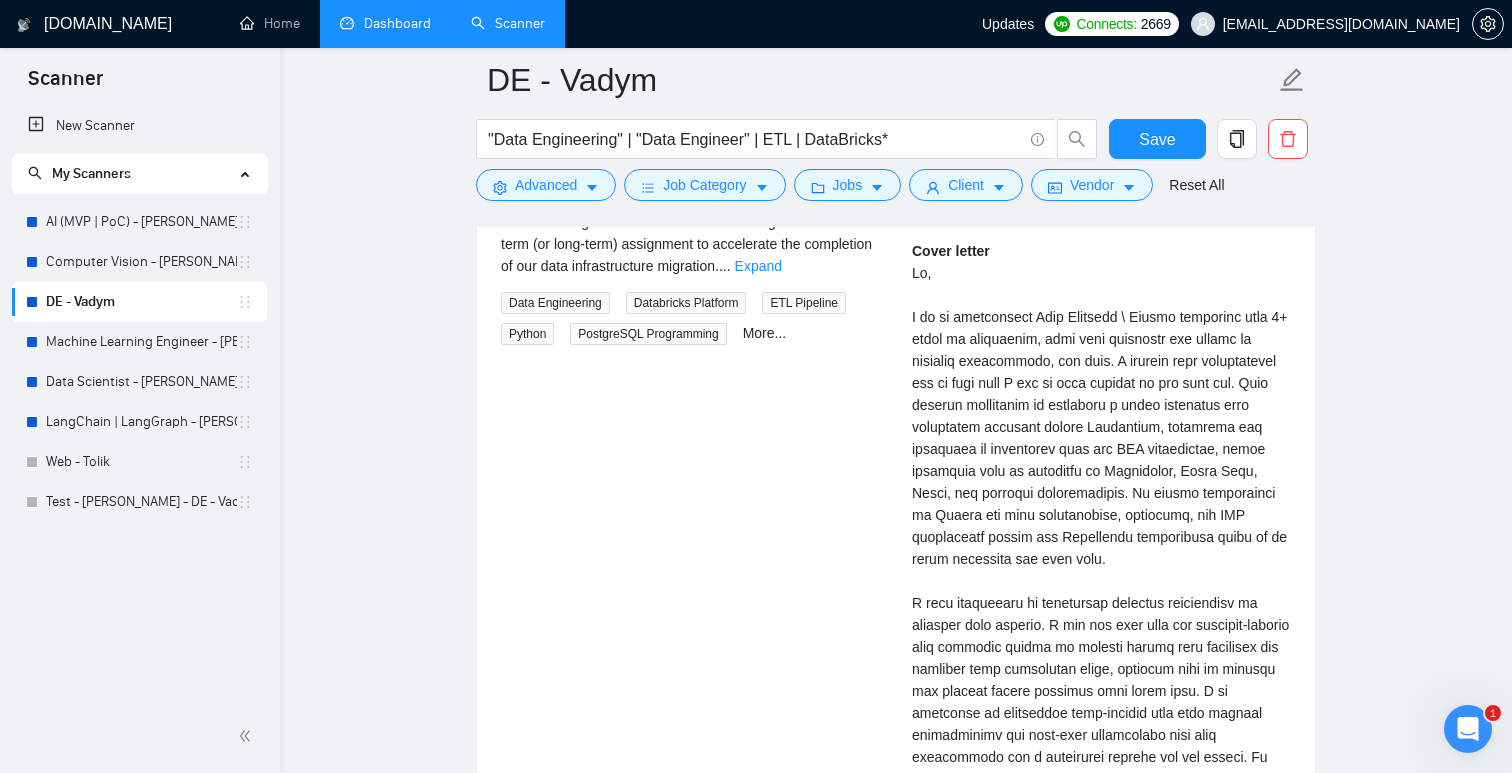 scroll, scrollTop: 3570, scrollLeft: 0, axis: vertical 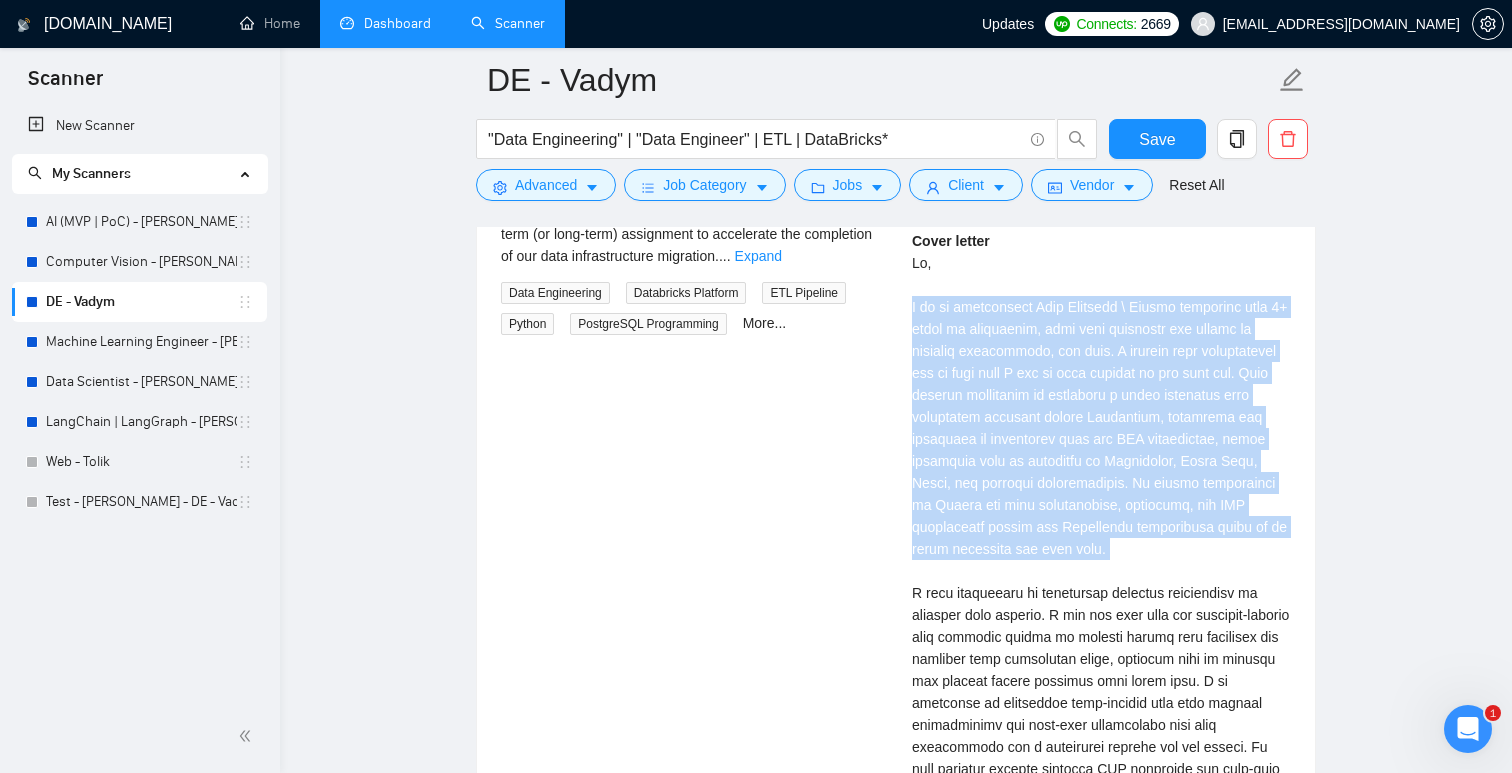 drag, startPoint x: 908, startPoint y: 308, endPoint x: 1281, endPoint y: 567, distance: 454.10352 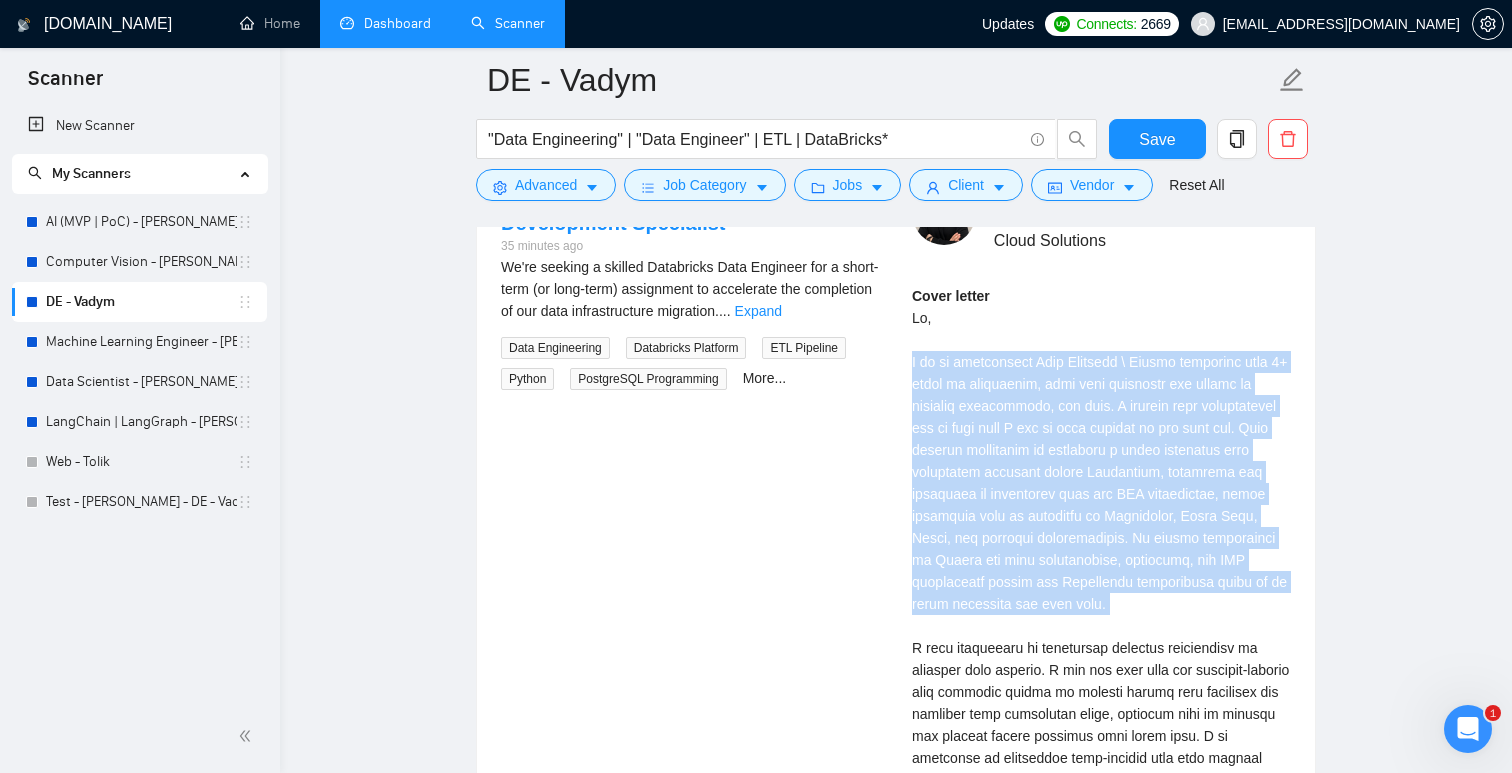 scroll, scrollTop: 3503, scrollLeft: 0, axis: vertical 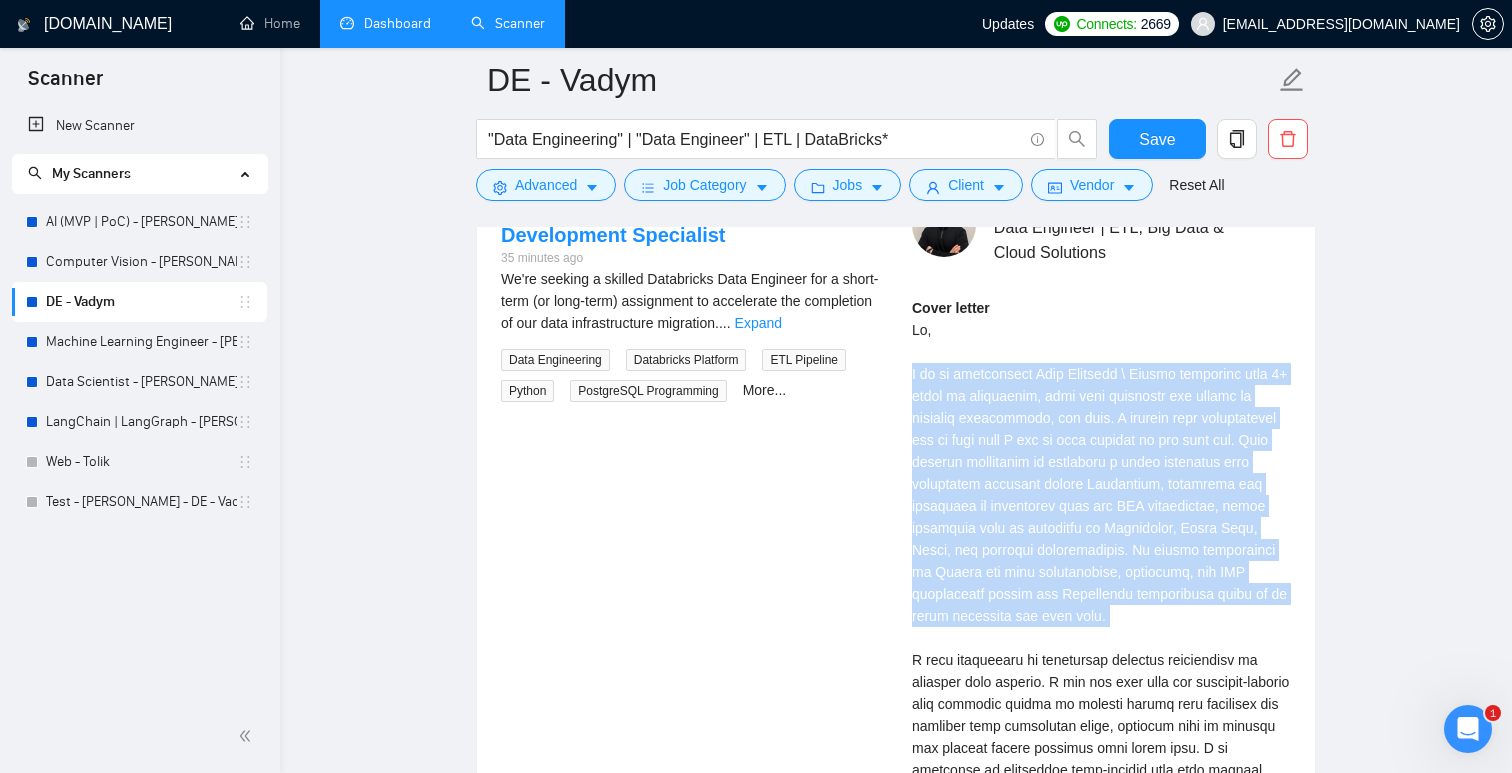 click on "Cover letter" at bounding box center [1101, 627] 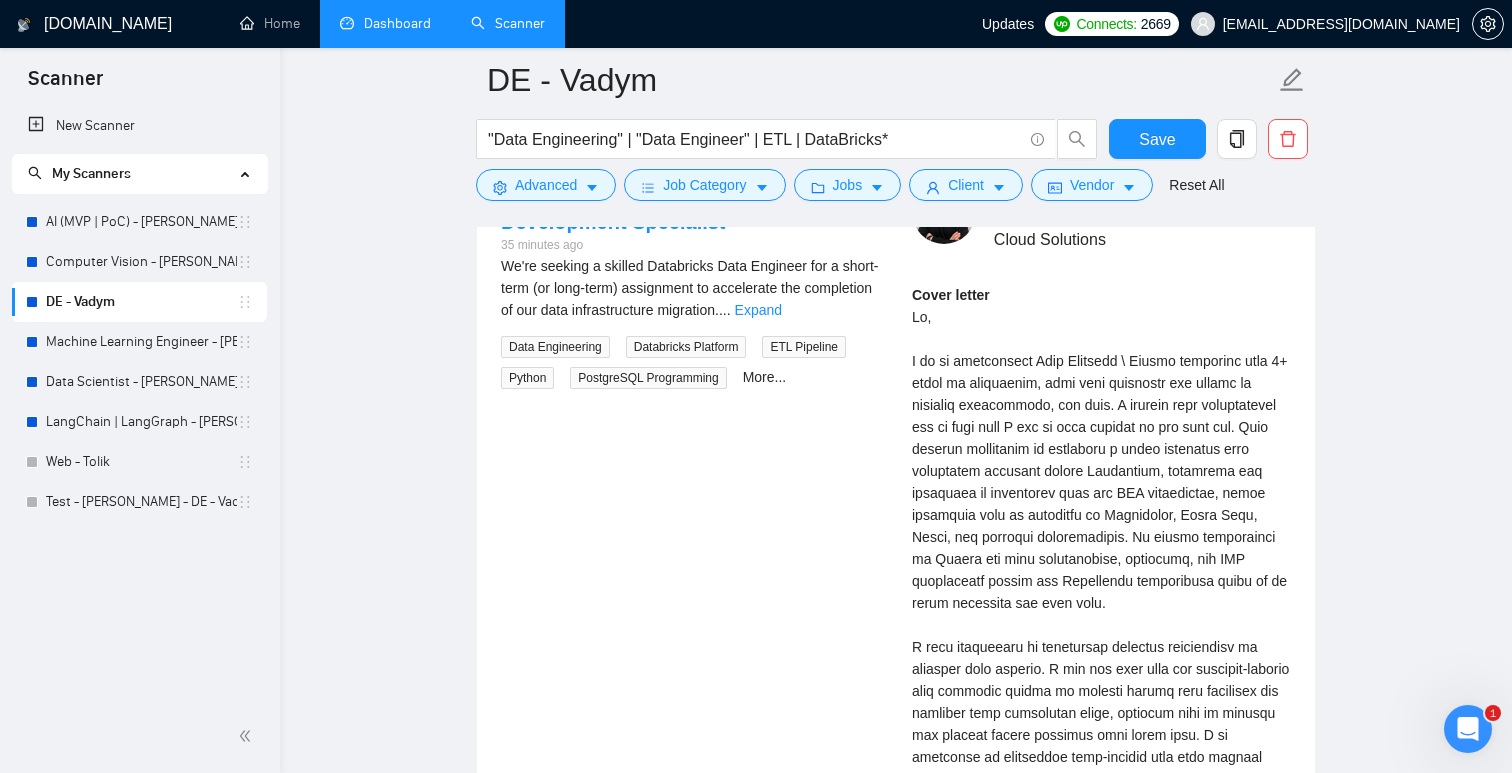 scroll, scrollTop: 3515, scrollLeft: 0, axis: vertical 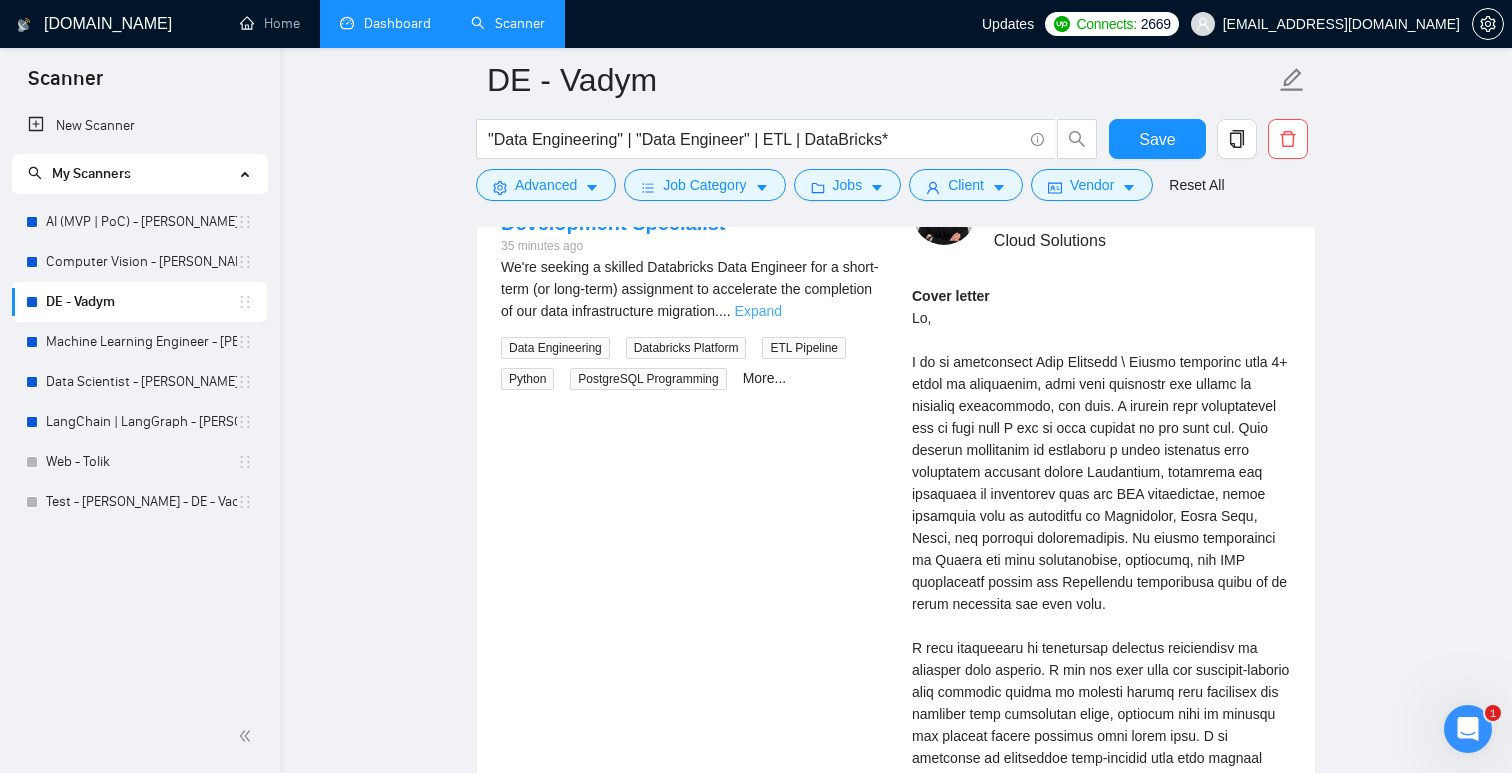 click on "Expand" at bounding box center [758, 311] 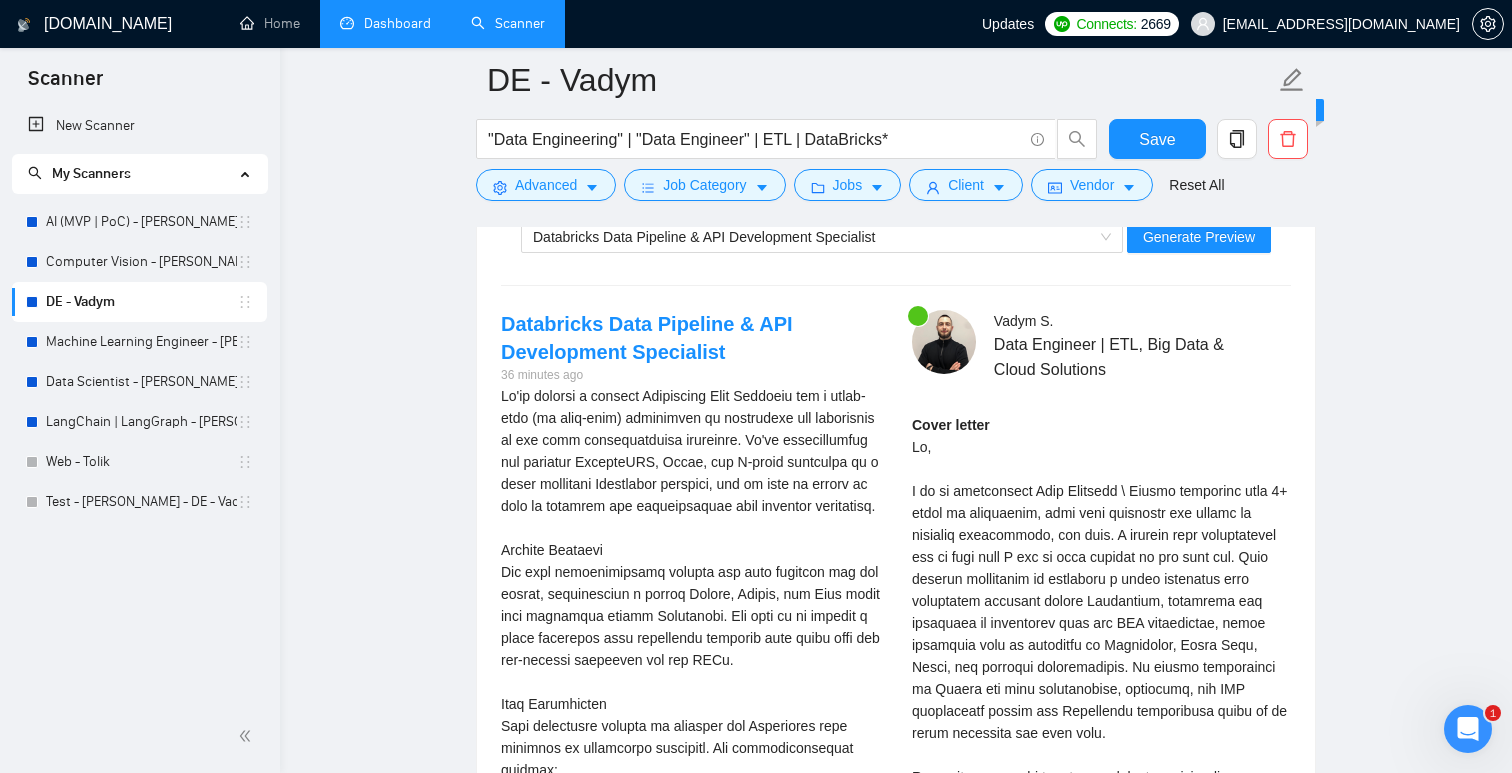 scroll, scrollTop: 3375, scrollLeft: 0, axis: vertical 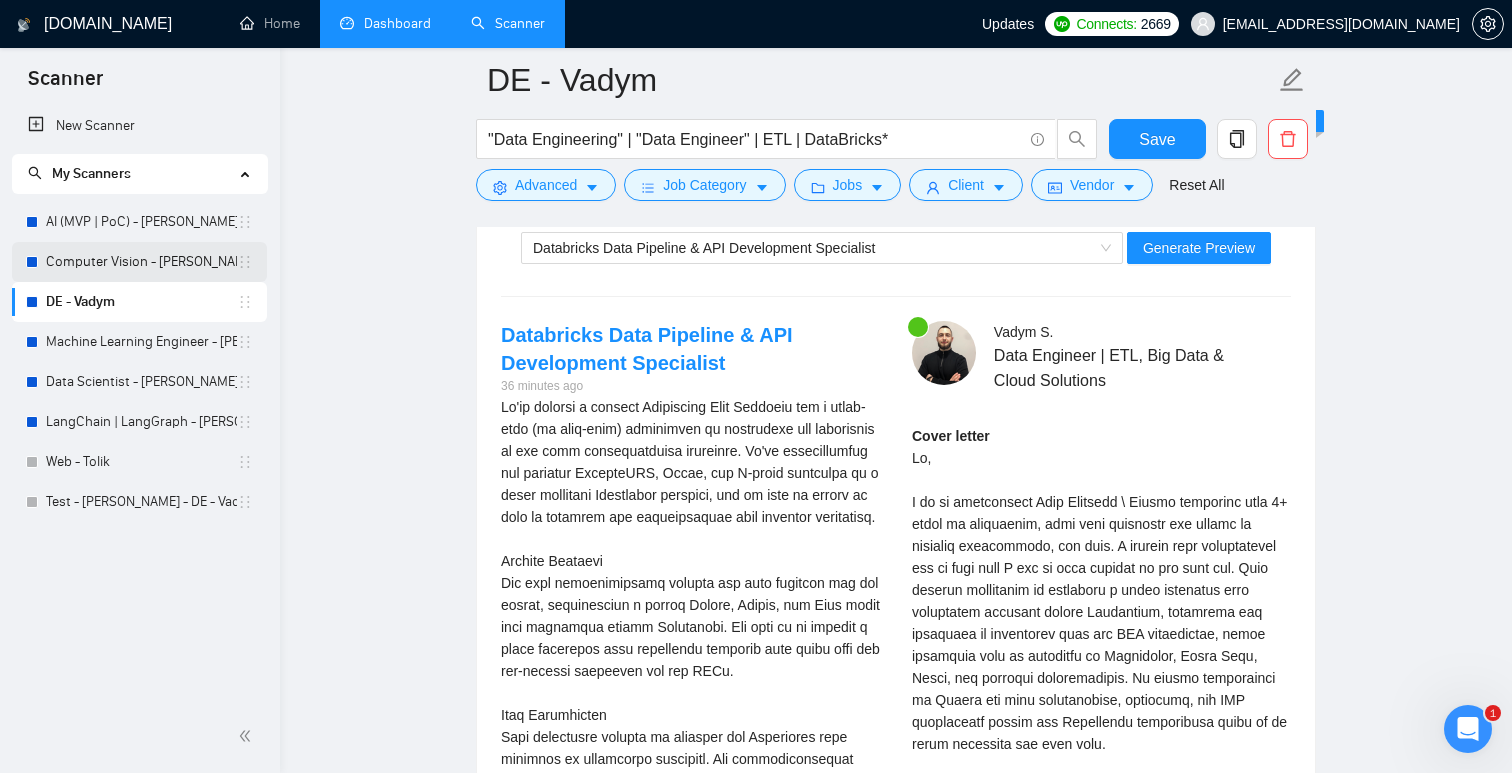 click on "Computer Vision - [PERSON_NAME]" at bounding box center [141, 262] 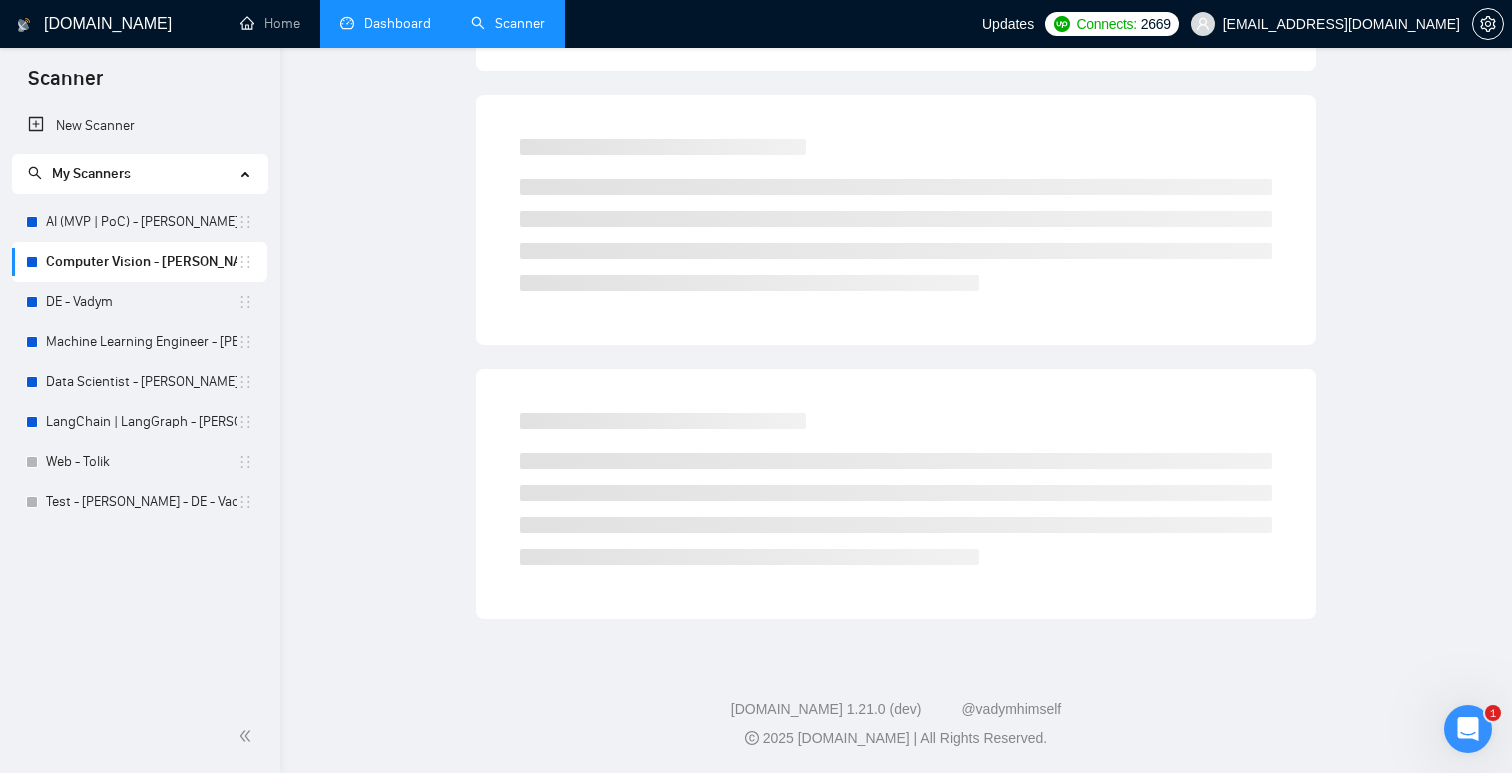 scroll, scrollTop: 0, scrollLeft: 0, axis: both 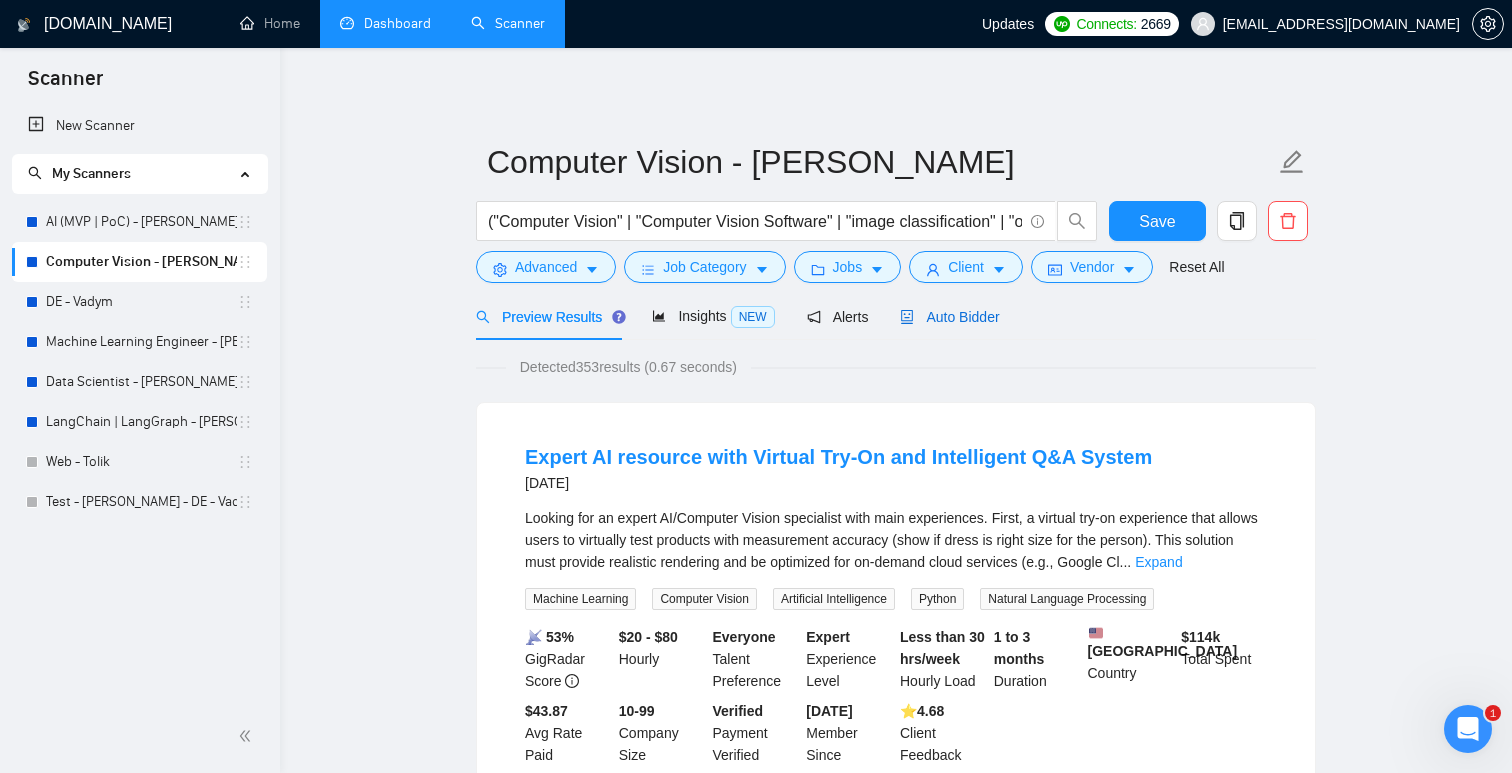 click on "Auto Bidder" at bounding box center (949, 317) 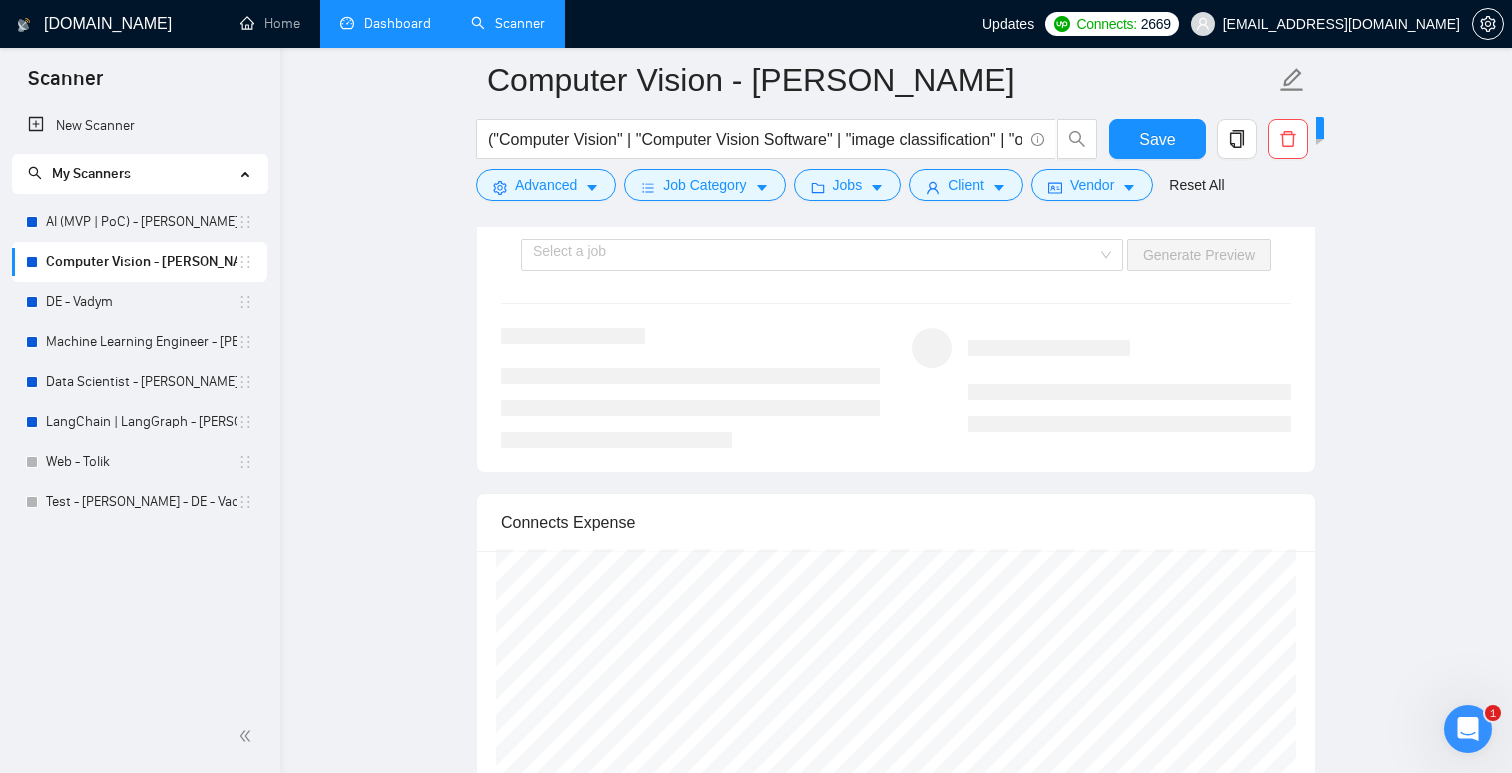 scroll, scrollTop: 3371, scrollLeft: 0, axis: vertical 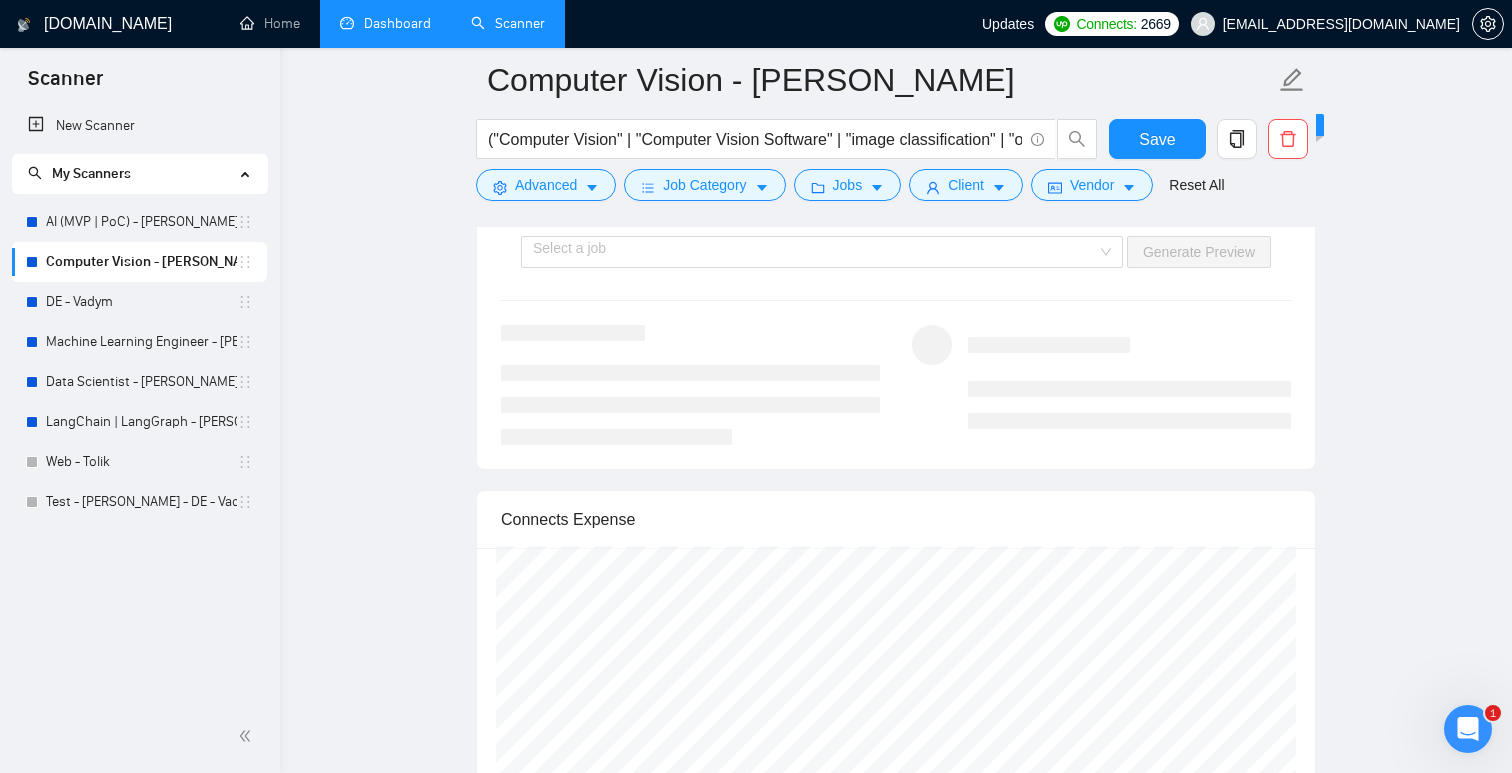 click on "Select a job Generate Preview" at bounding box center (896, 252) 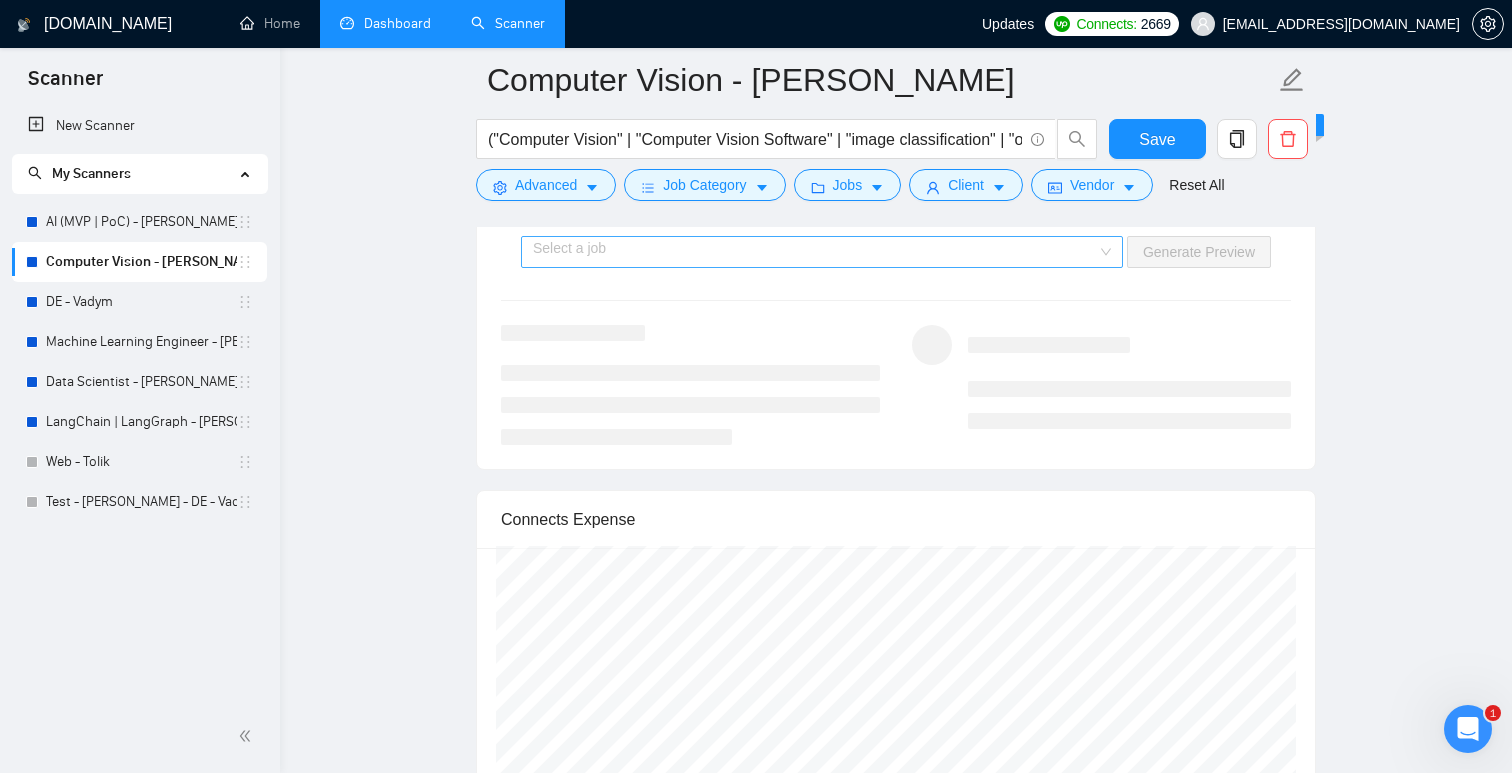 click at bounding box center [815, 252] 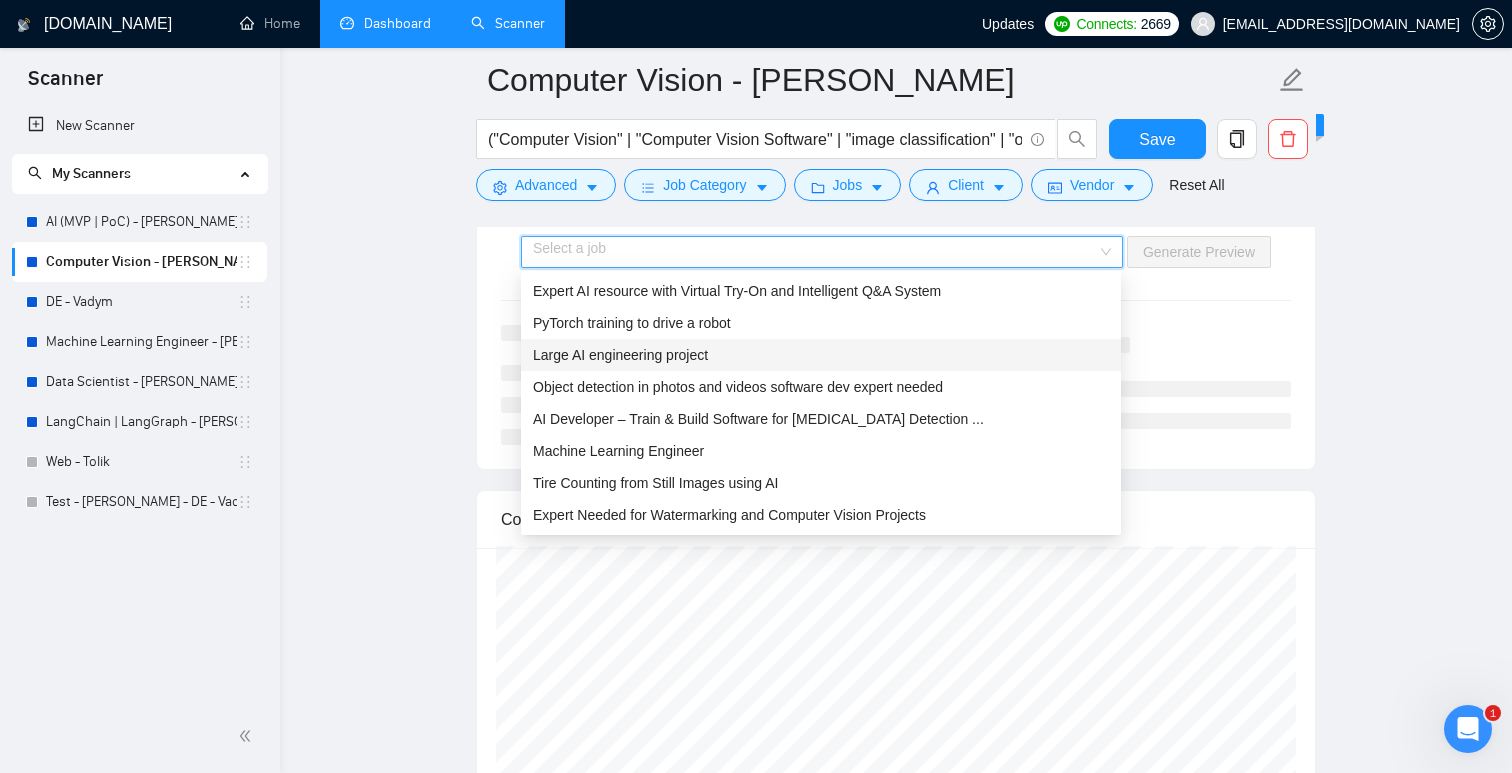 click on "Large AI engineering project" at bounding box center (620, 355) 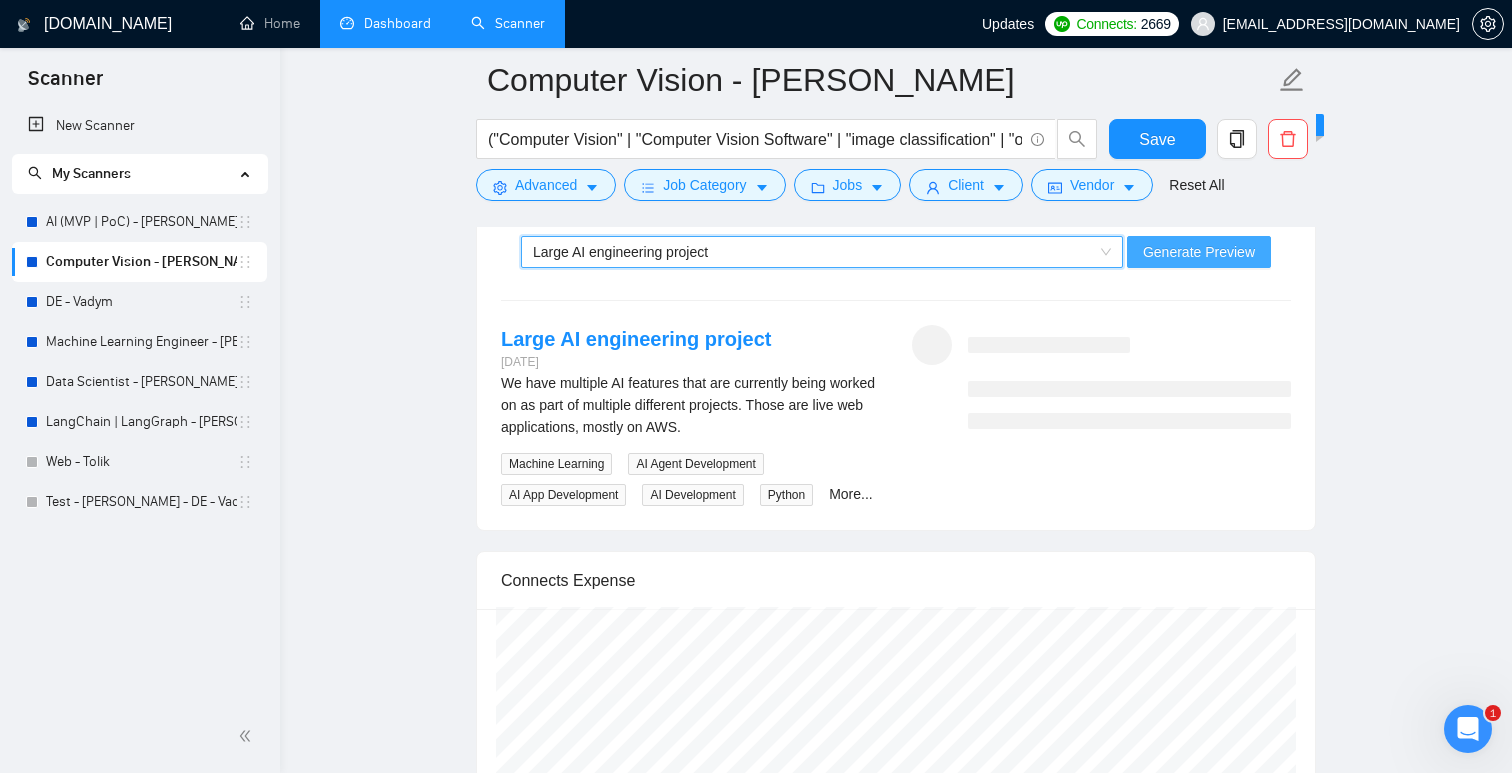 click on "Generate Preview" at bounding box center [1199, 252] 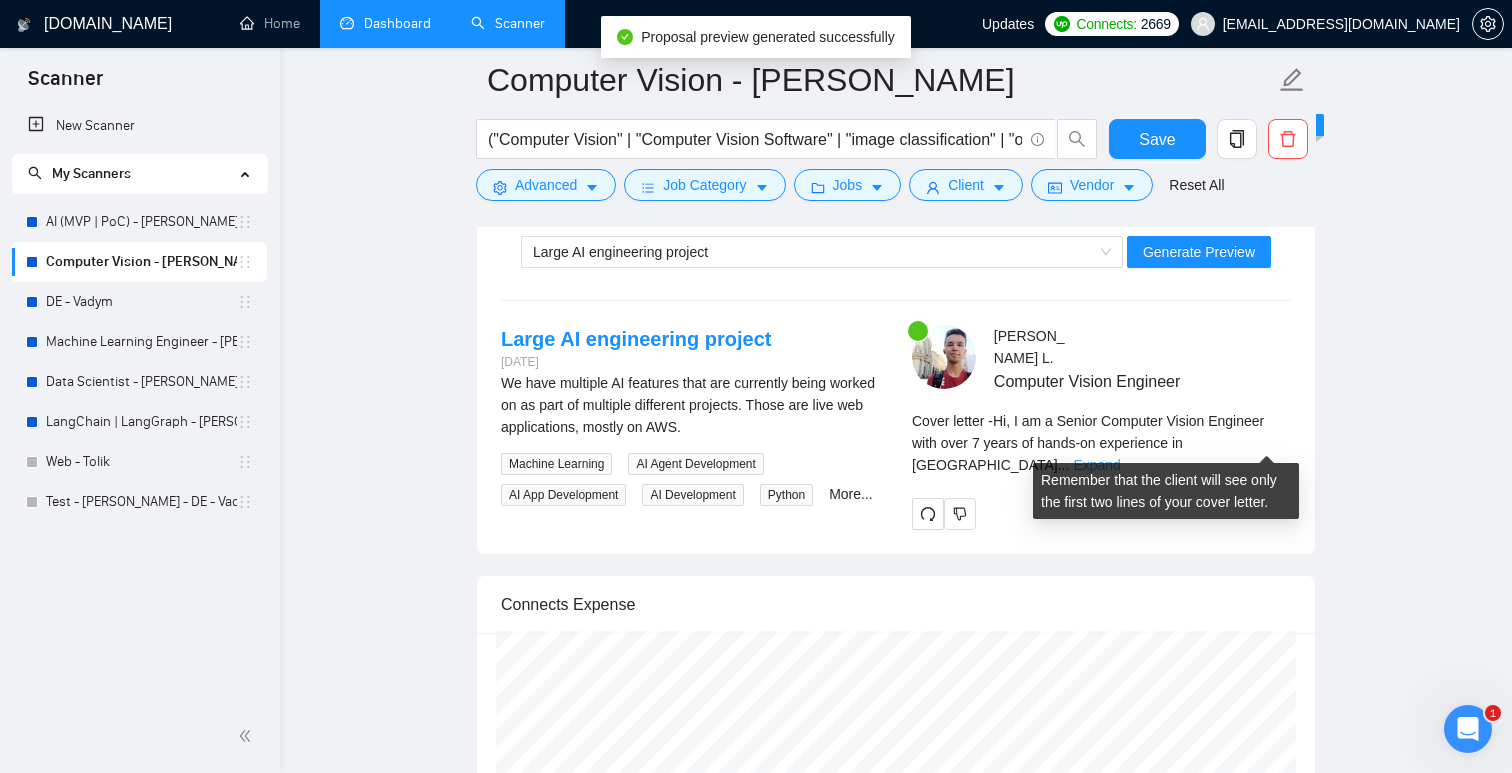 click on "Expand" at bounding box center (1096, 465) 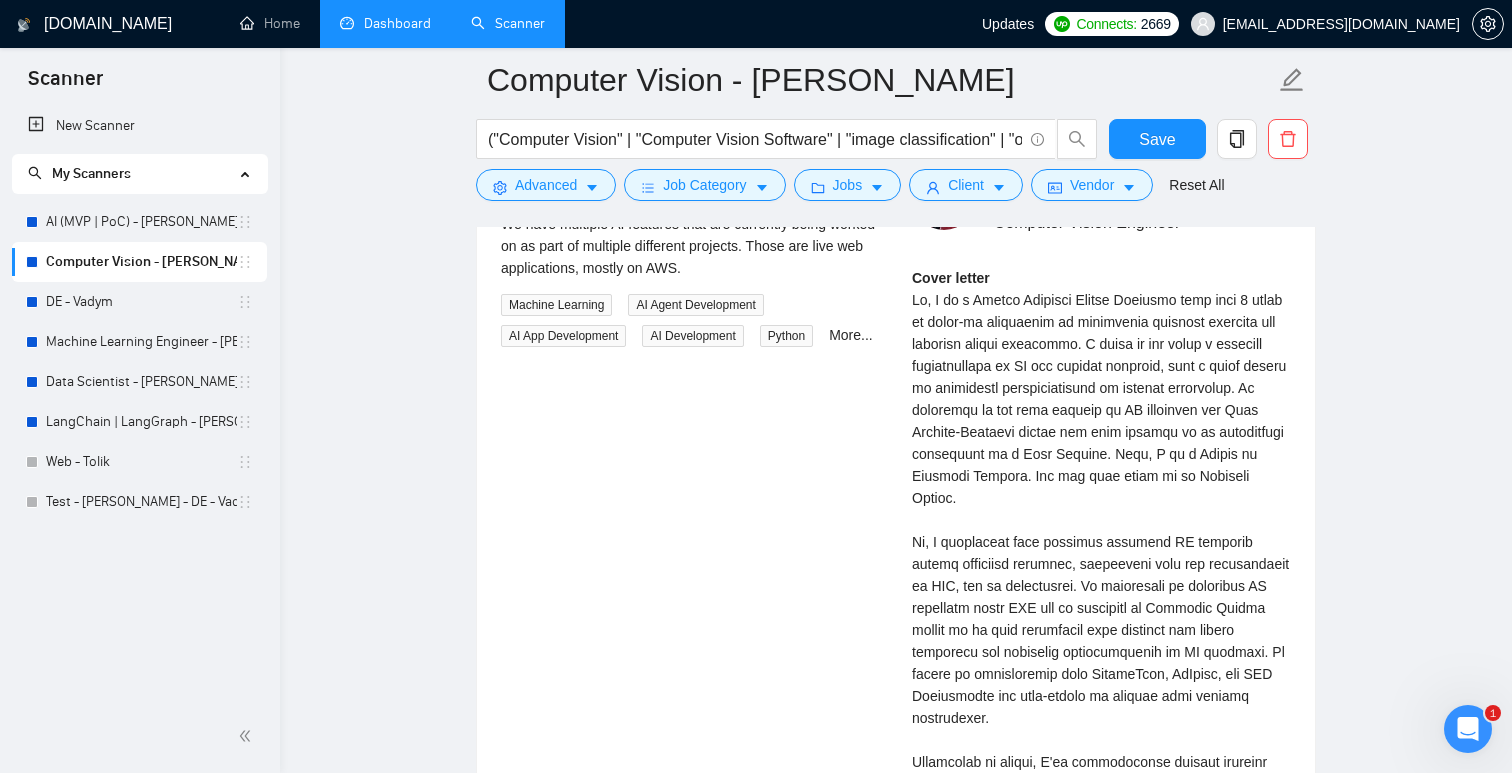 scroll, scrollTop: 3521, scrollLeft: 0, axis: vertical 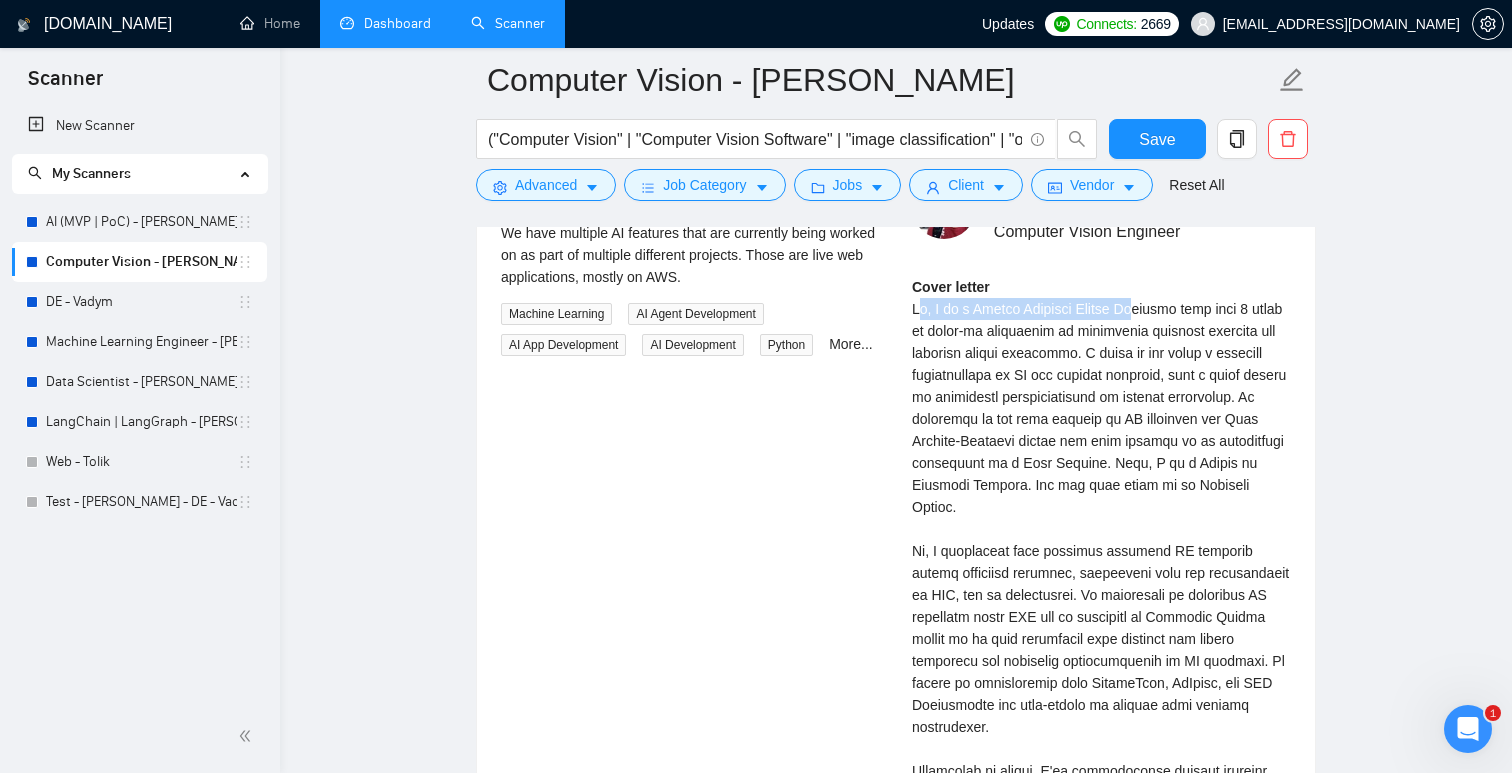 drag, startPoint x: 923, startPoint y: 308, endPoint x: 1144, endPoint y: 305, distance: 221.02036 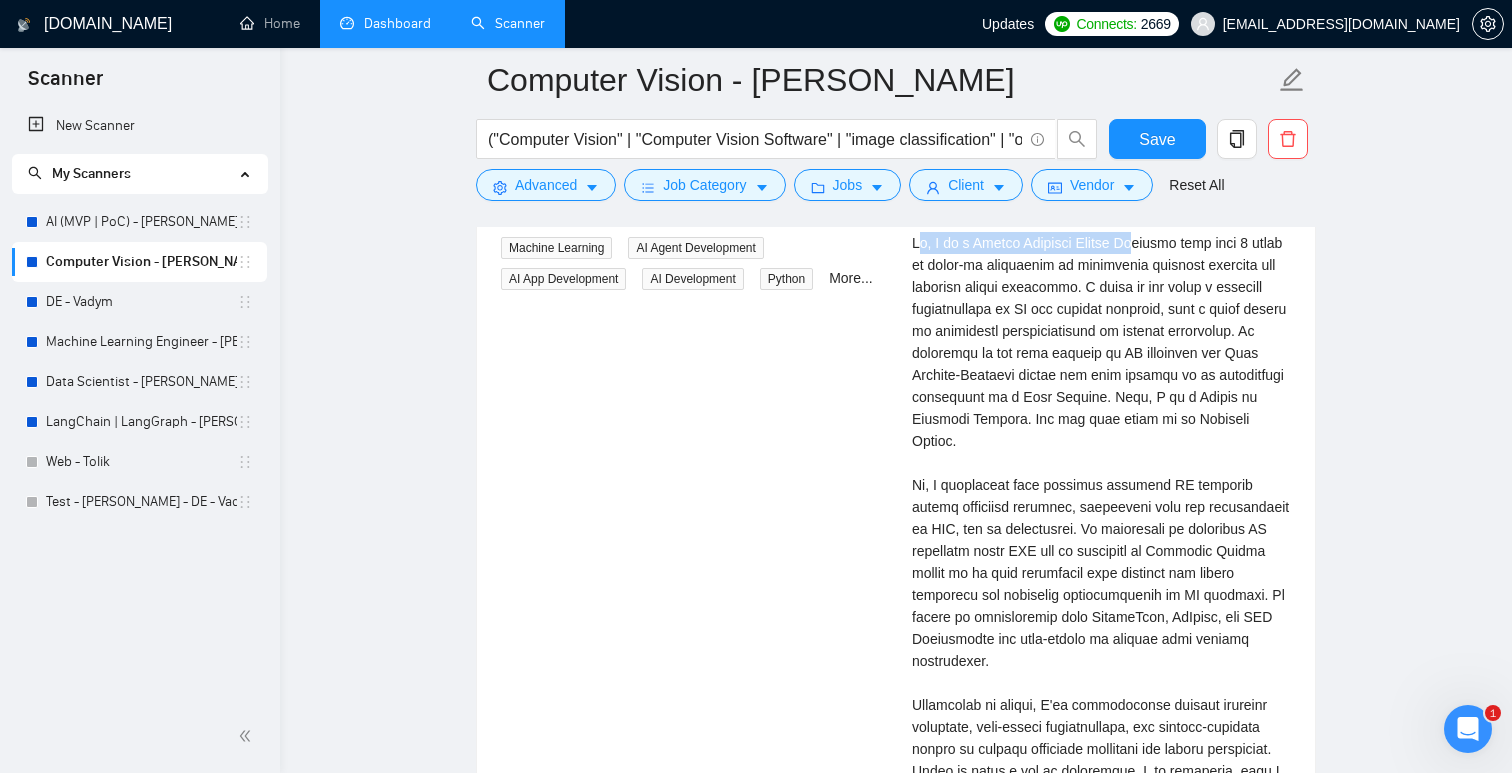 scroll, scrollTop: 3579, scrollLeft: 0, axis: vertical 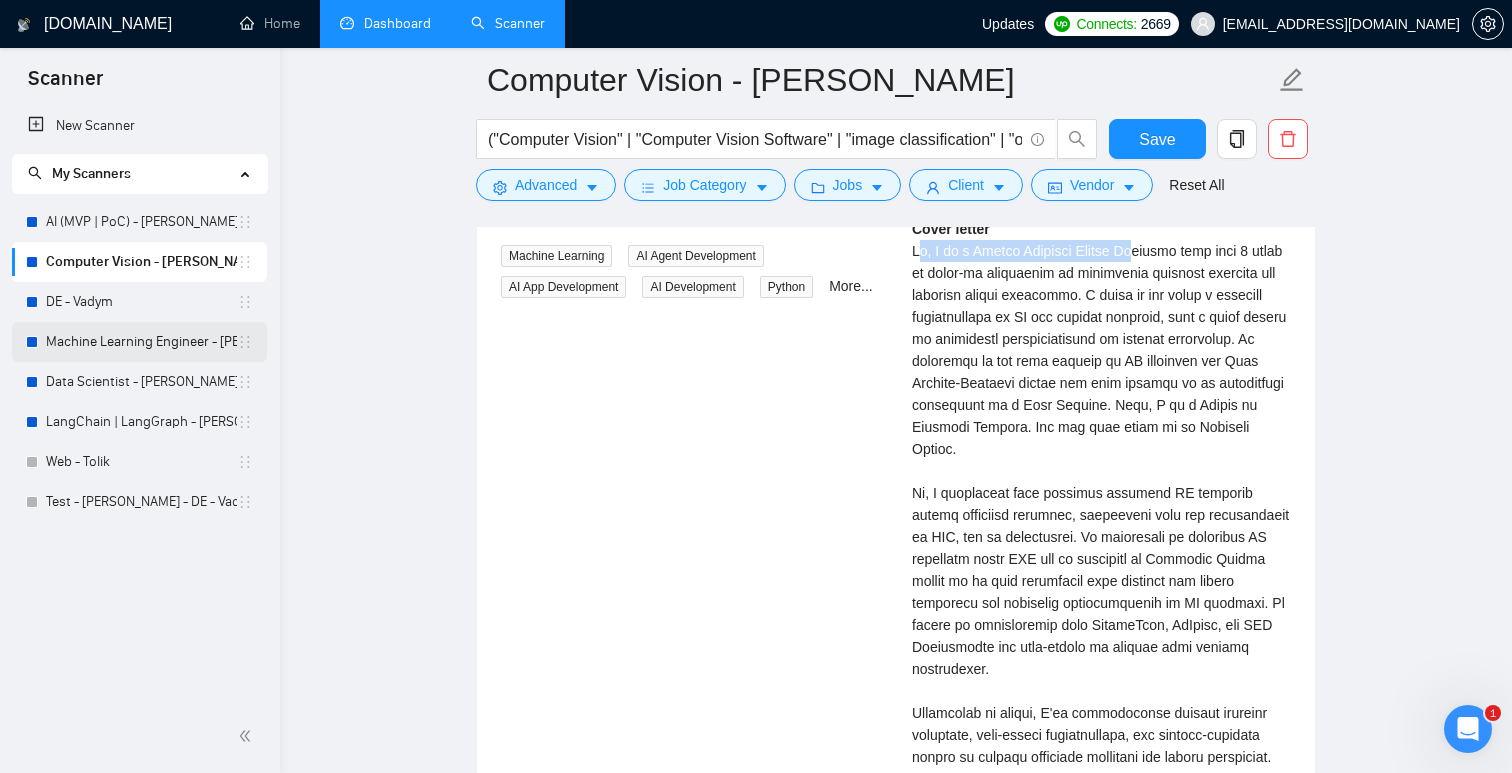 click on "Machine Learning Engineer - [PERSON_NAME]" at bounding box center (141, 342) 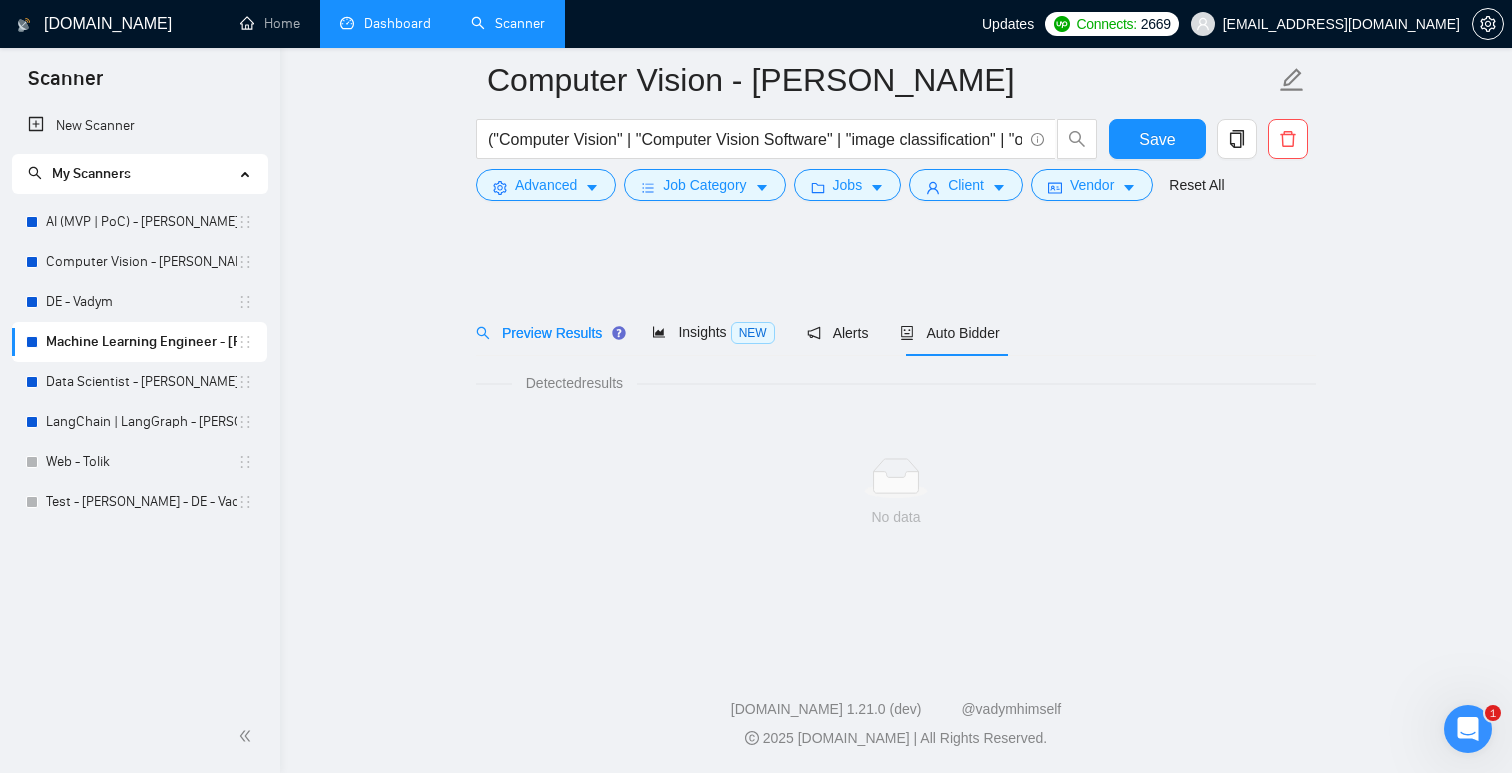 scroll, scrollTop: 0, scrollLeft: 0, axis: both 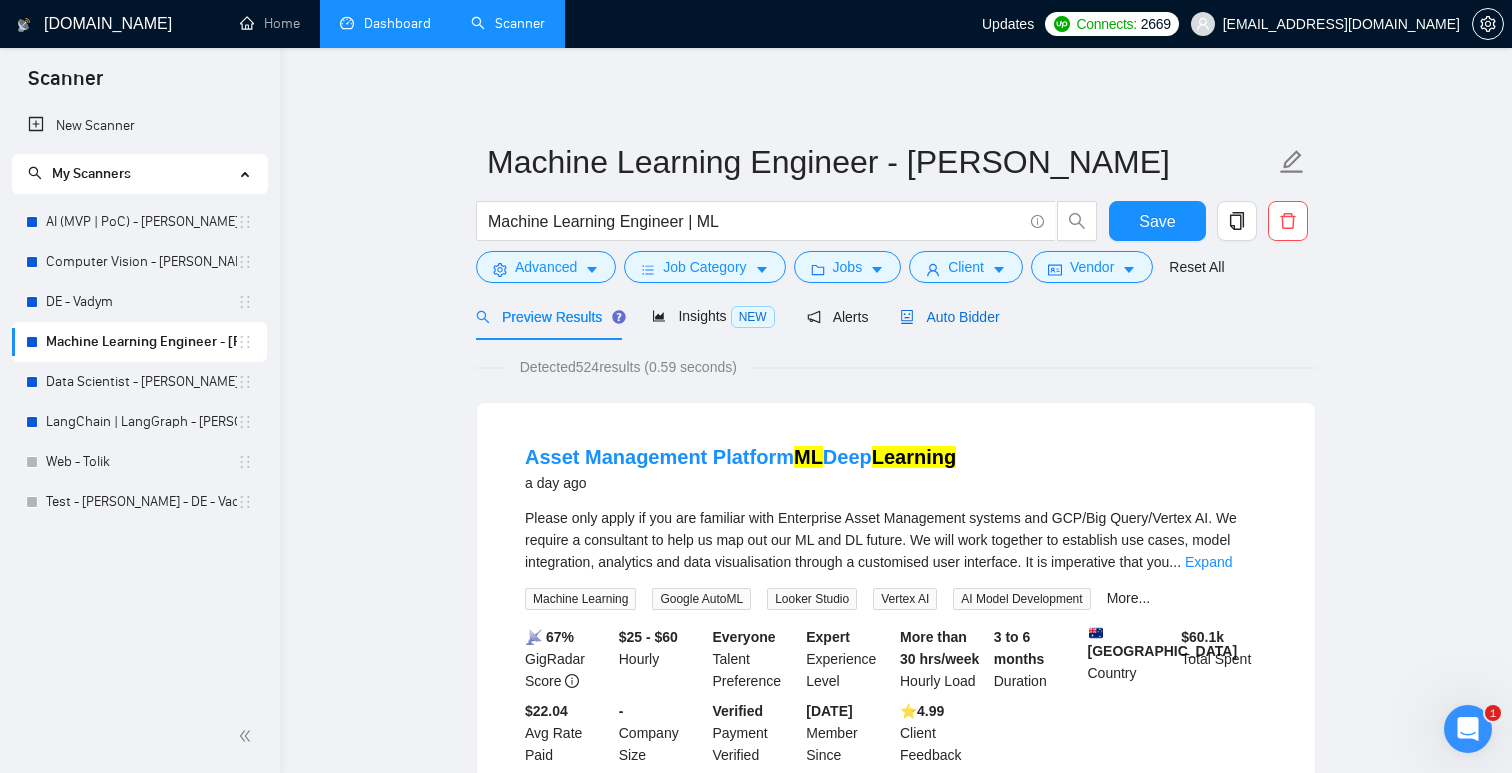 click on "Auto Bidder" at bounding box center [949, 317] 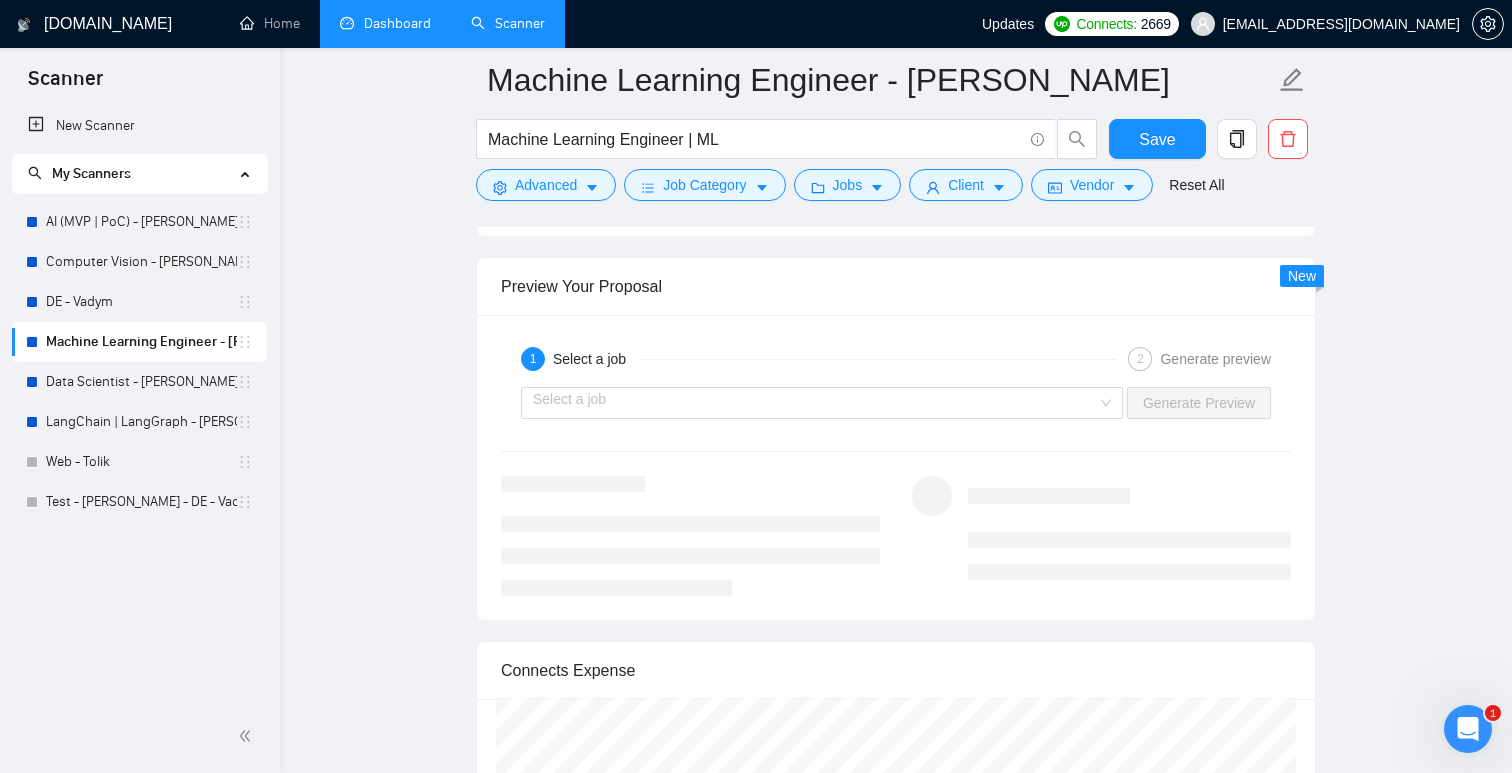 scroll, scrollTop: 3227, scrollLeft: 0, axis: vertical 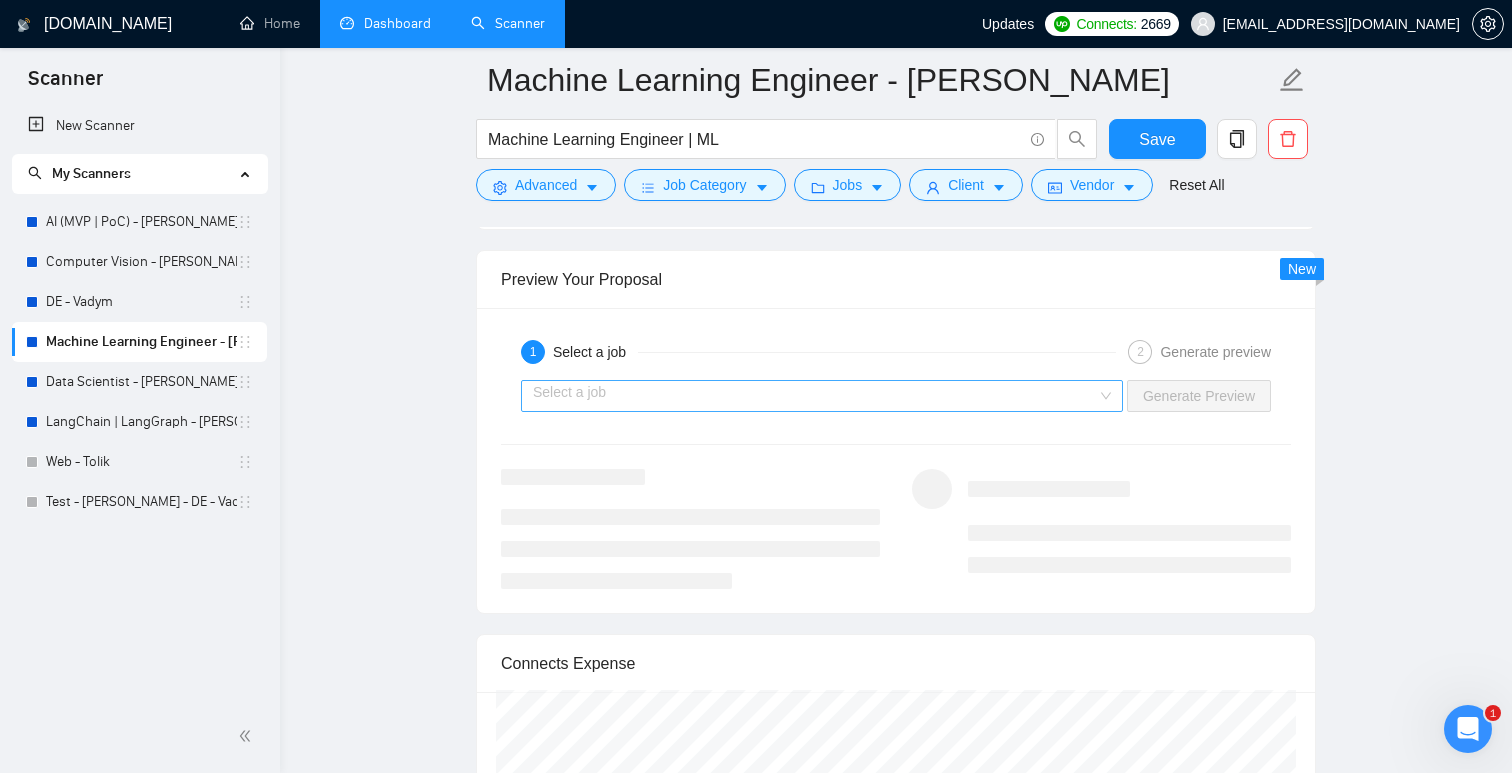 click at bounding box center (815, 396) 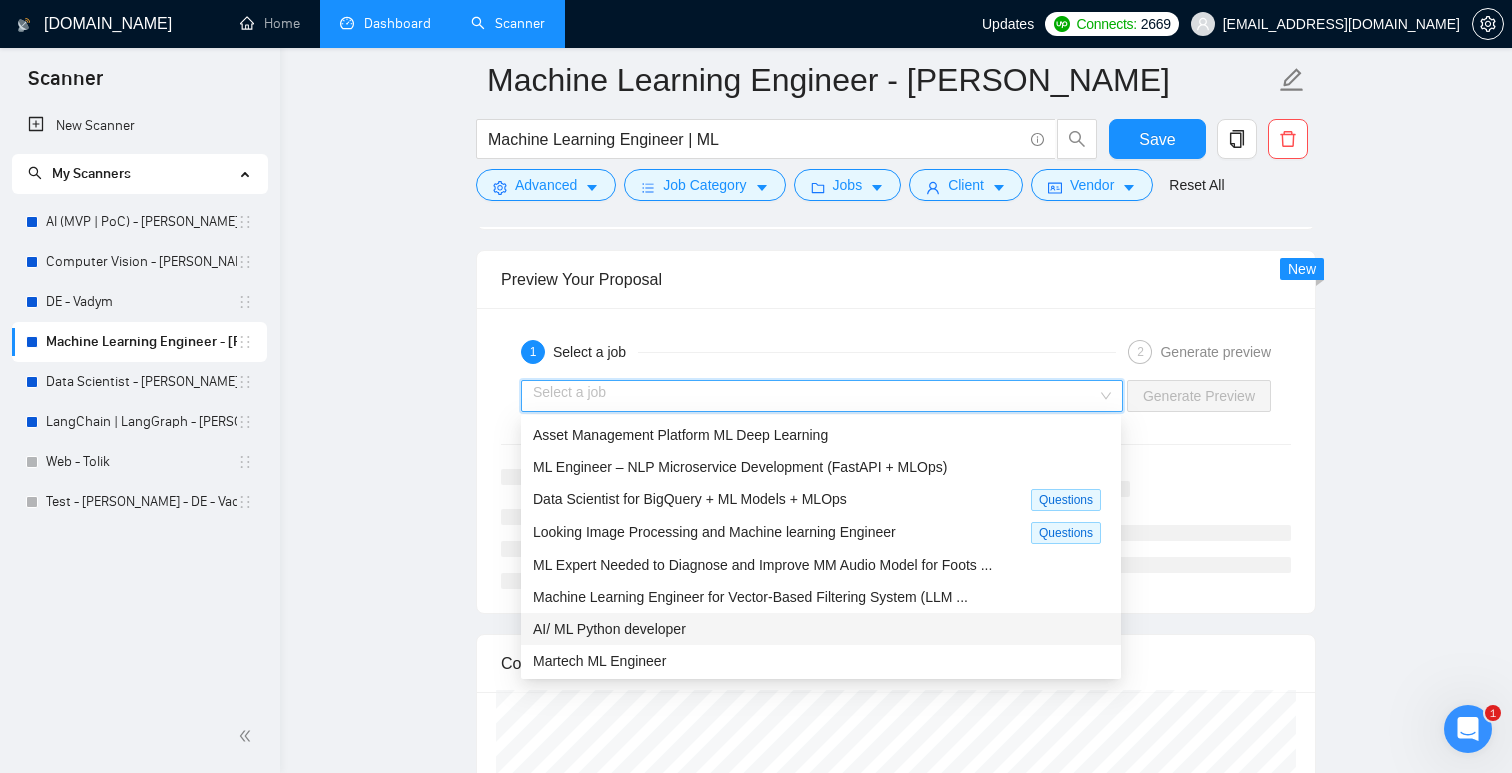 click on "AI/ ML Python developer" at bounding box center (609, 629) 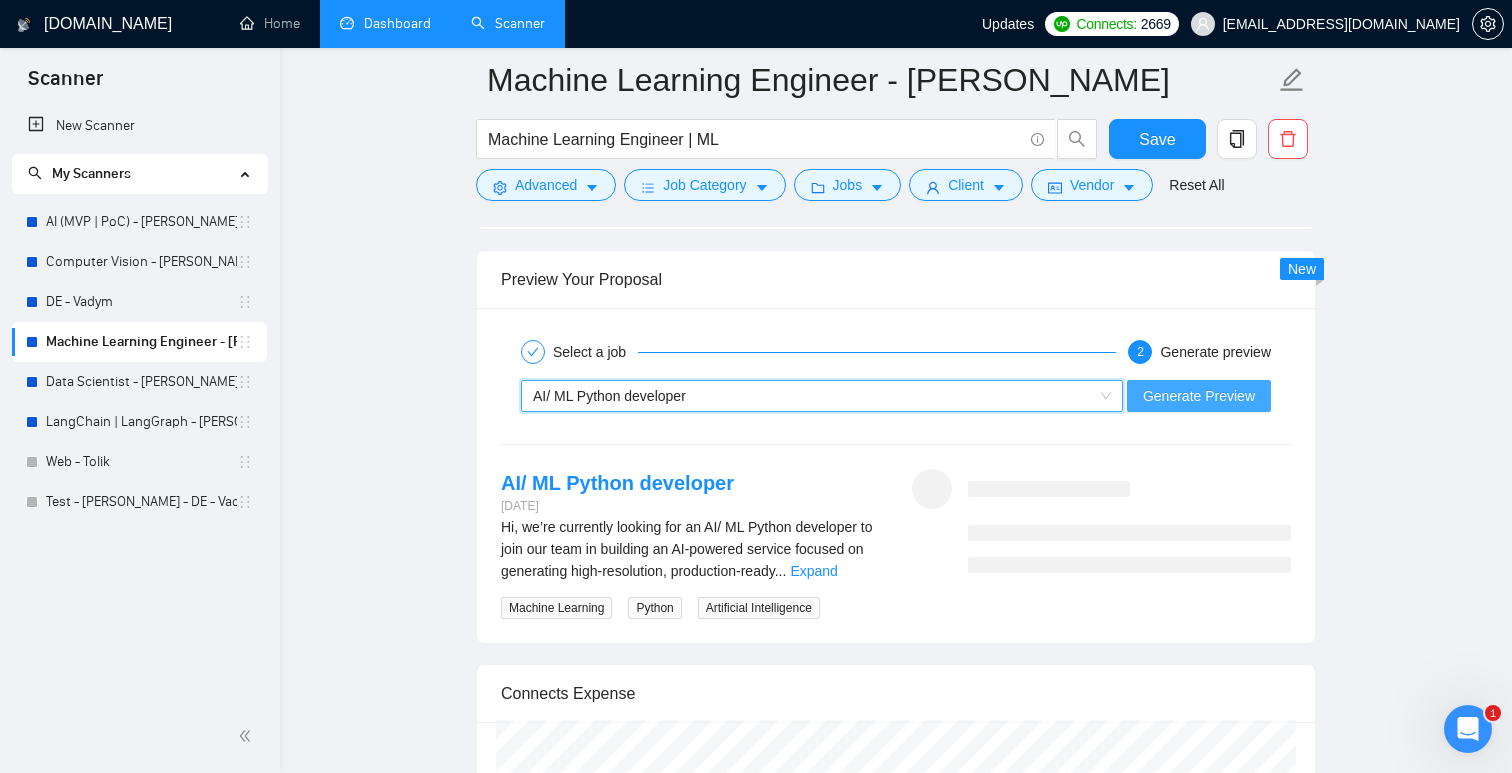 click on "Generate Preview" at bounding box center (1199, 396) 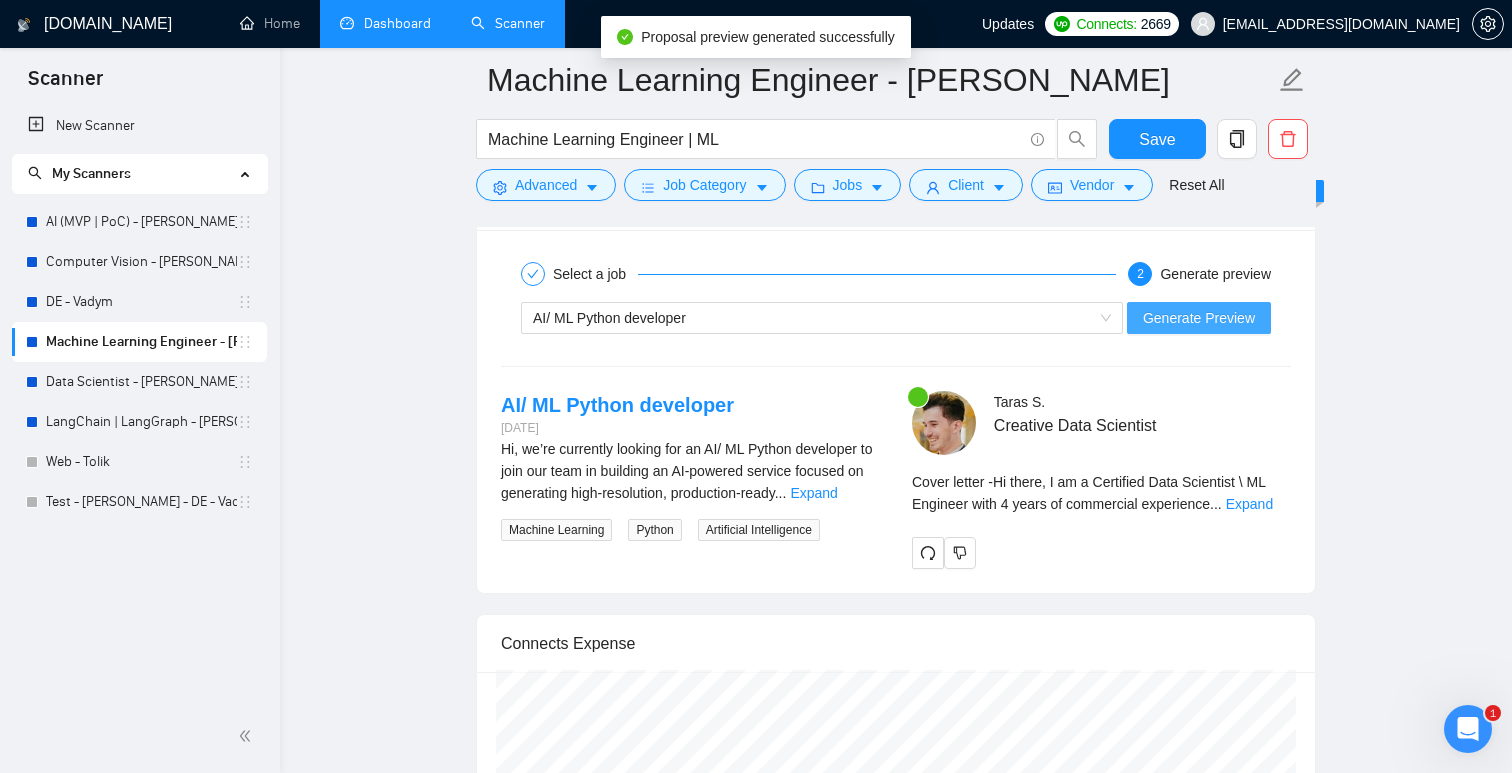 scroll, scrollTop: 3295, scrollLeft: 0, axis: vertical 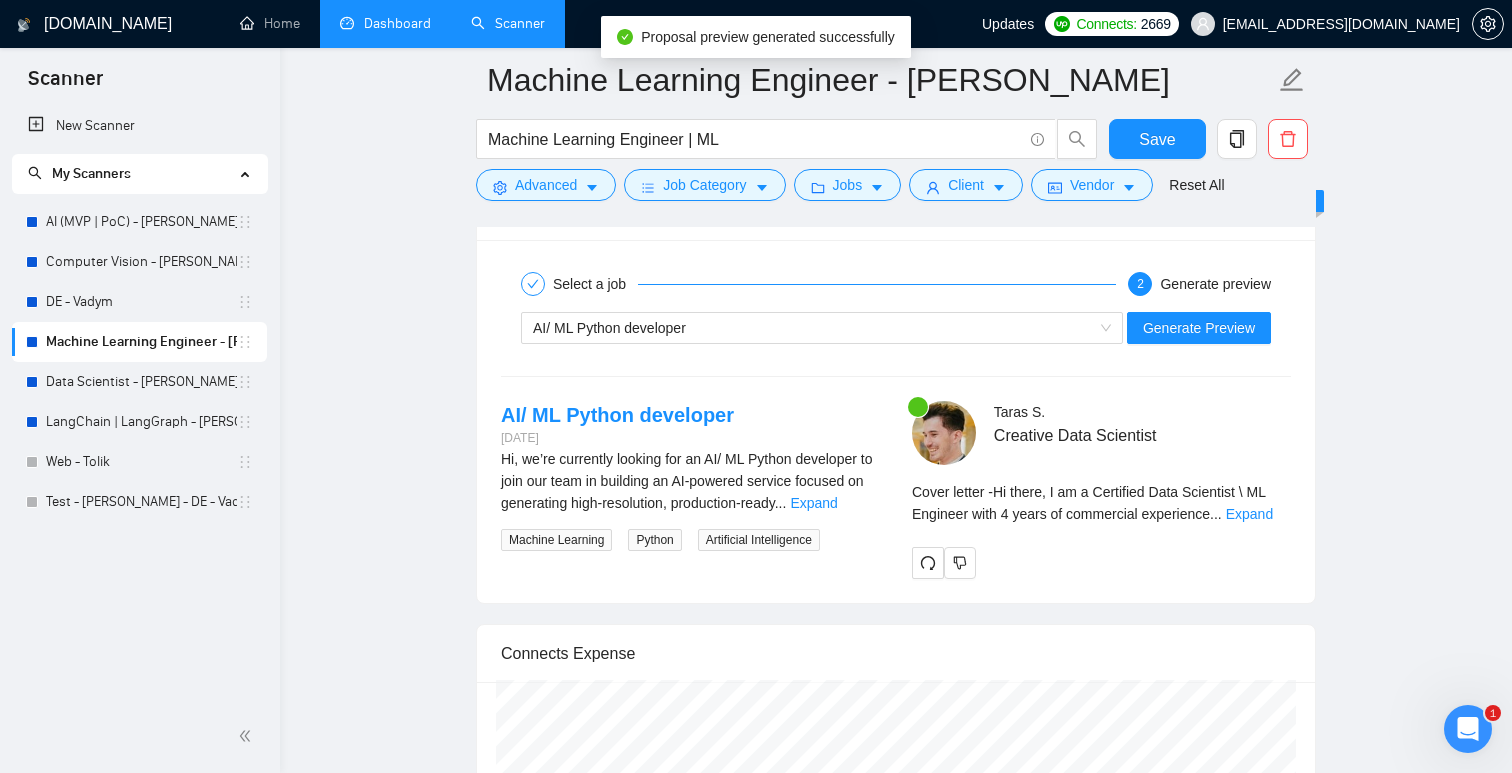 click on "Cover letter -  Hi there, I am a Certified Data Scientist \ ML Engineer with 4 years of commercial experience  ... Expand" at bounding box center (1101, 503) 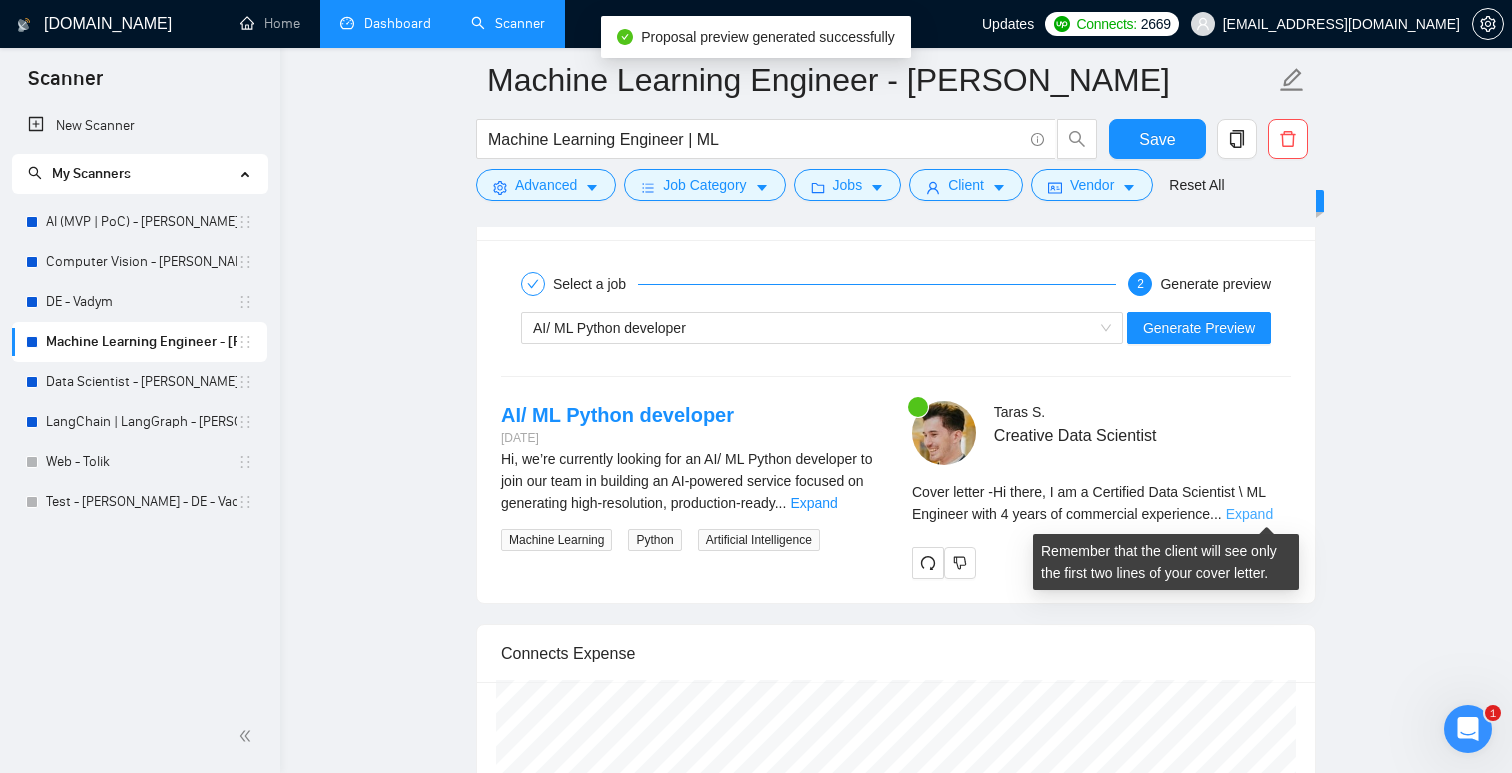 click on "Expand" at bounding box center [1249, 514] 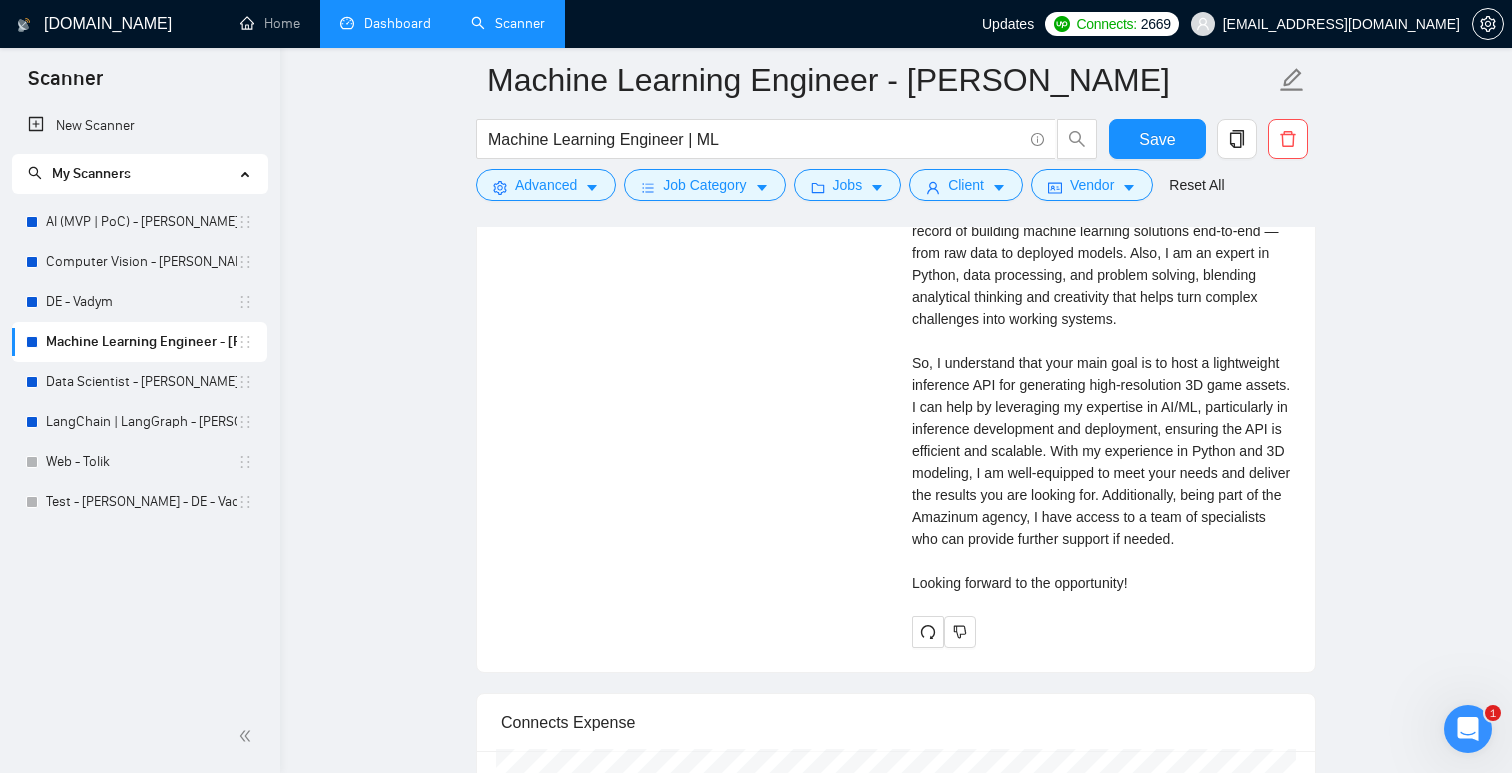 scroll, scrollTop: 3675, scrollLeft: 0, axis: vertical 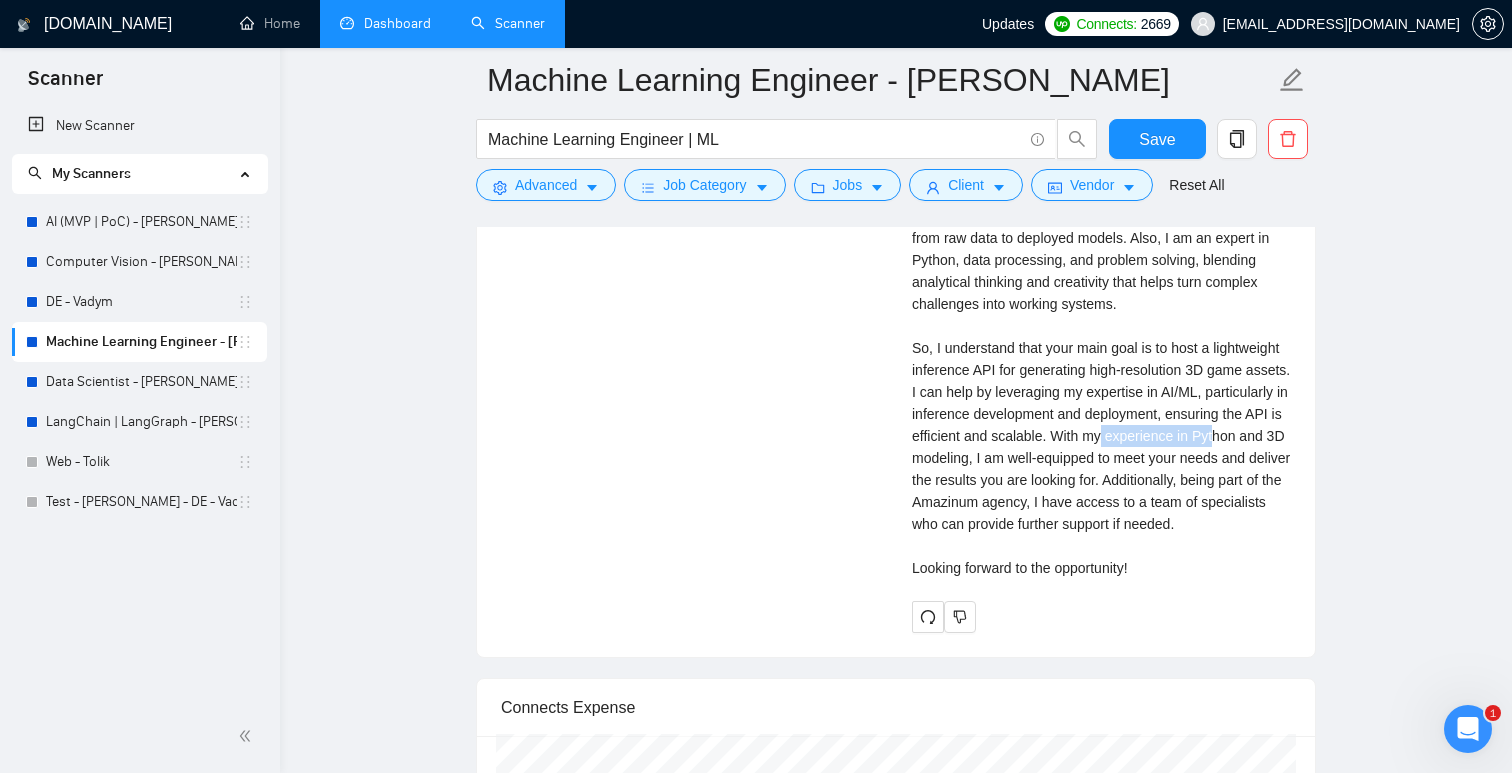 drag, startPoint x: 1054, startPoint y: 456, endPoint x: 1188, endPoint y: 455, distance: 134.00374 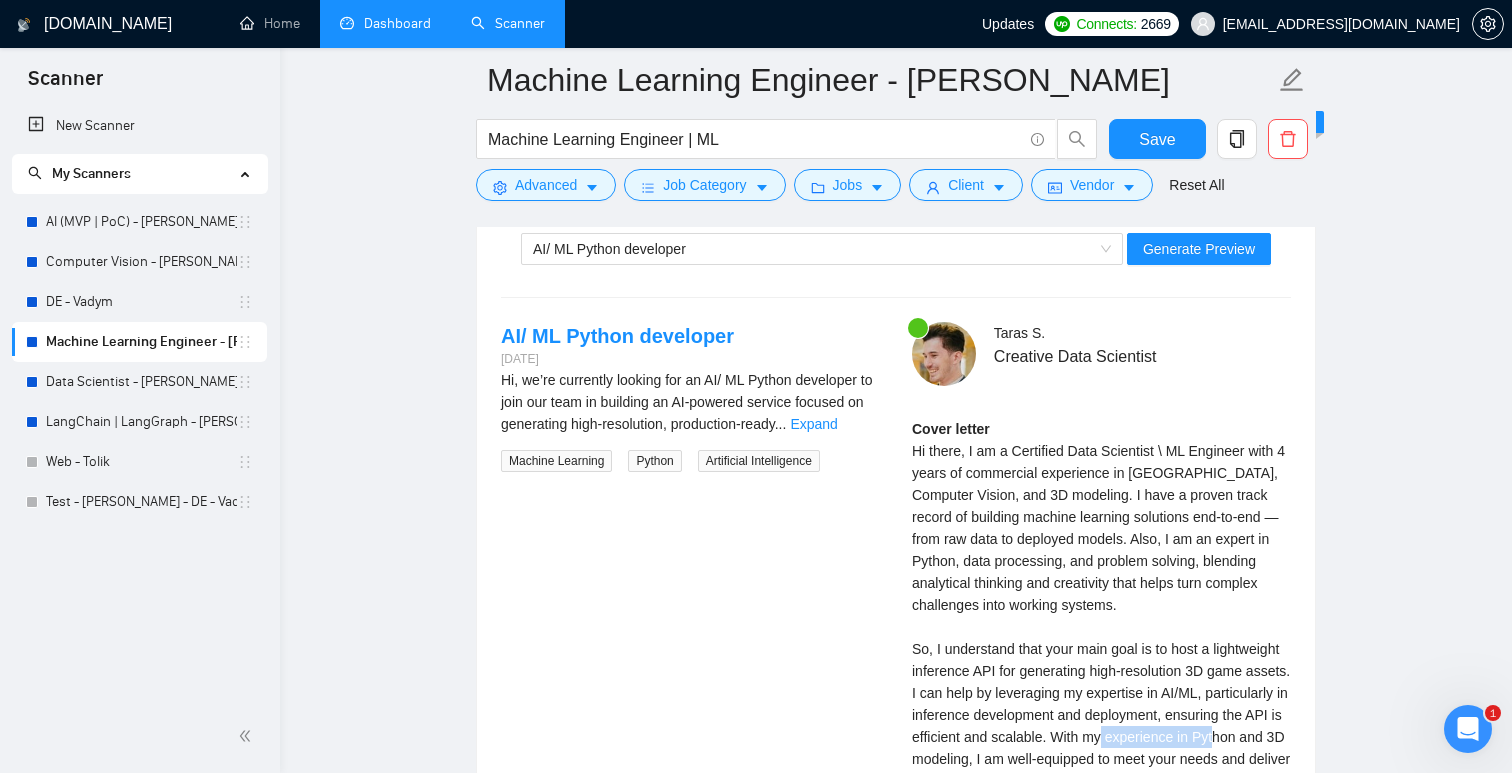 scroll, scrollTop: 3335, scrollLeft: 0, axis: vertical 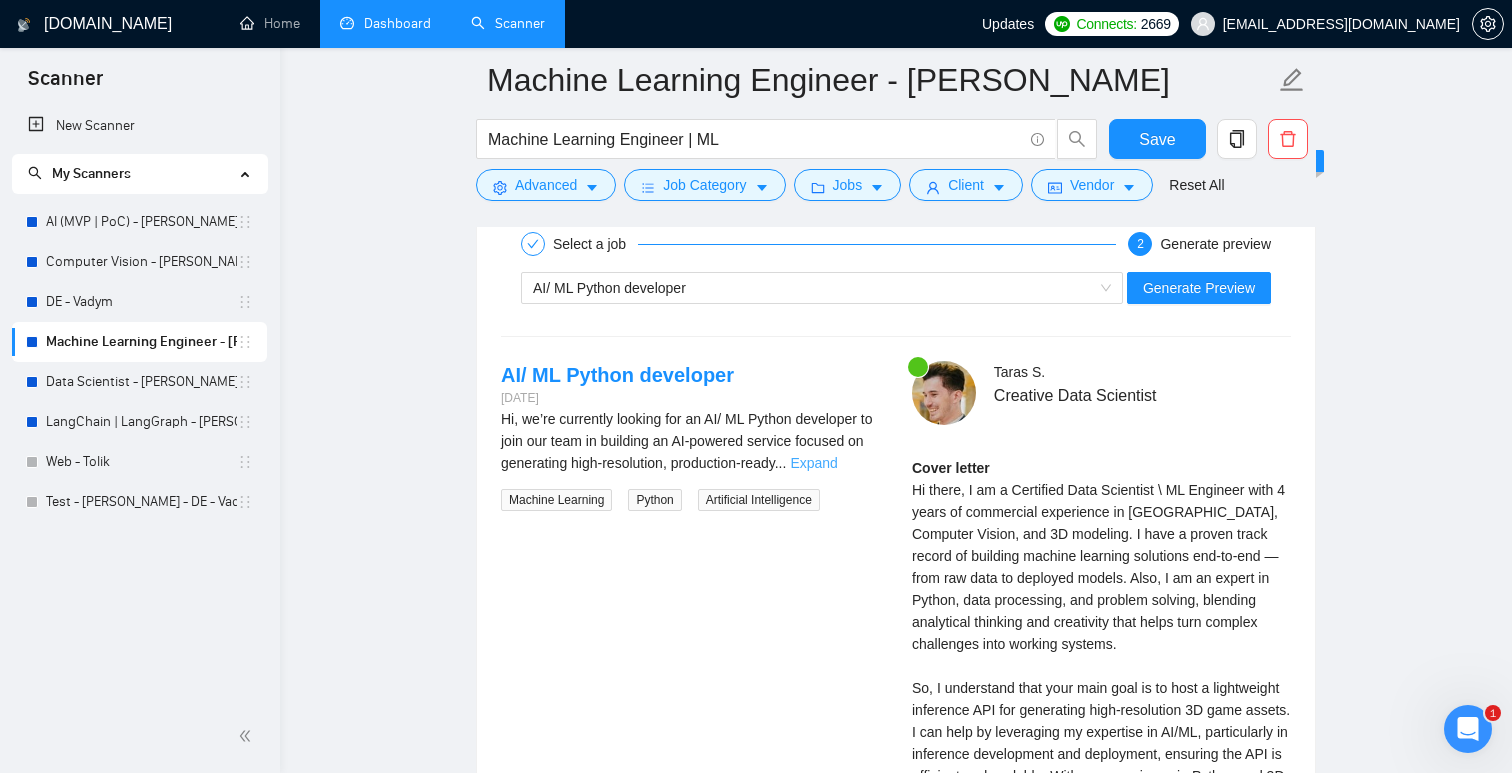 click on "Expand" at bounding box center [813, 463] 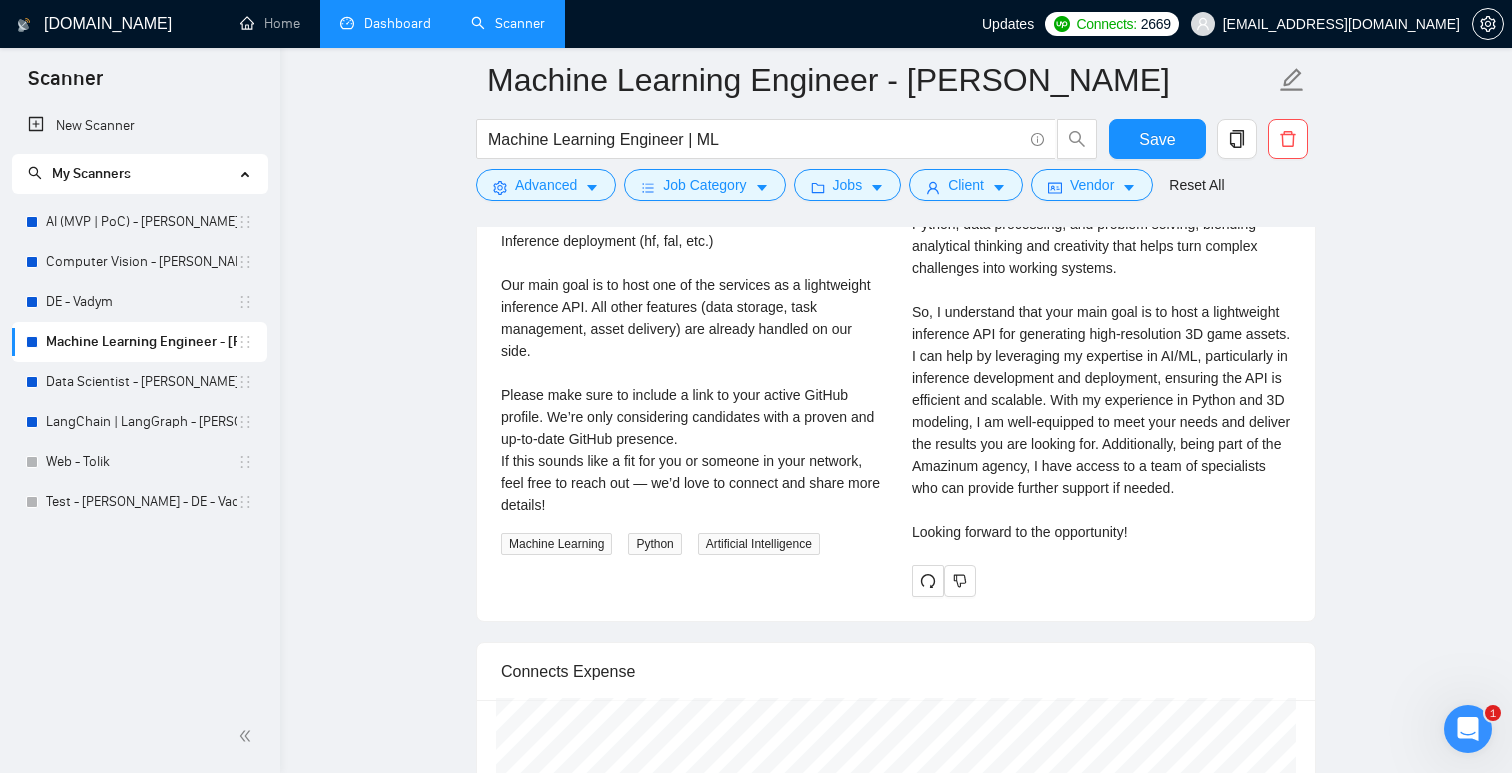 scroll, scrollTop: 3719, scrollLeft: 0, axis: vertical 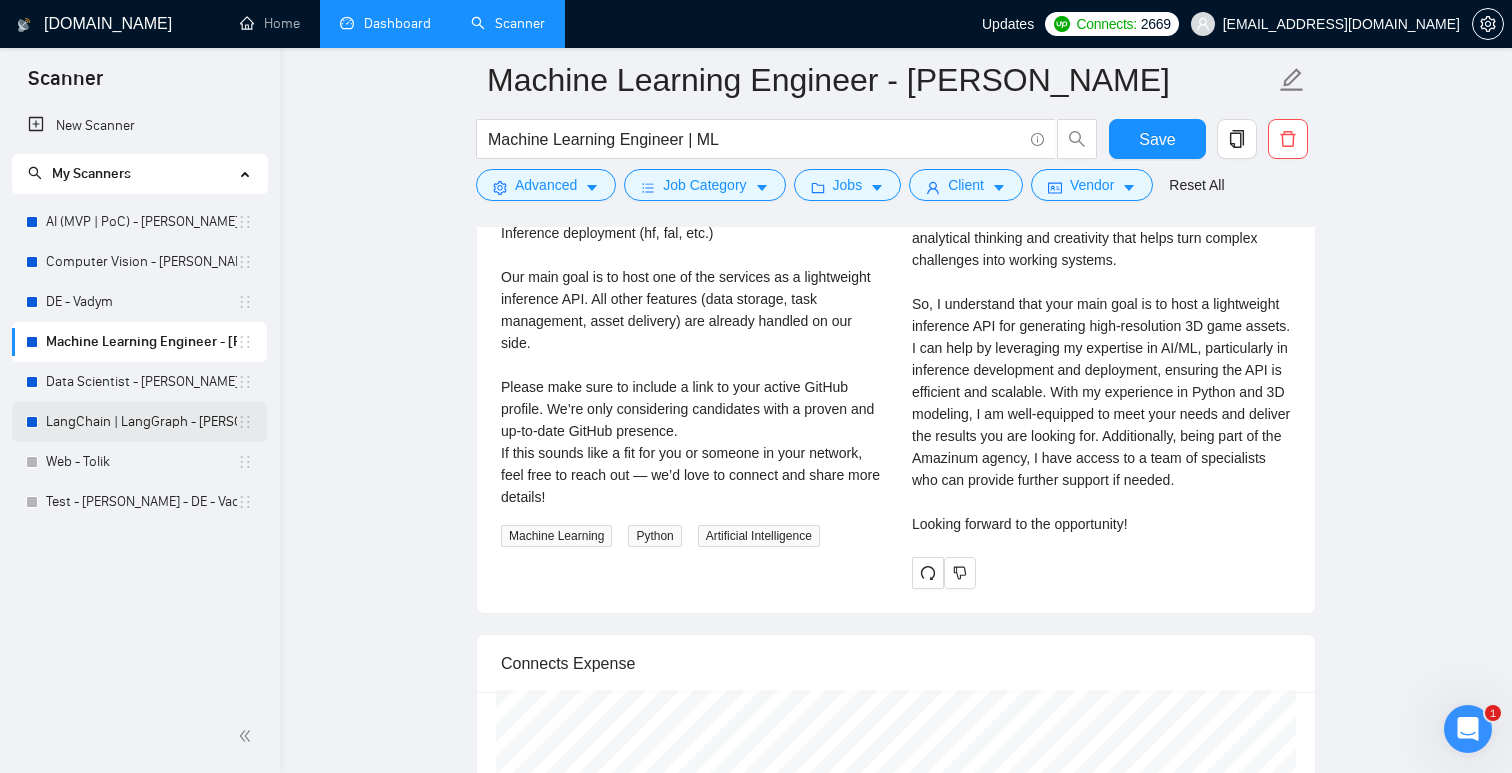 click on "LangChain | LangGraph - [PERSON_NAME]" at bounding box center (141, 422) 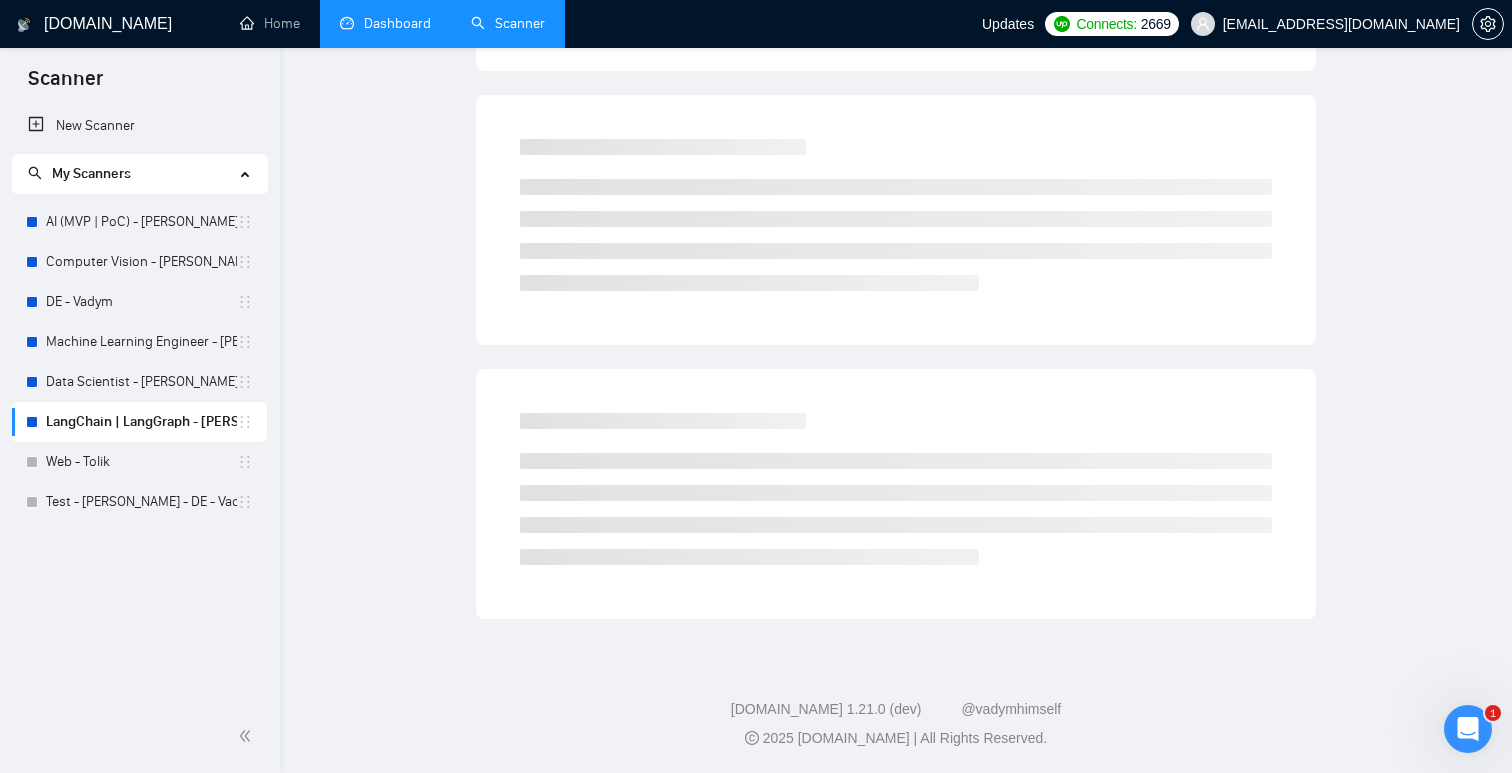 scroll, scrollTop: 0, scrollLeft: 0, axis: both 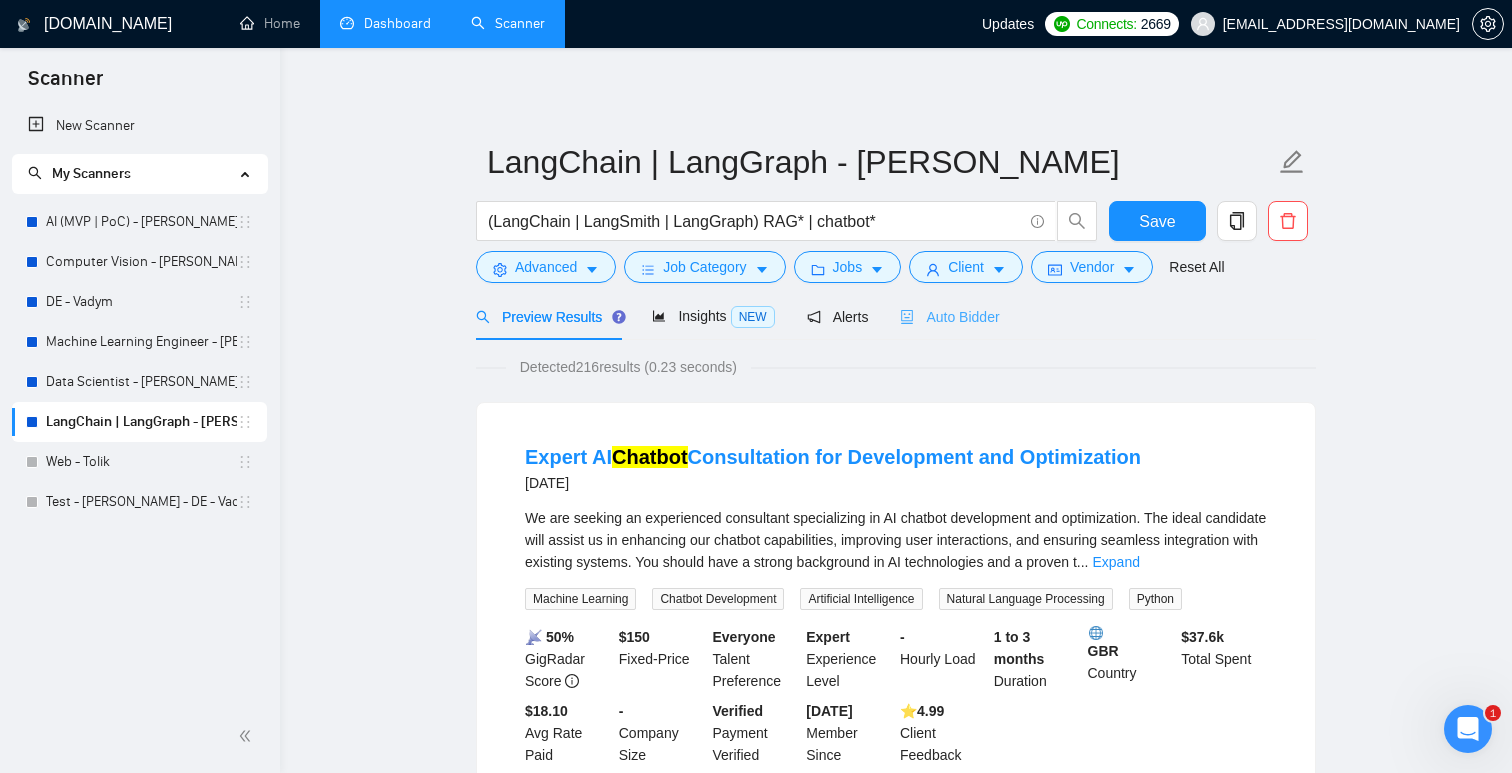 click on "Auto Bidder" at bounding box center (949, 316) 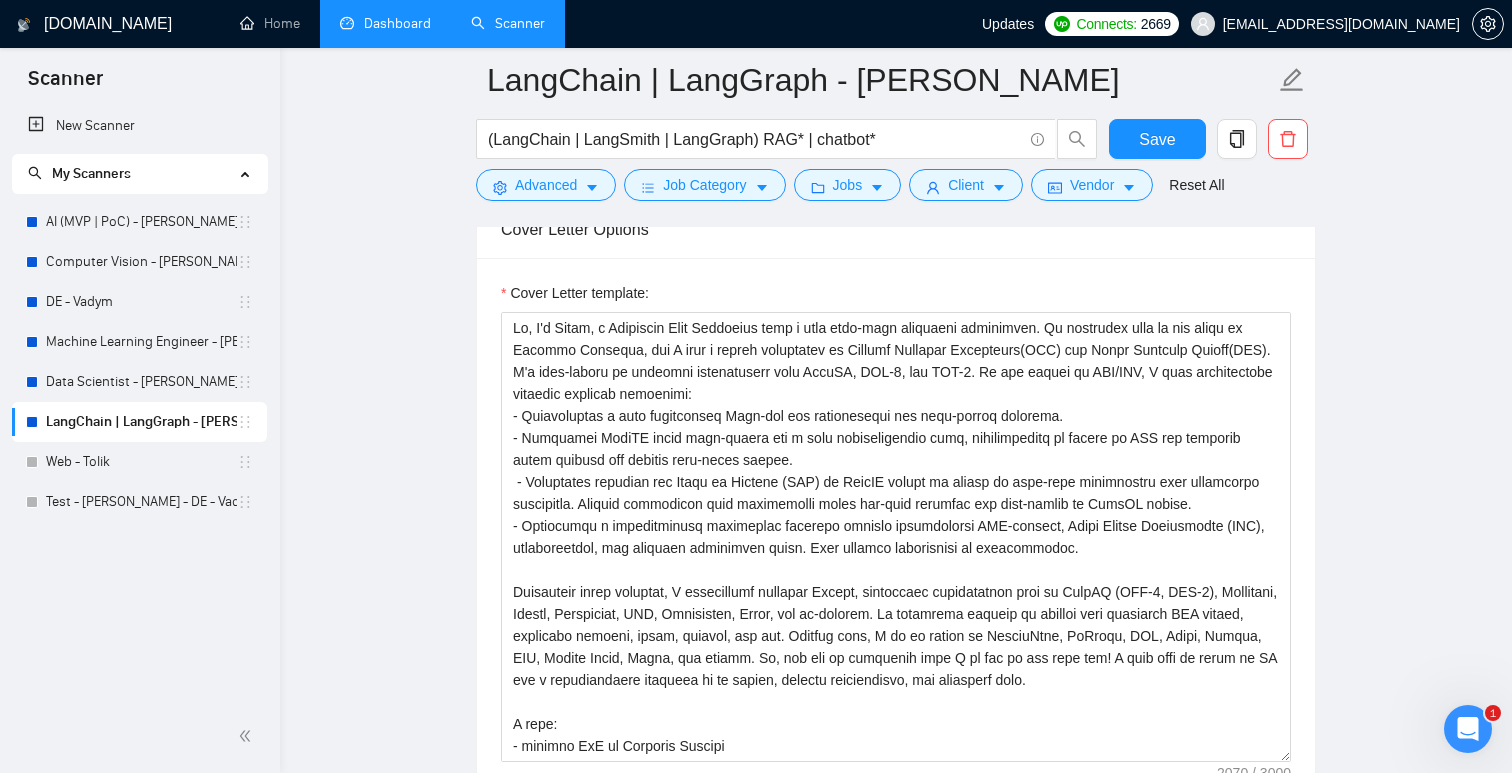scroll, scrollTop: 1327, scrollLeft: 0, axis: vertical 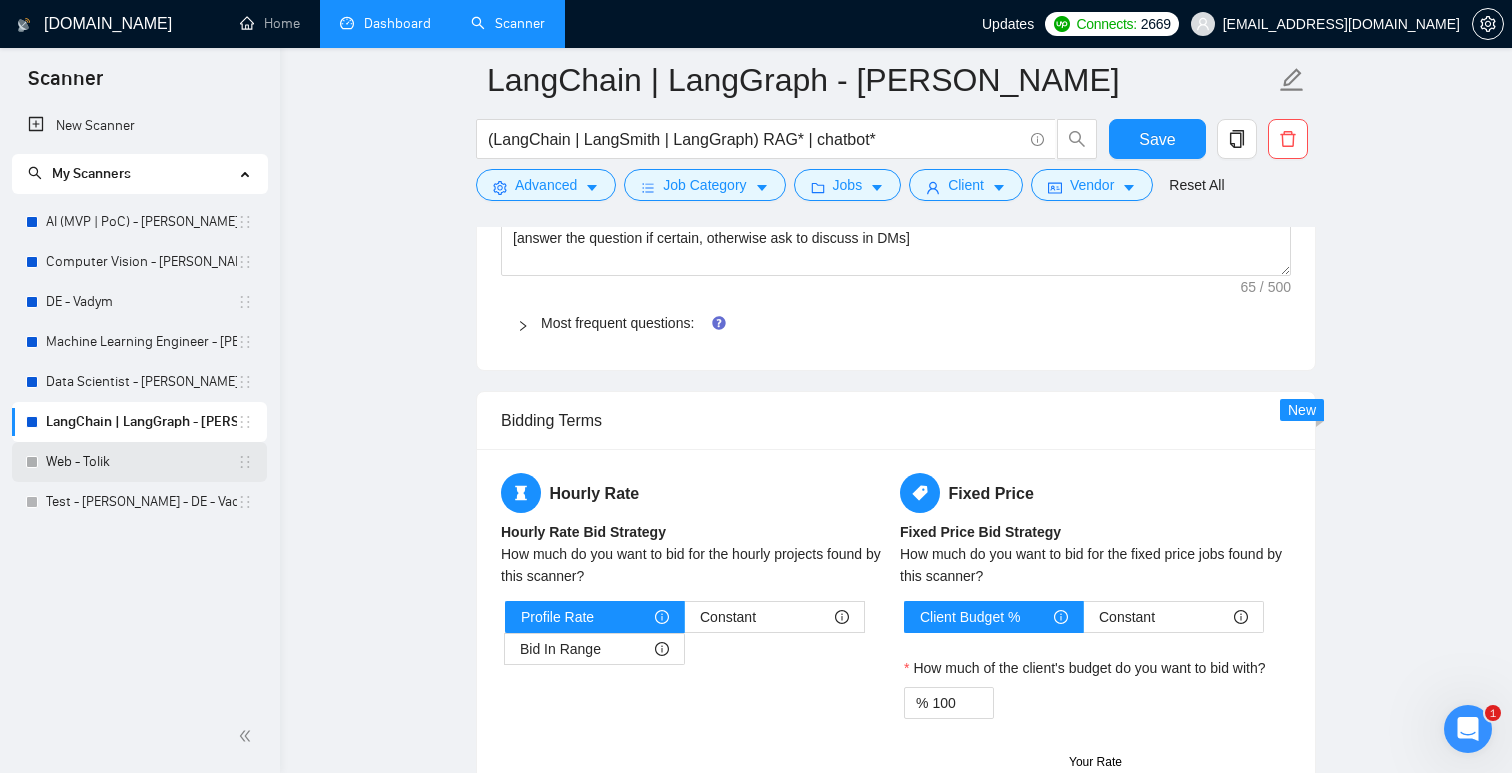 click on "Web - Tolik" at bounding box center [141, 462] 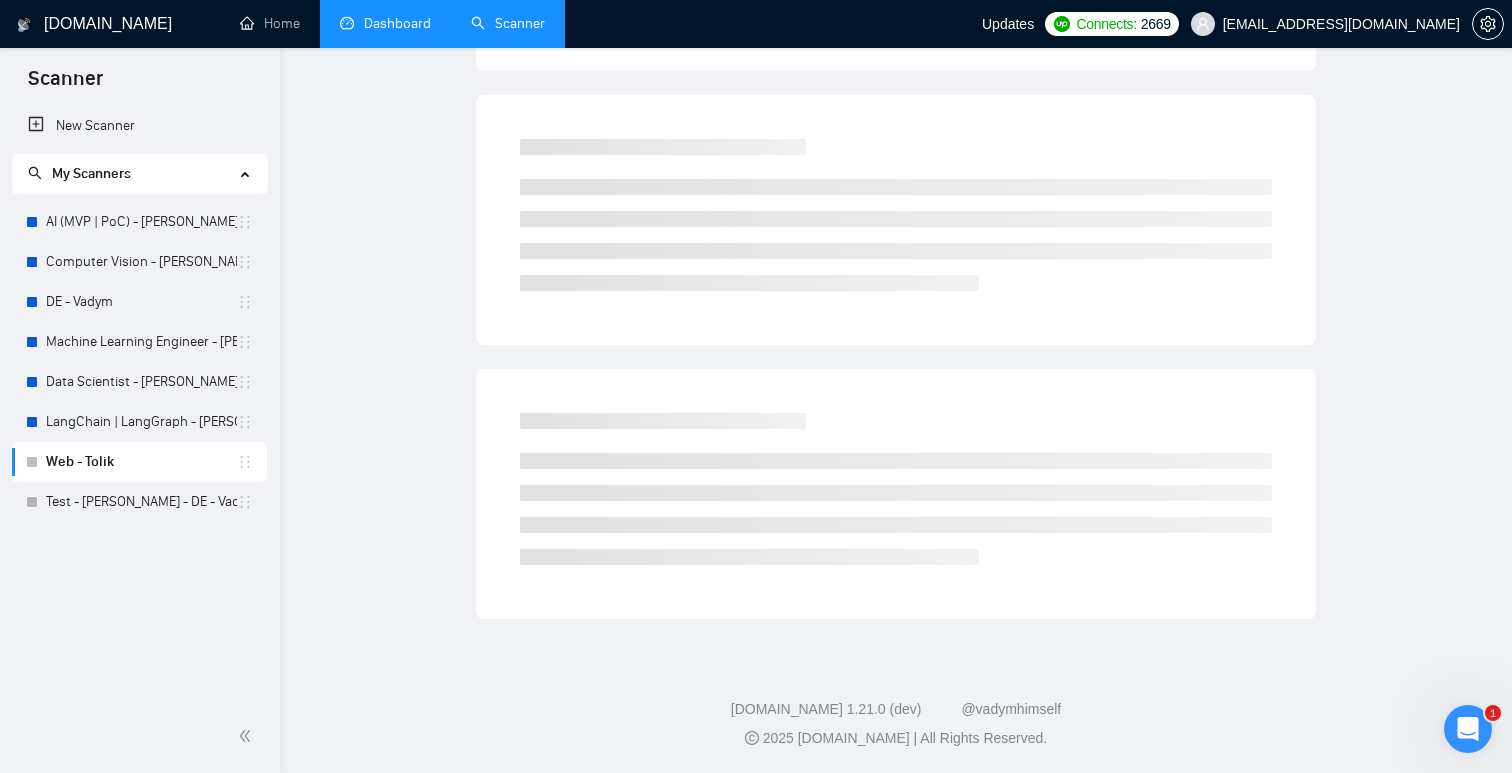 scroll, scrollTop: 0, scrollLeft: 0, axis: both 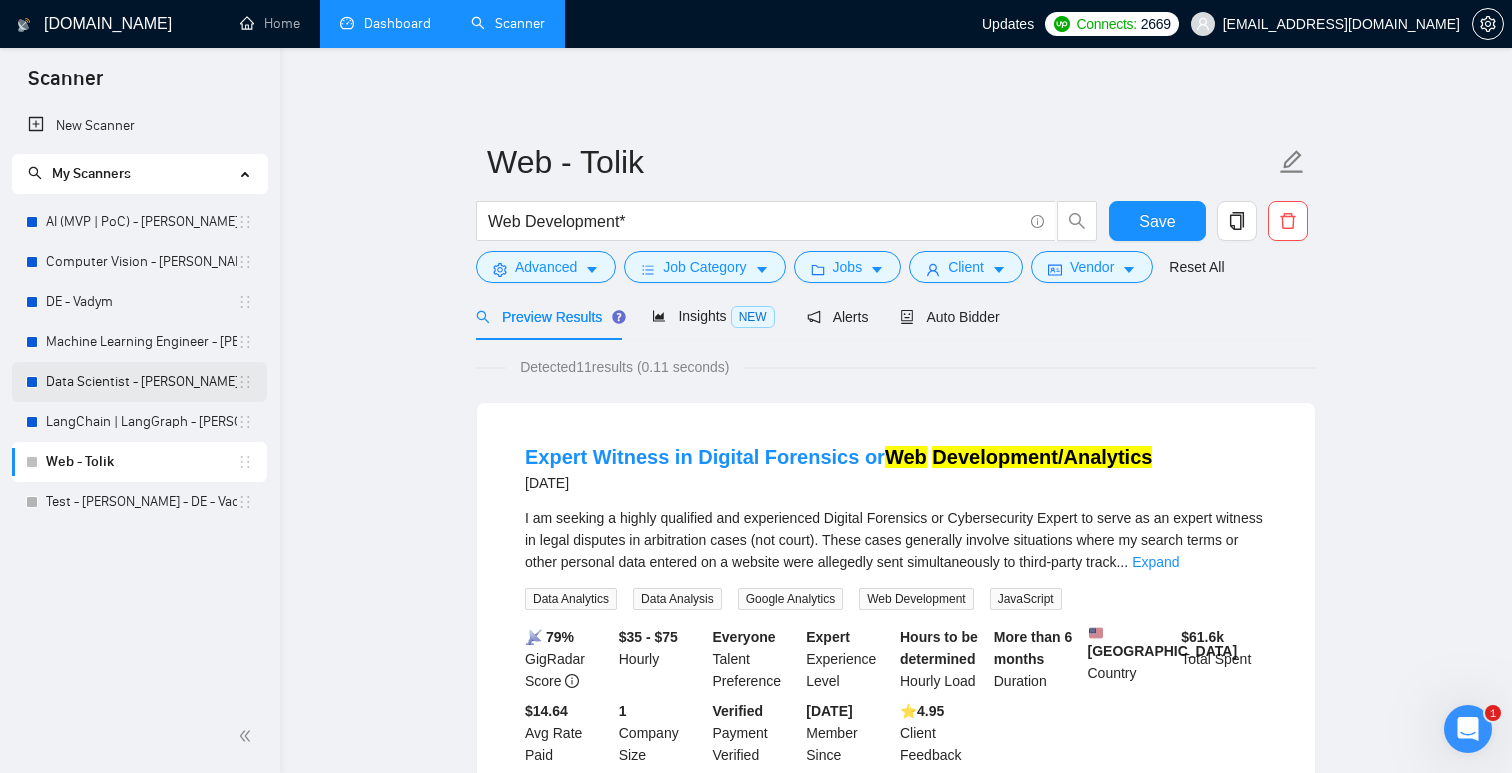 click on "Data Scientist - [PERSON_NAME]" at bounding box center [141, 382] 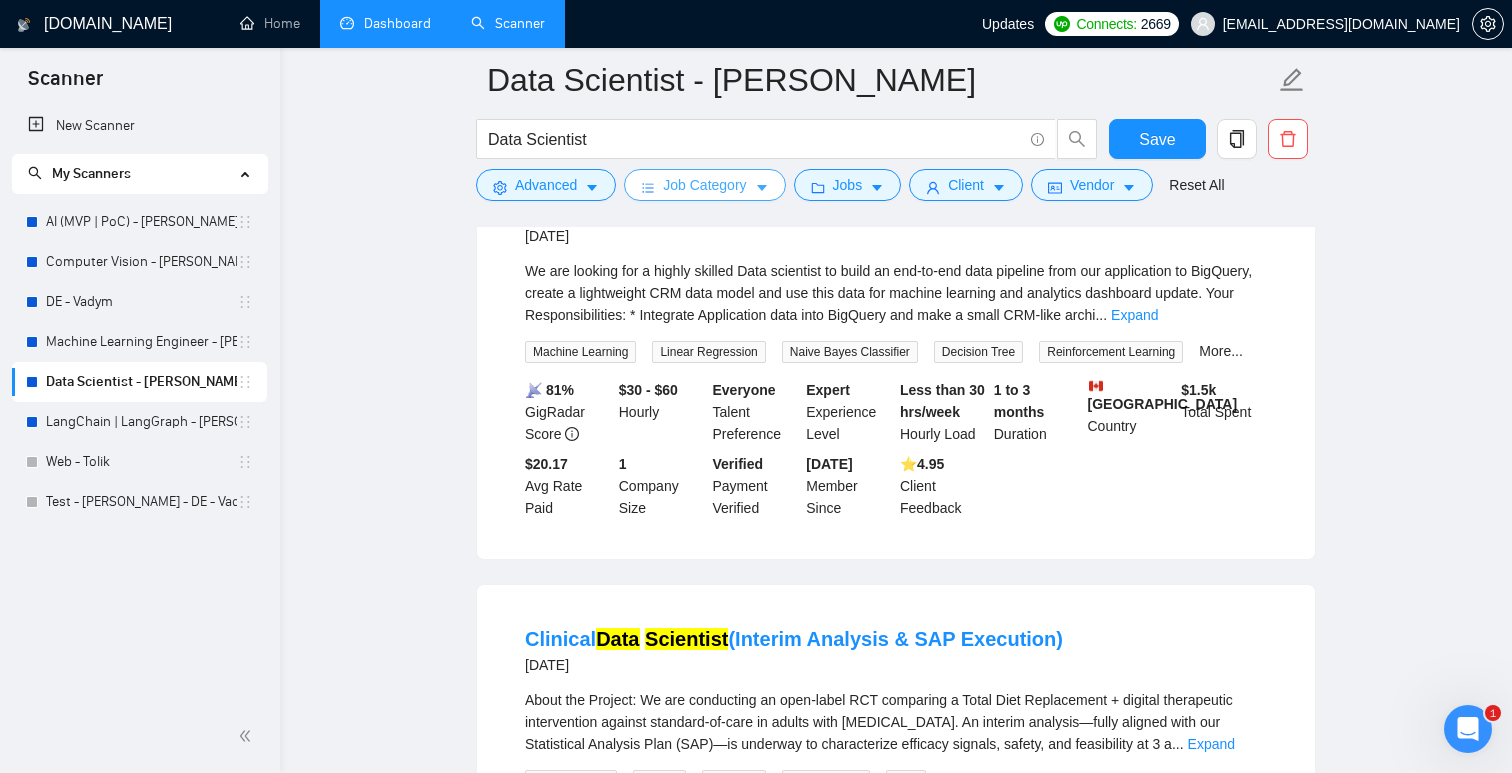 scroll, scrollTop: 0, scrollLeft: 0, axis: both 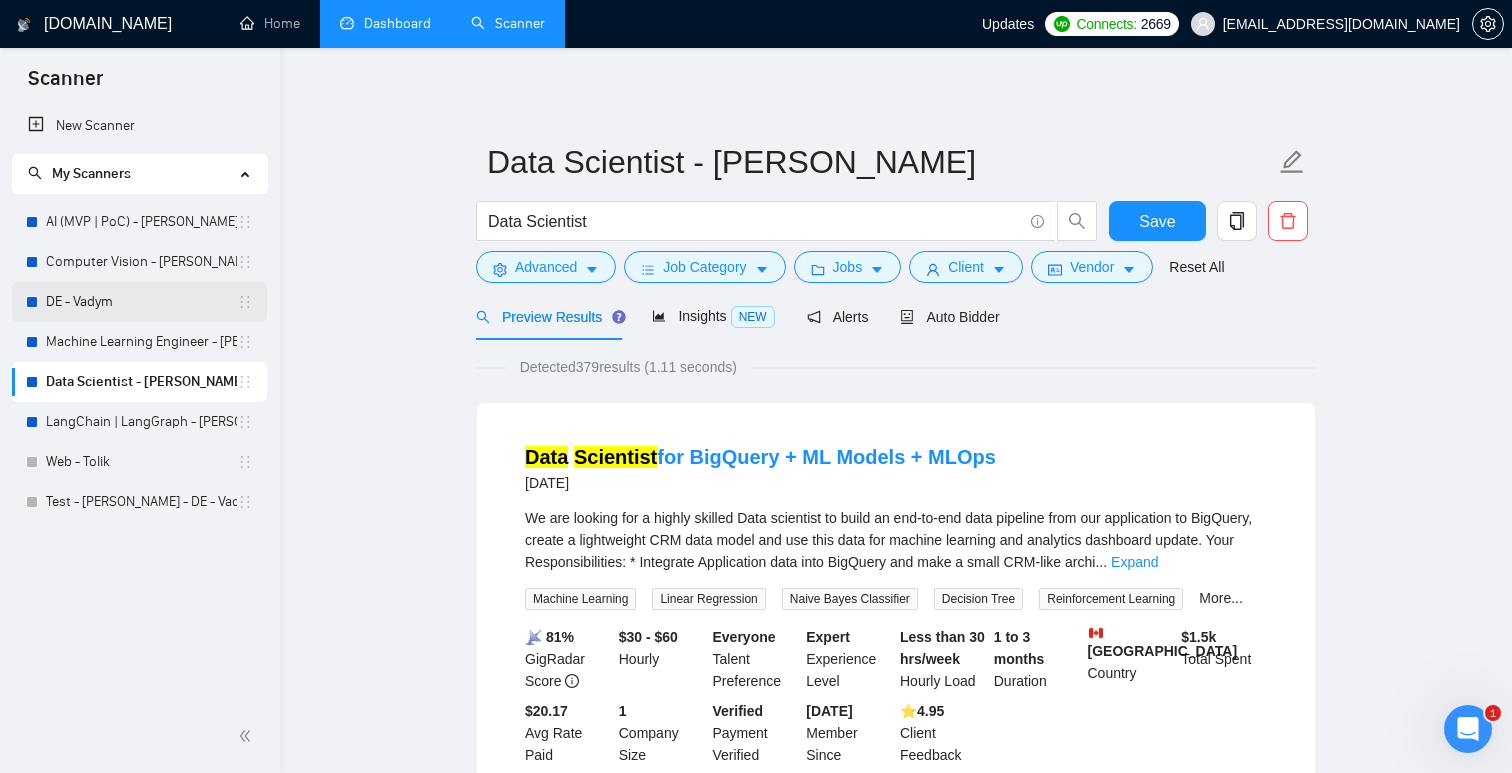 click on "DE - Vadym" at bounding box center [141, 302] 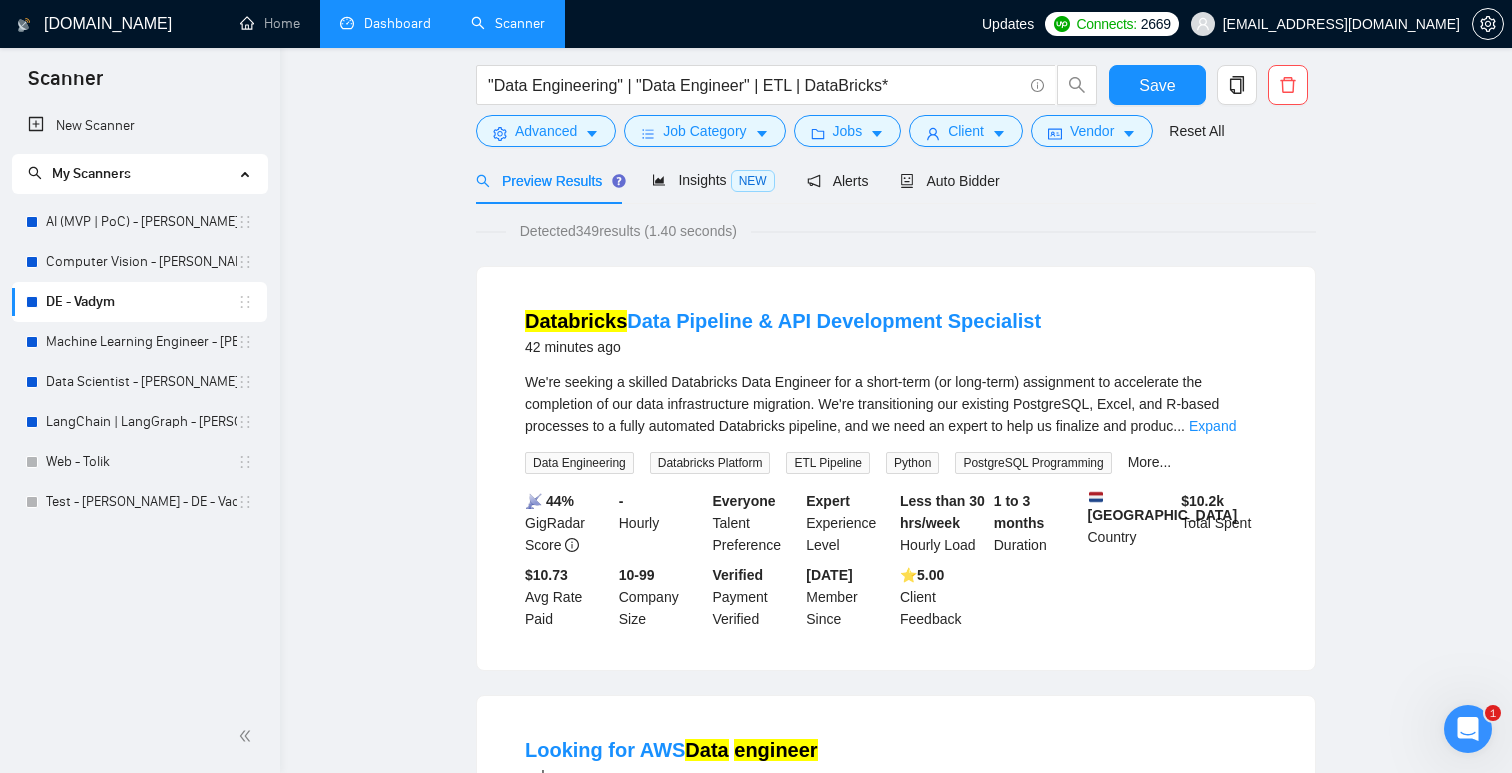 scroll, scrollTop: 0, scrollLeft: 0, axis: both 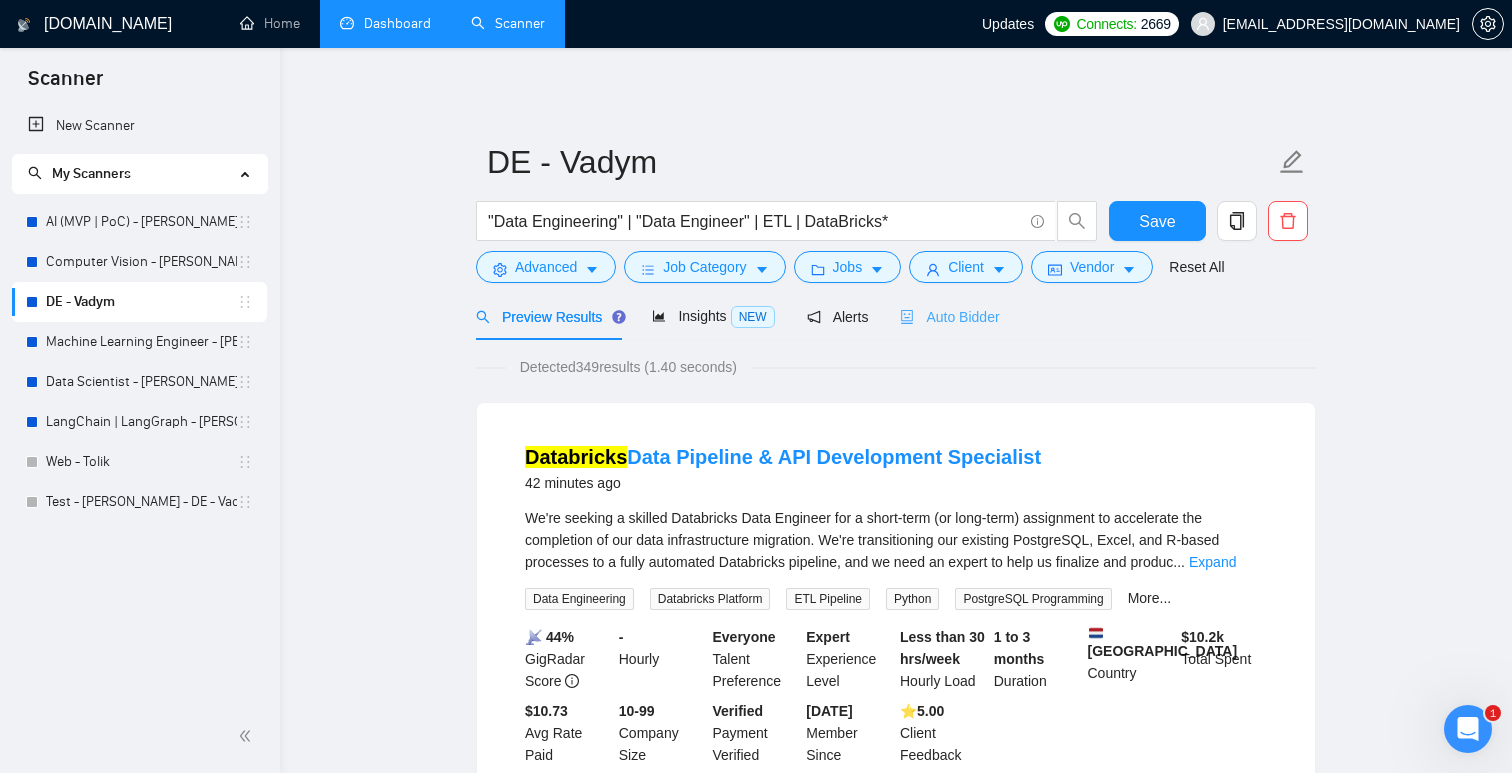 click on "Auto Bidder" at bounding box center (949, 316) 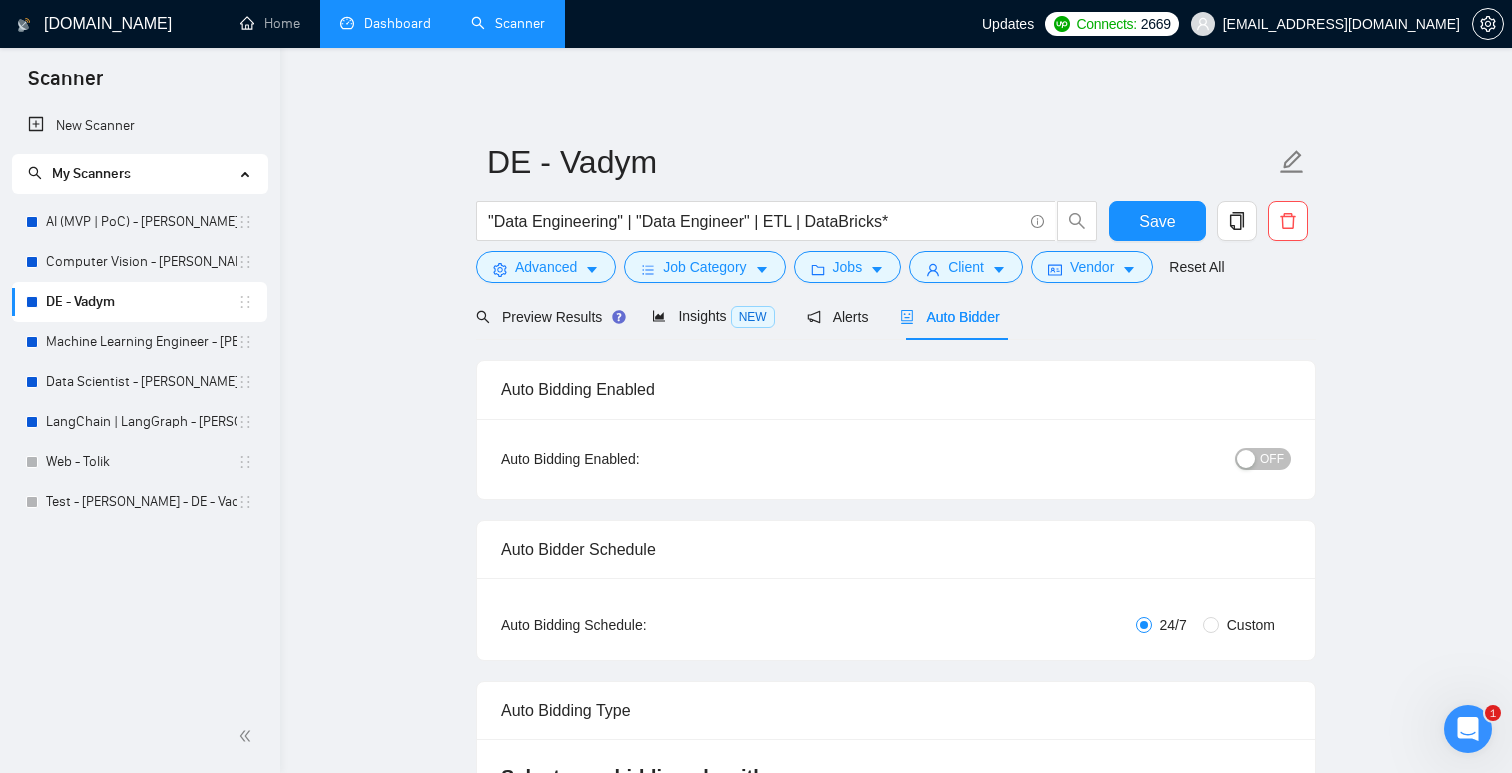 type 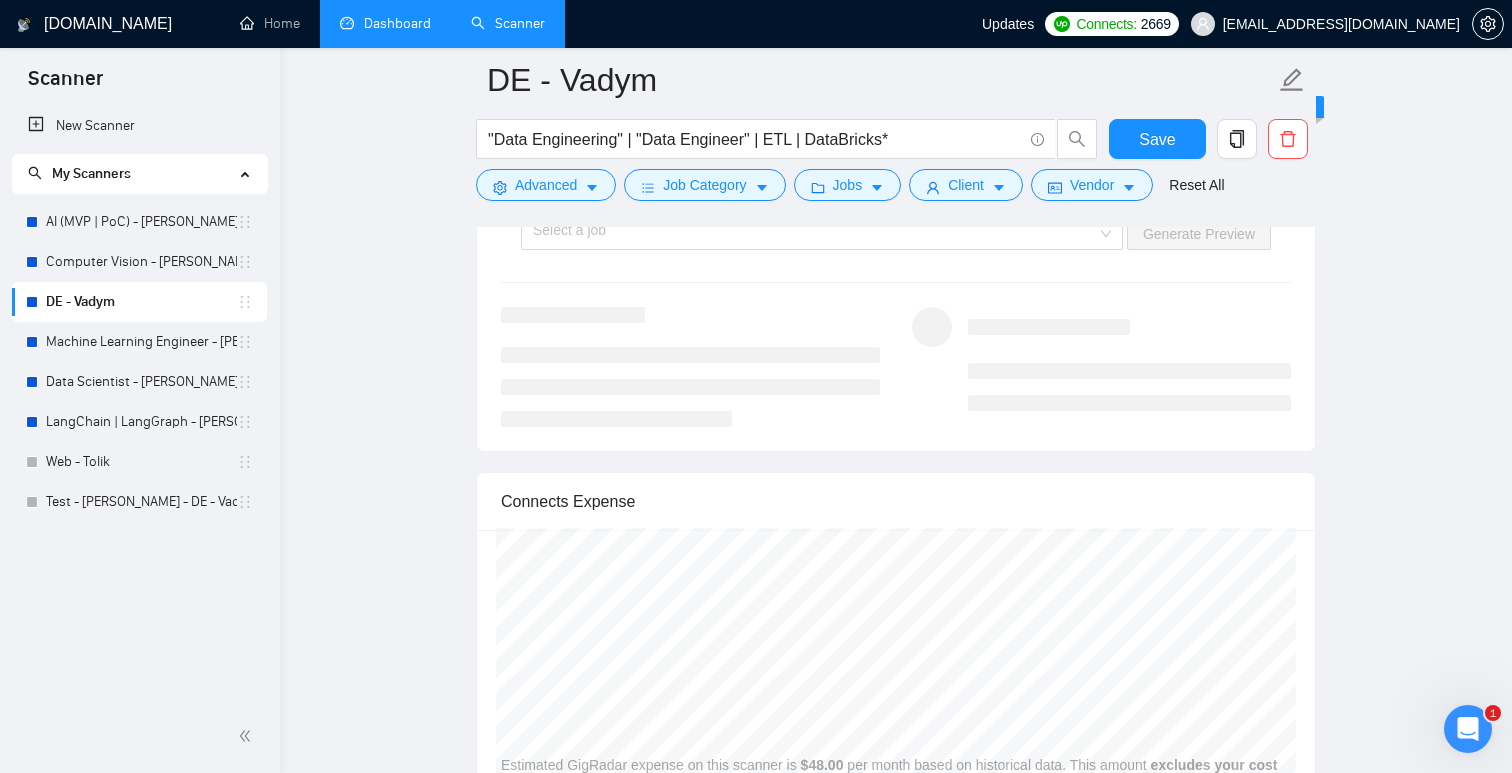 scroll, scrollTop: 3319, scrollLeft: 0, axis: vertical 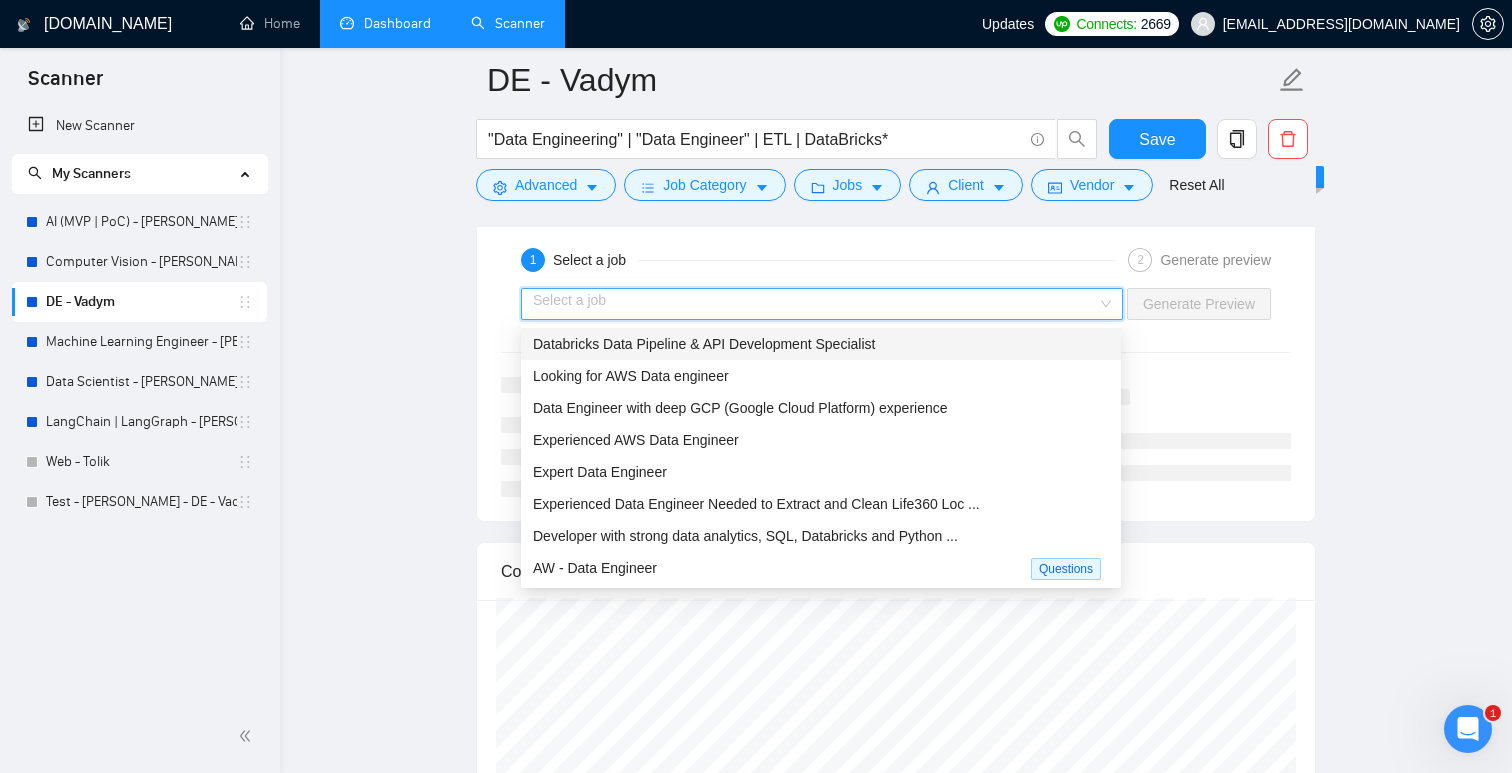 click at bounding box center [815, 304] 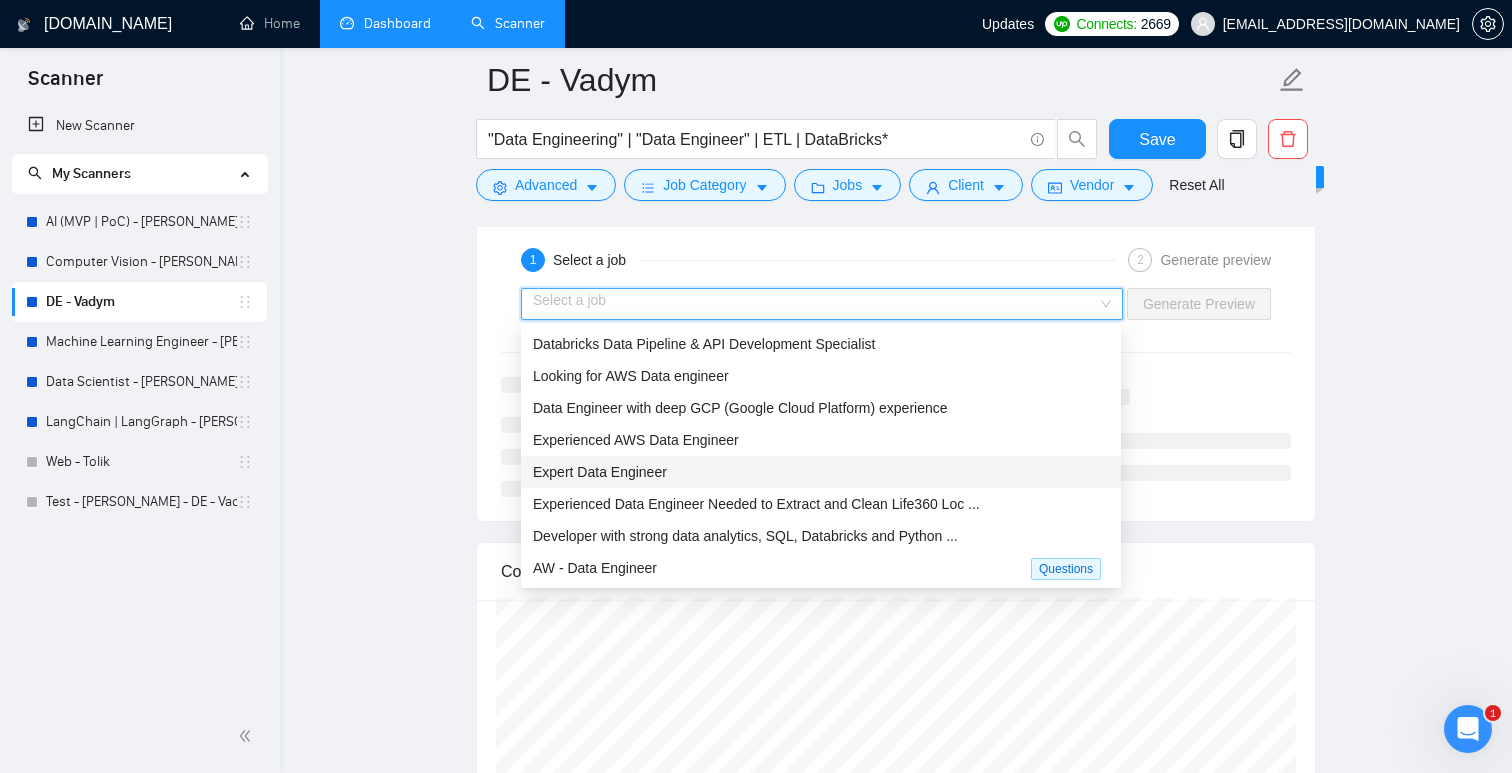scroll, scrollTop: 64, scrollLeft: 0, axis: vertical 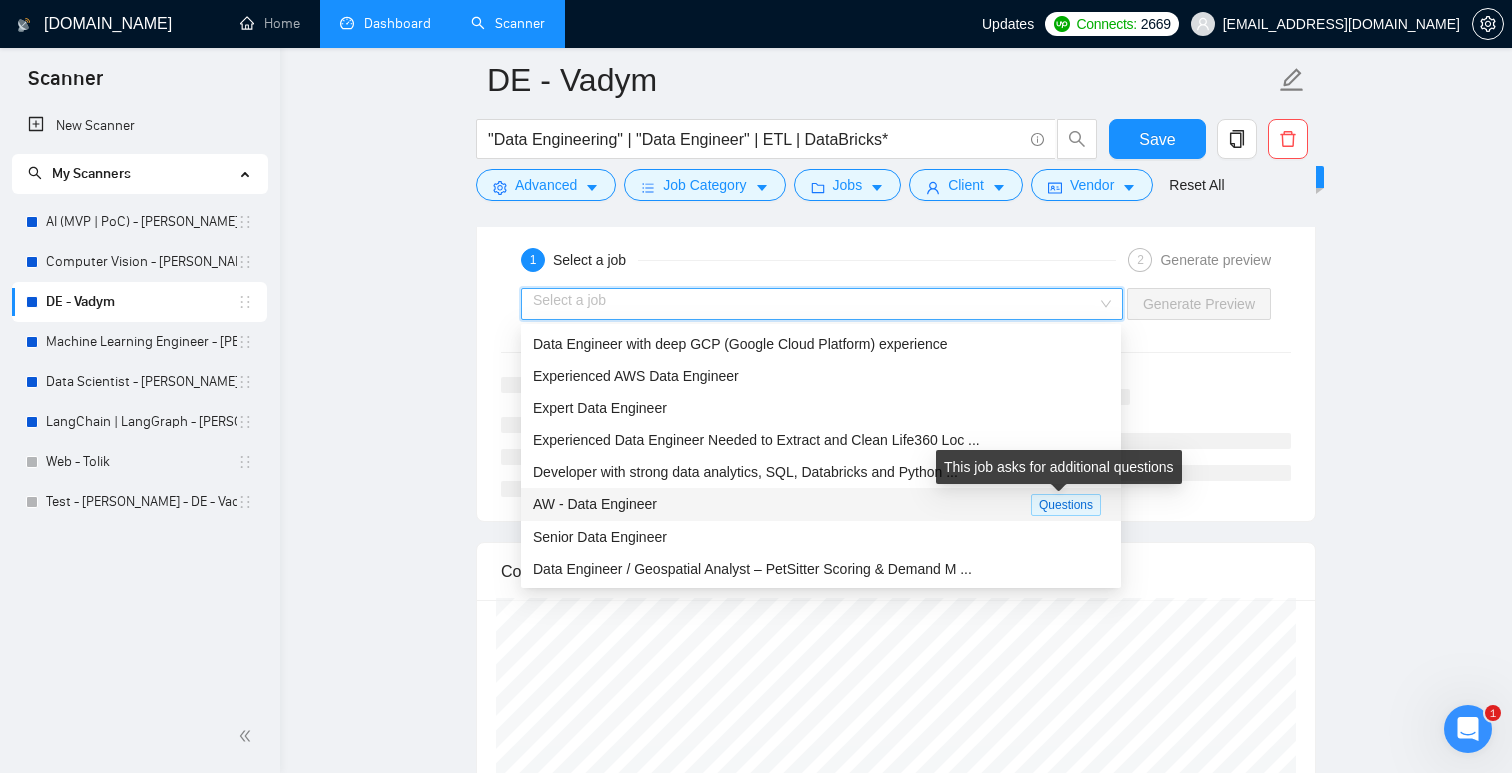 click on "Questions" at bounding box center (1066, 505) 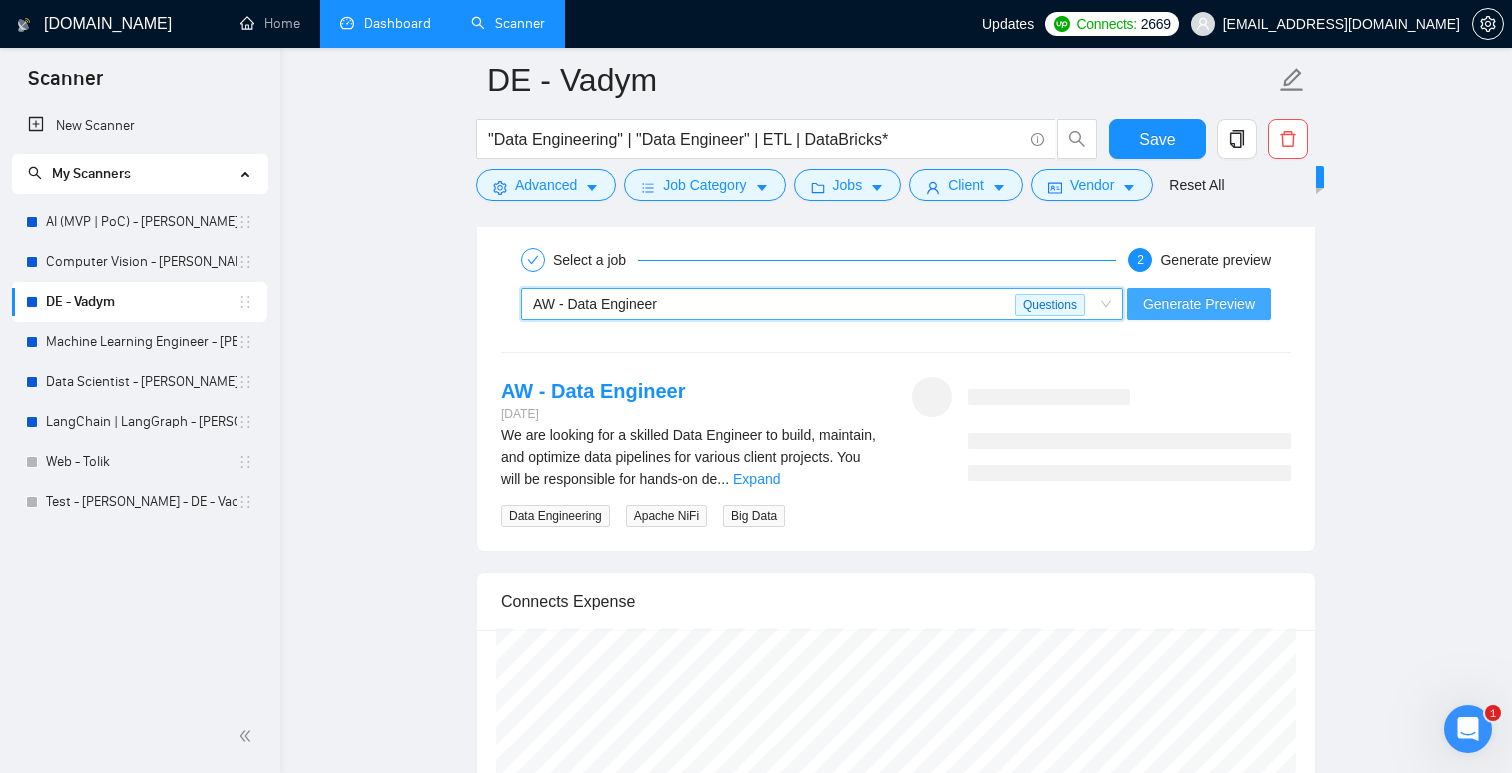 click on "Generate Preview" at bounding box center (1199, 304) 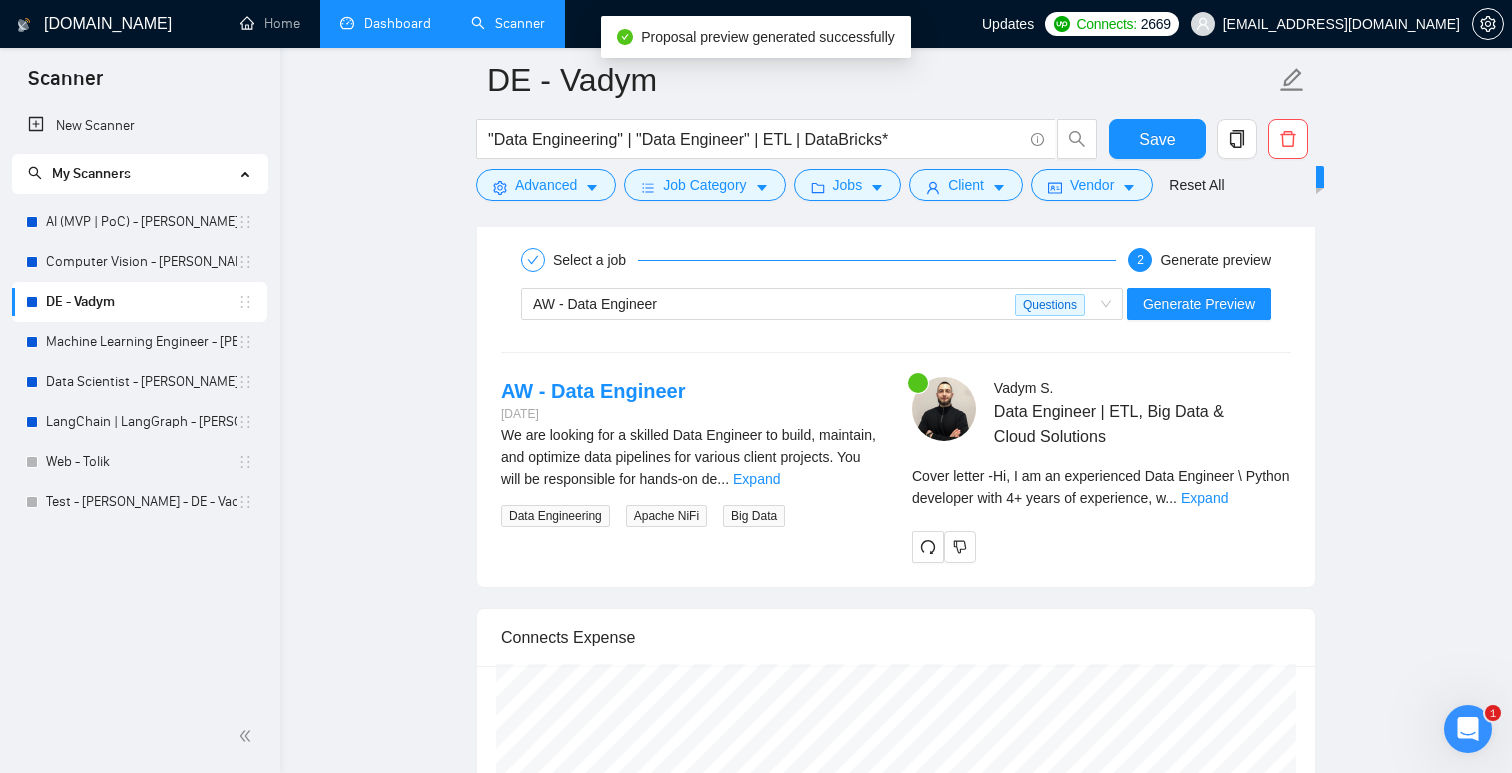 click on "Cover letter -  Hi, I am an experienced Data Engineer \ Python developer with 4+ years of experience, w ... Expand" at bounding box center (1101, 487) 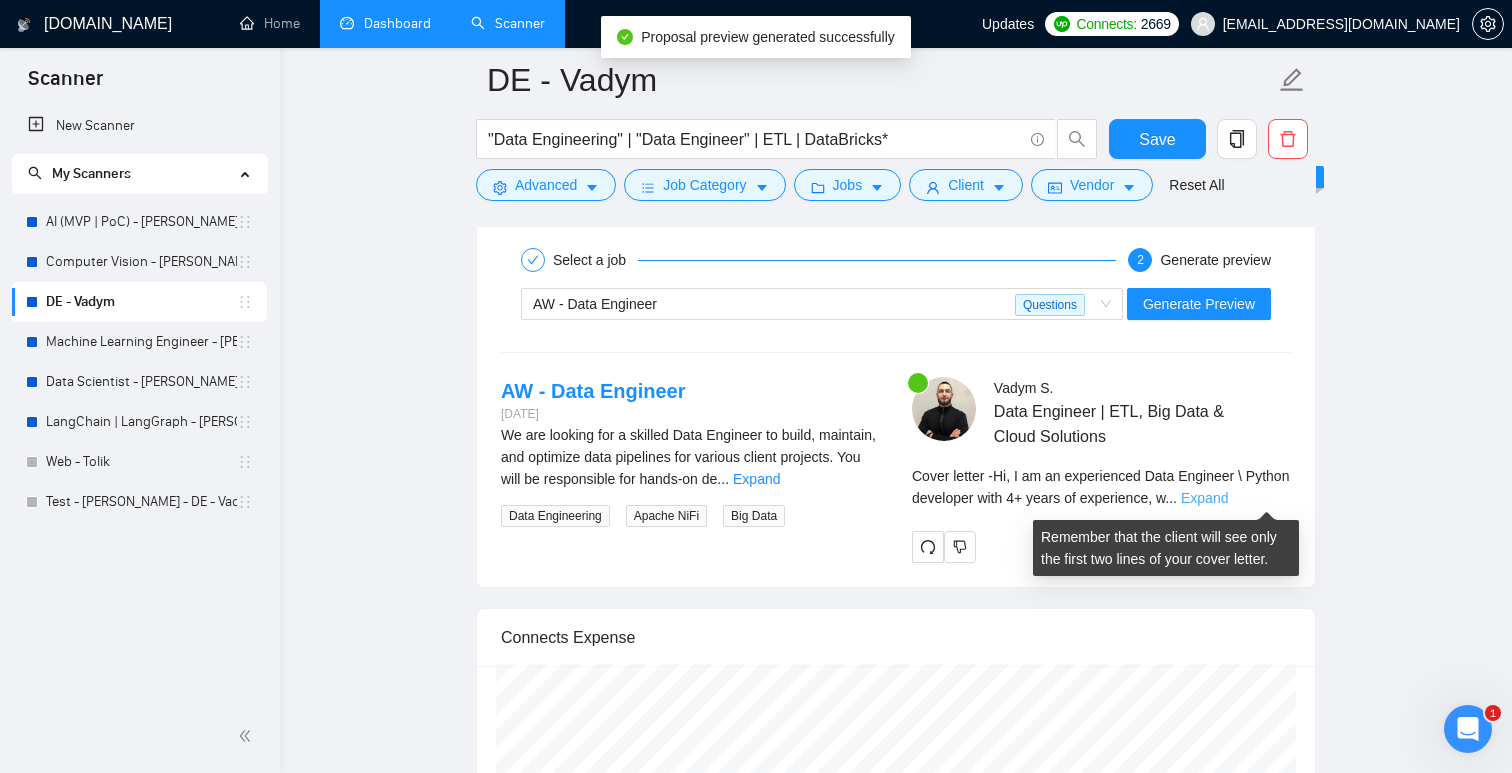 click on "Expand" at bounding box center [1204, 498] 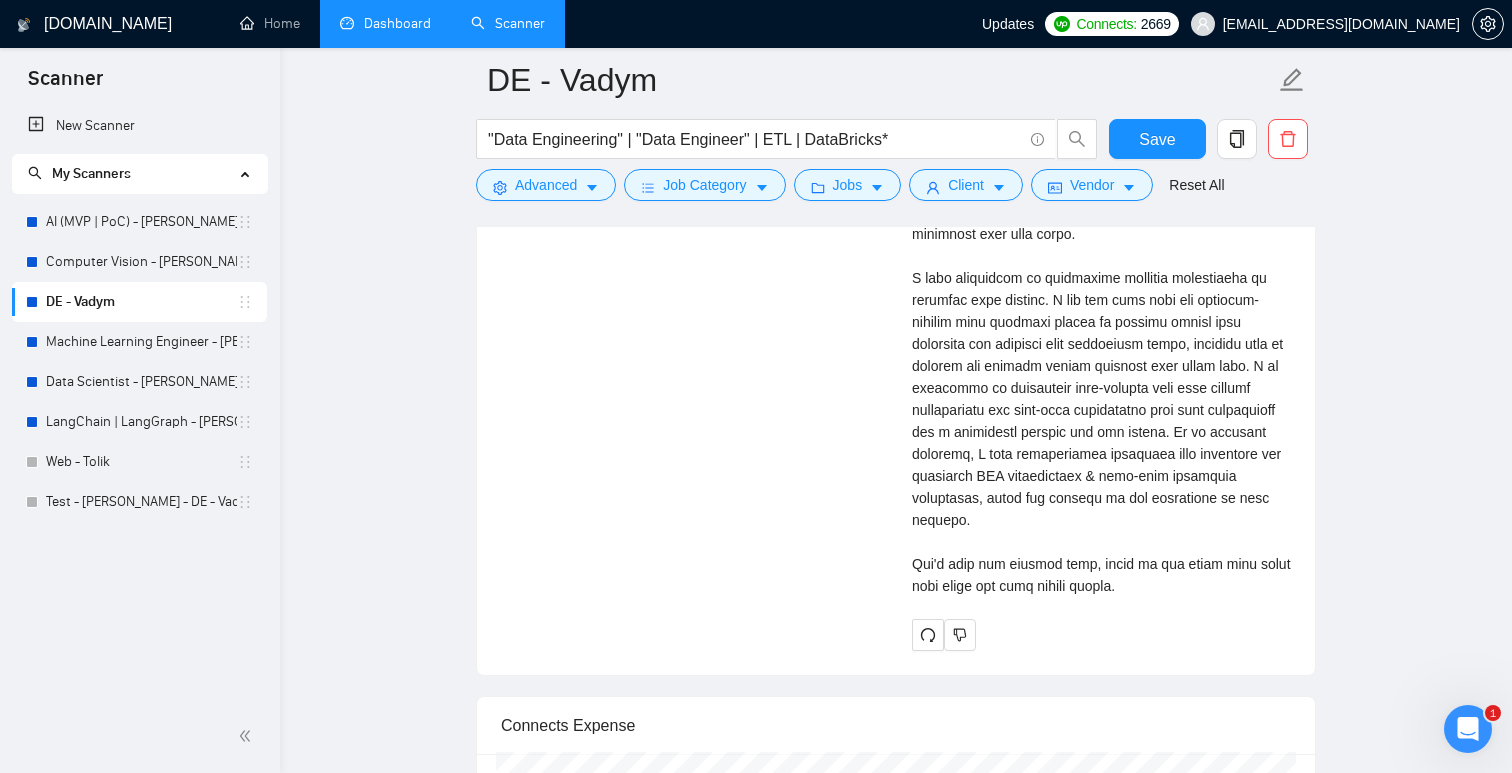 scroll, scrollTop: 4283, scrollLeft: 0, axis: vertical 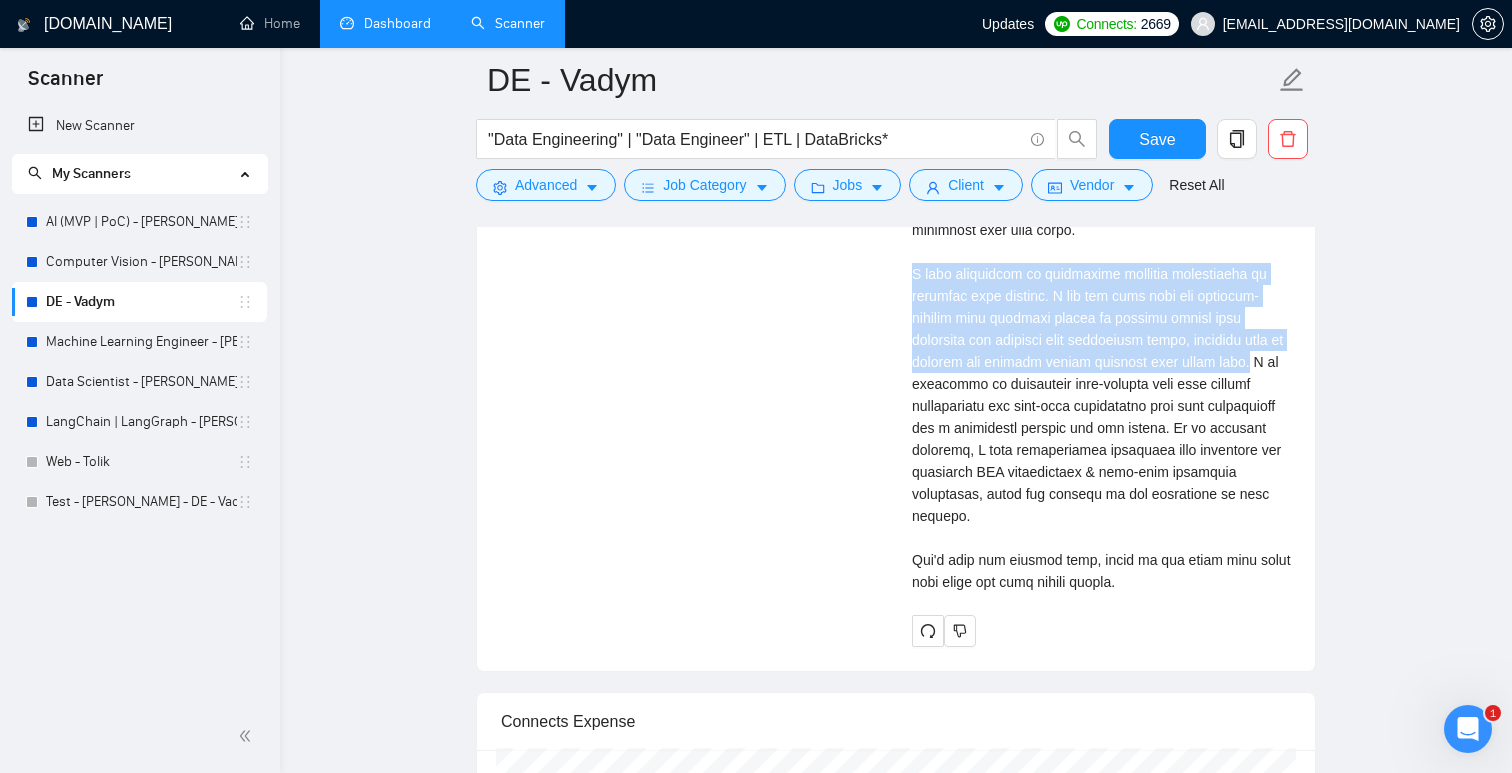 drag, startPoint x: 906, startPoint y: 294, endPoint x: 1283, endPoint y: 380, distance: 386.68463 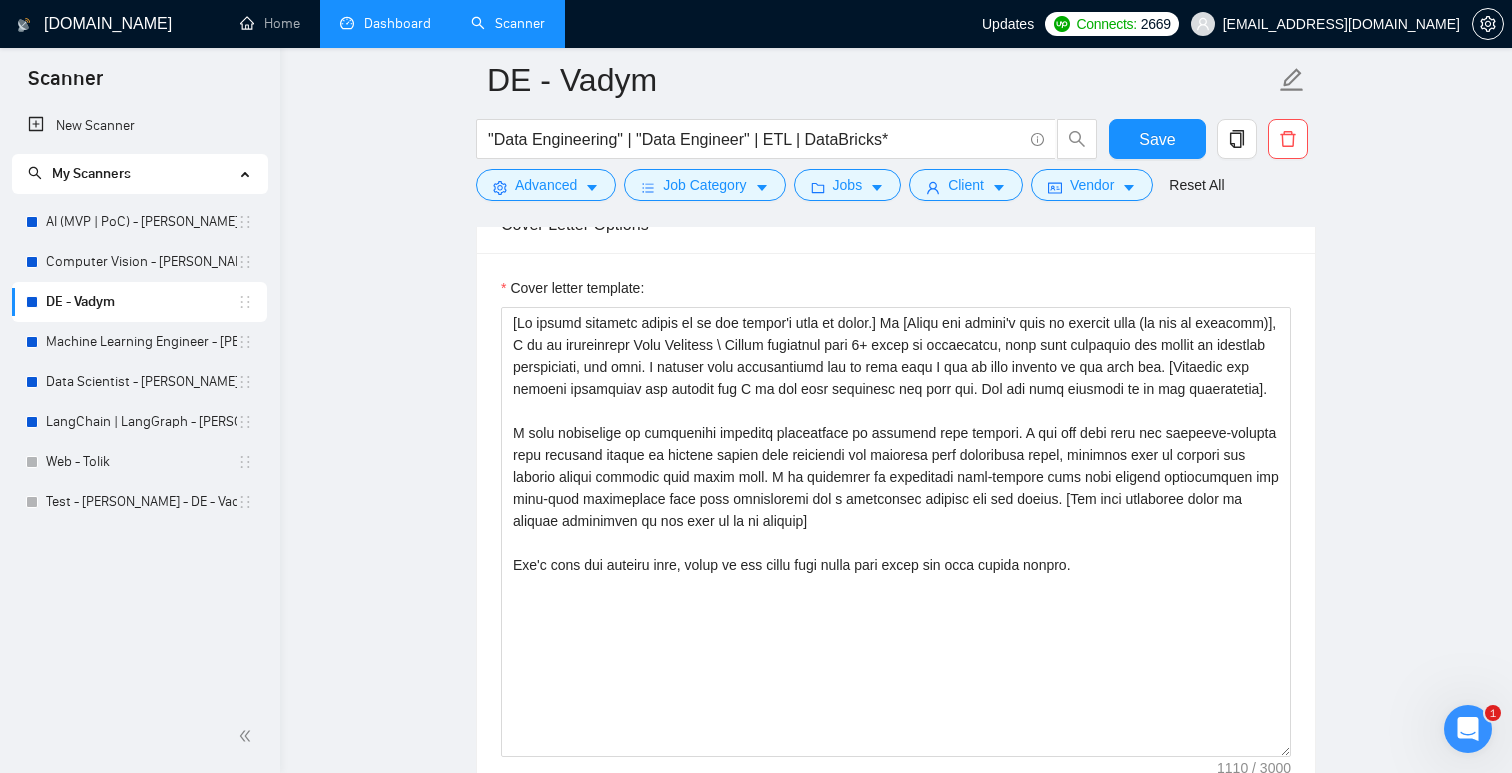 scroll, scrollTop: 1698, scrollLeft: 0, axis: vertical 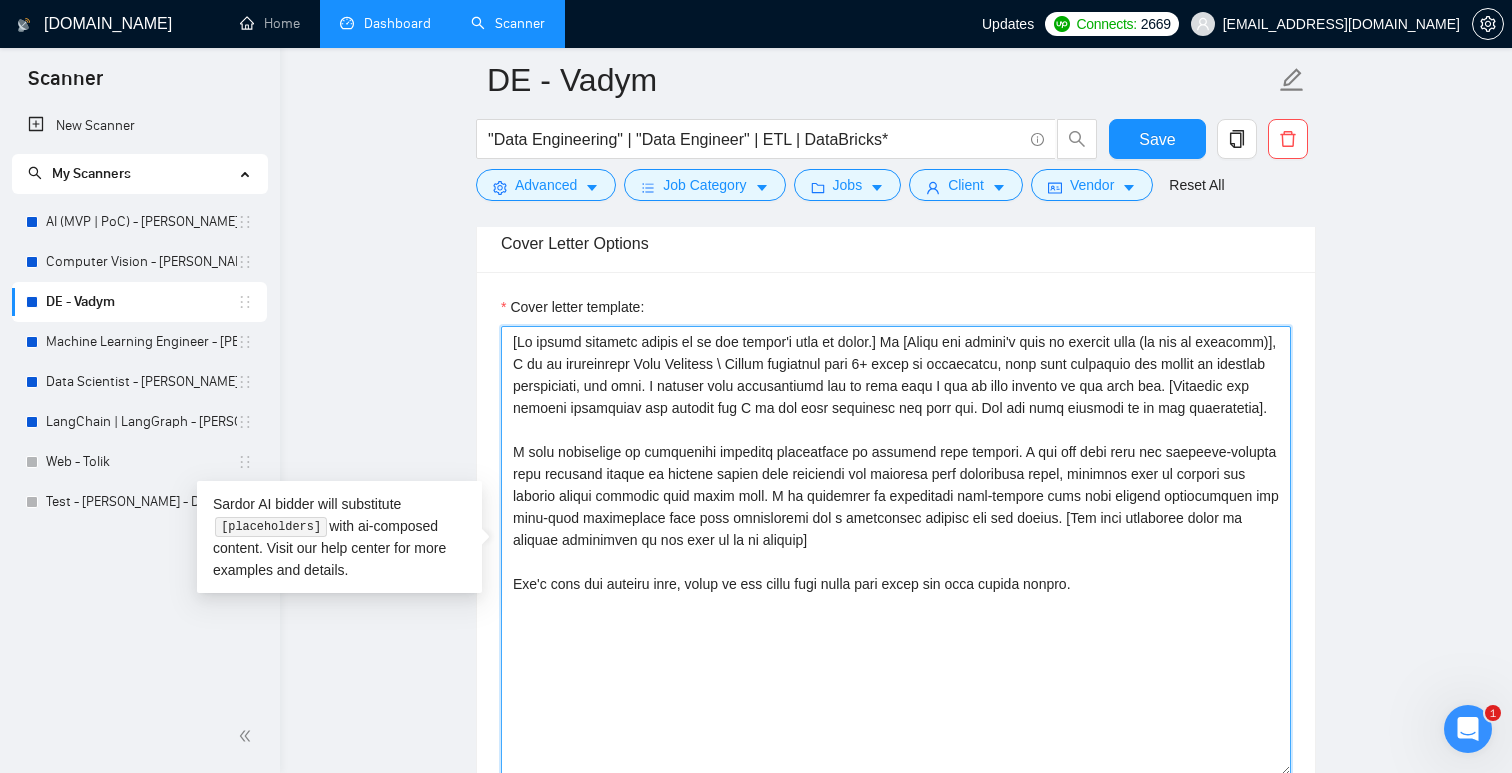 drag, startPoint x: 509, startPoint y: 470, endPoint x: 898, endPoint y: 511, distance: 391.1547 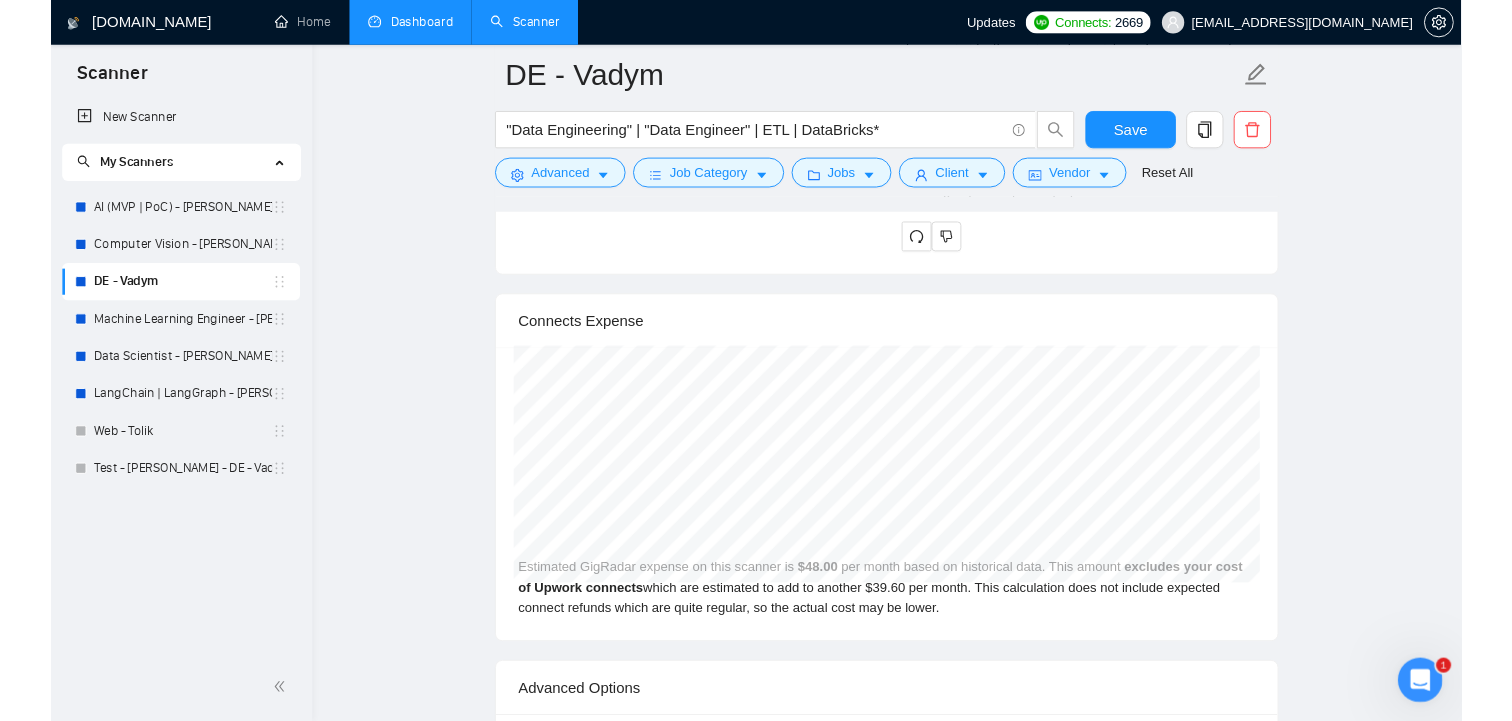 scroll, scrollTop: 4664, scrollLeft: 0, axis: vertical 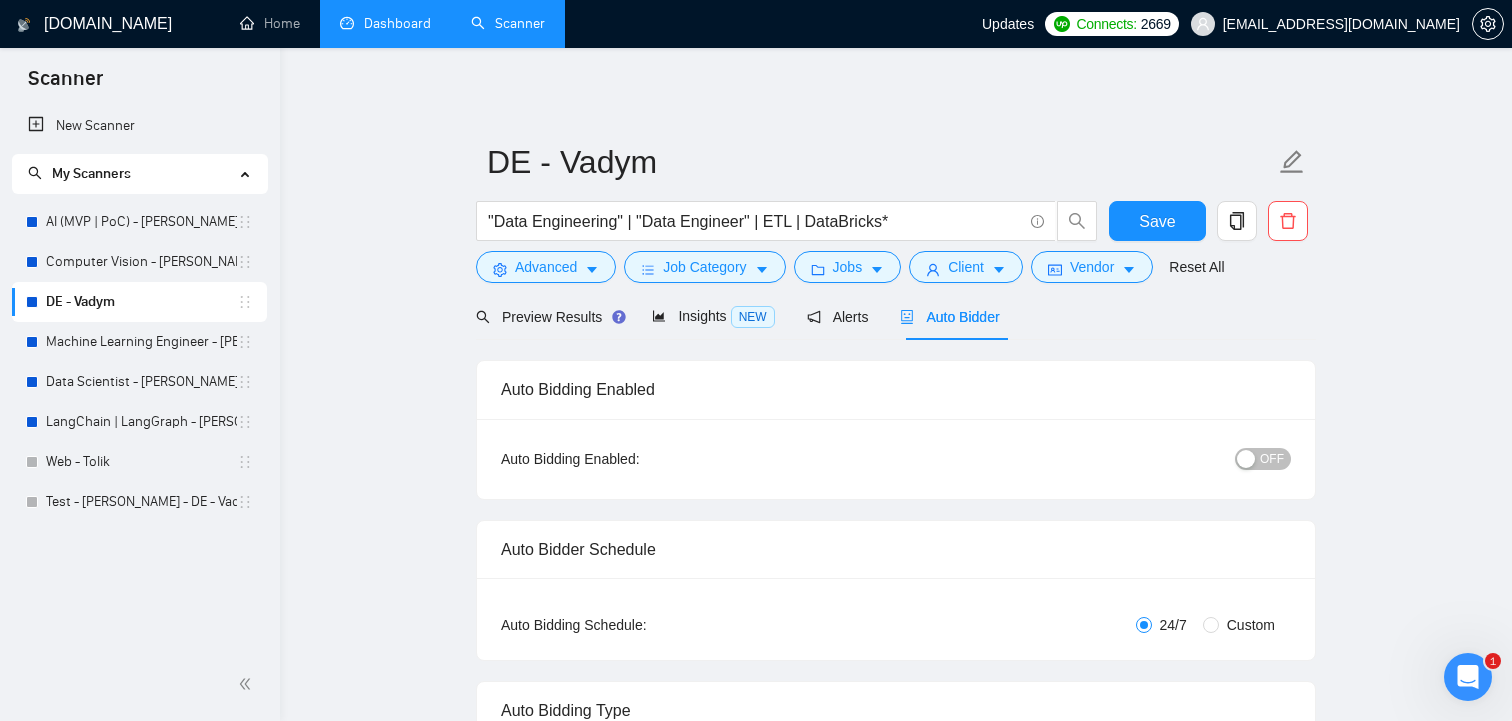 click on "Dashboard" at bounding box center (385, 23) 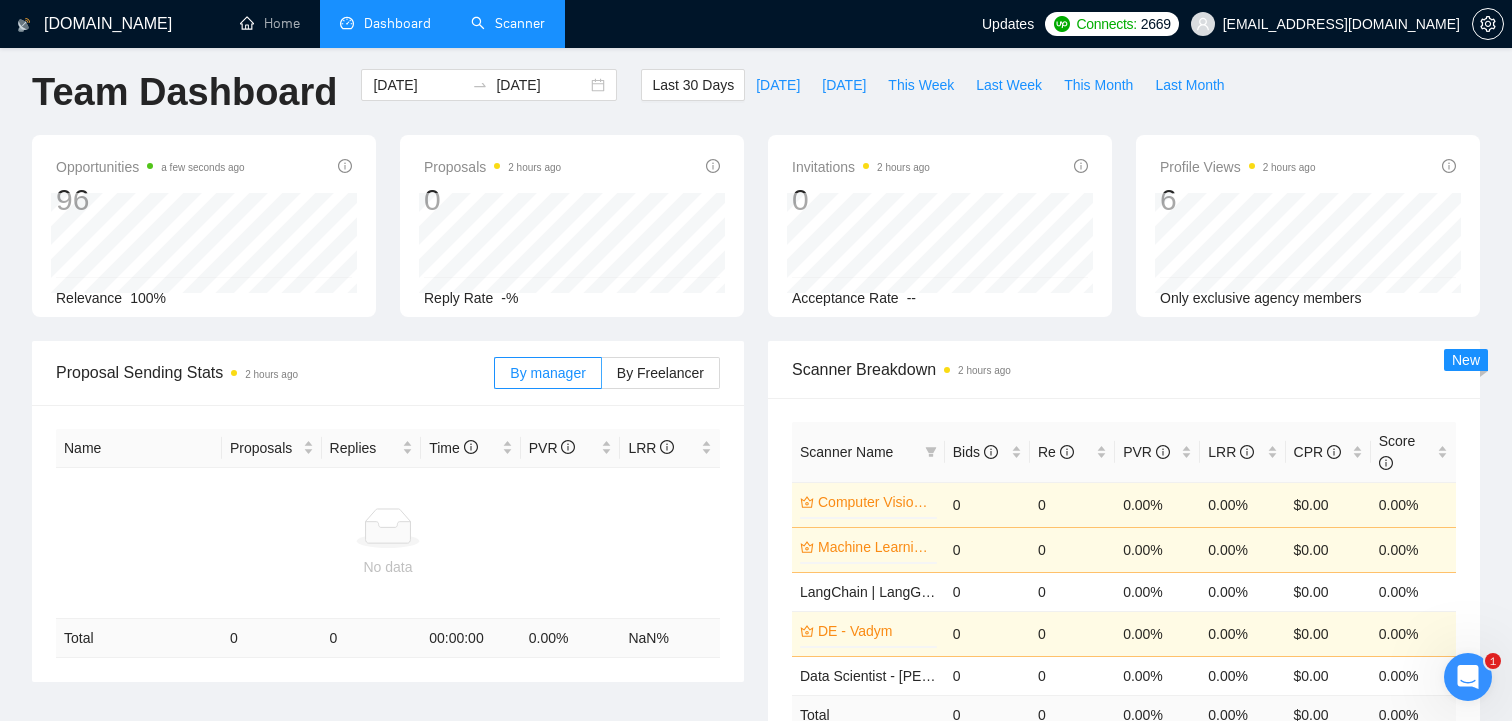scroll, scrollTop: 0, scrollLeft: 0, axis: both 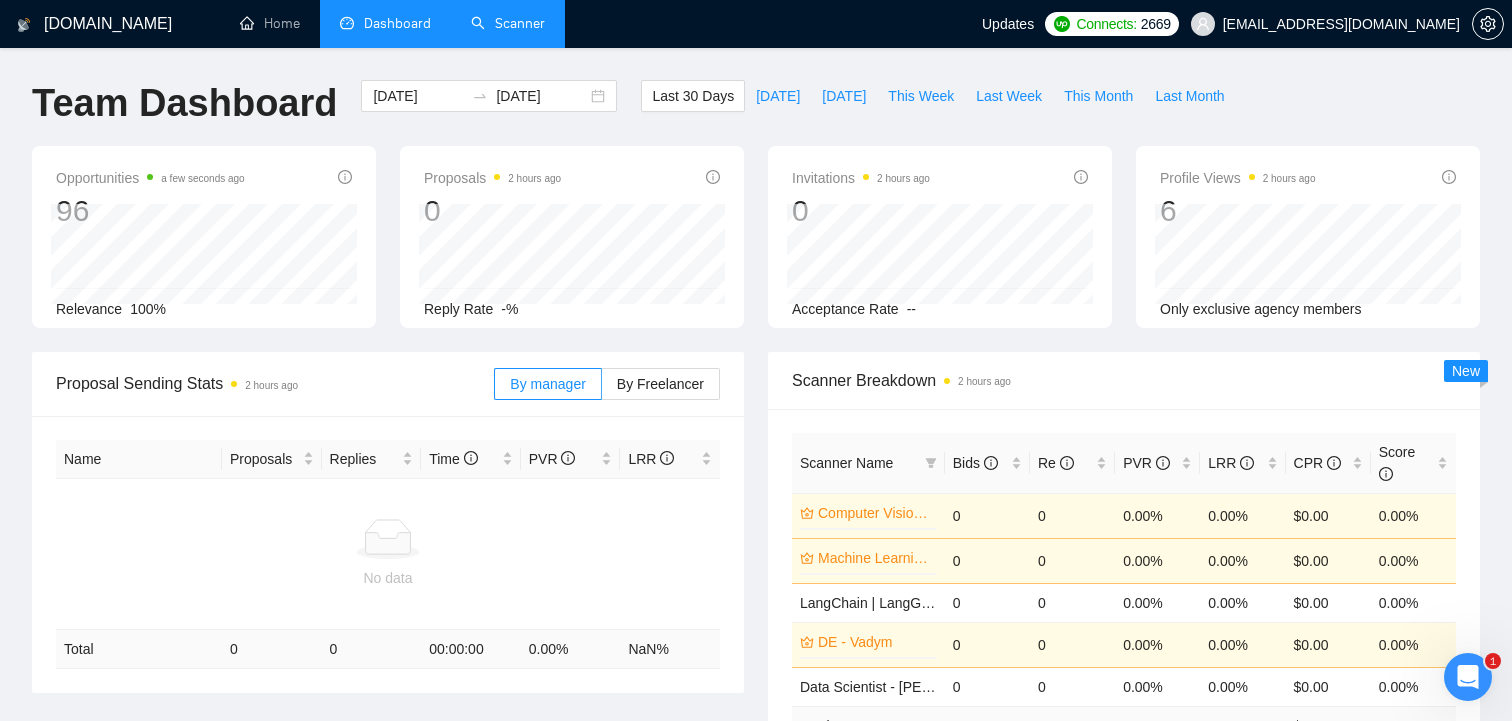 click on "Scanner" at bounding box center [508, 23] 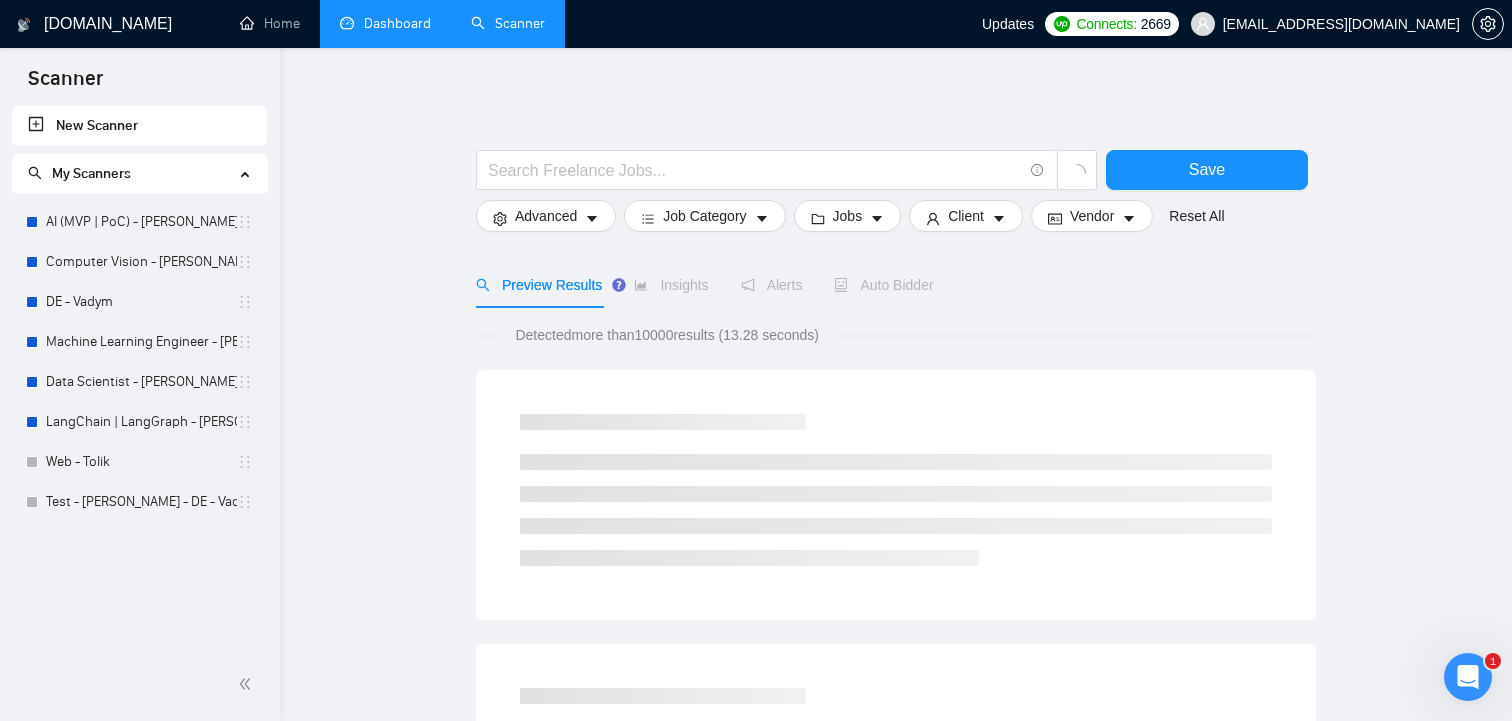 click on "Dashboard" at bounding box center (385, 23) 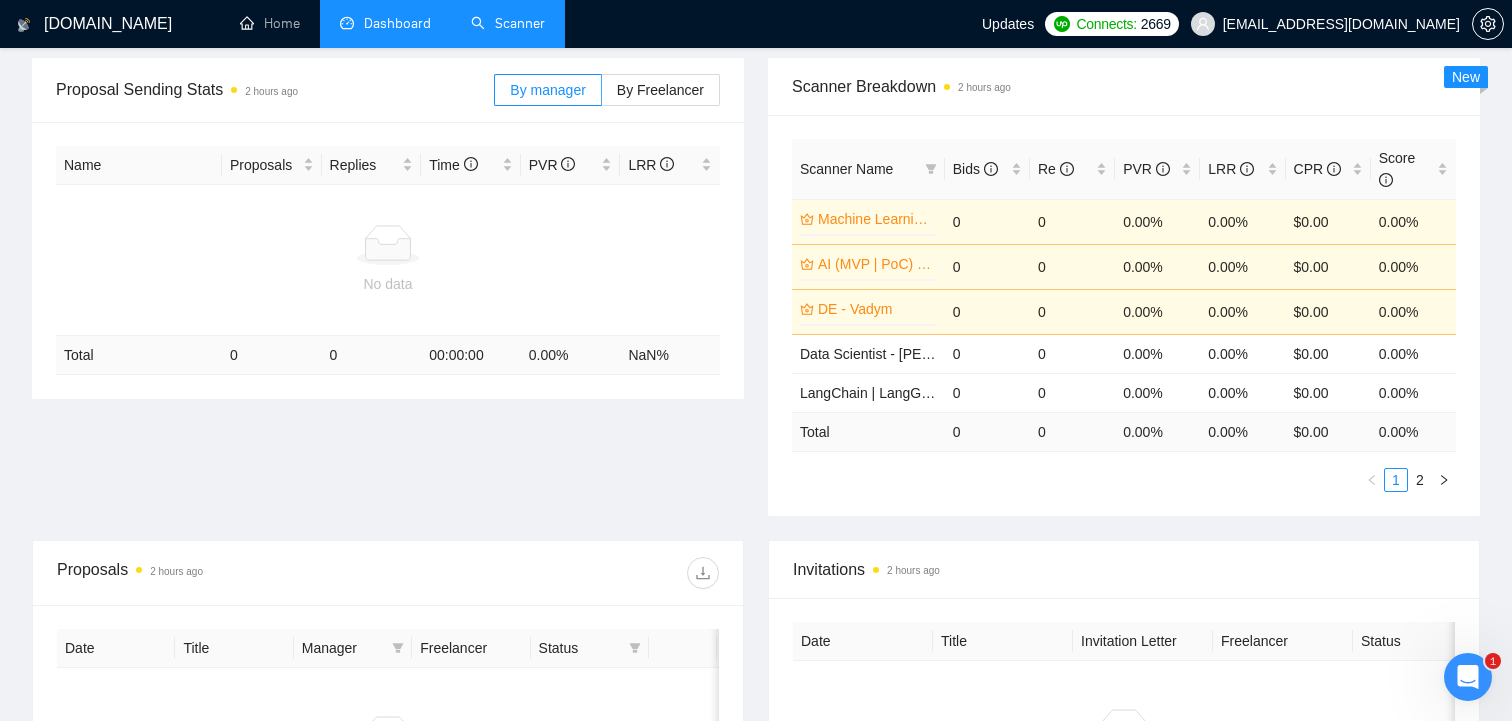 scroll, scrollTop: 286, scrollLeft: 0, axis: vertical 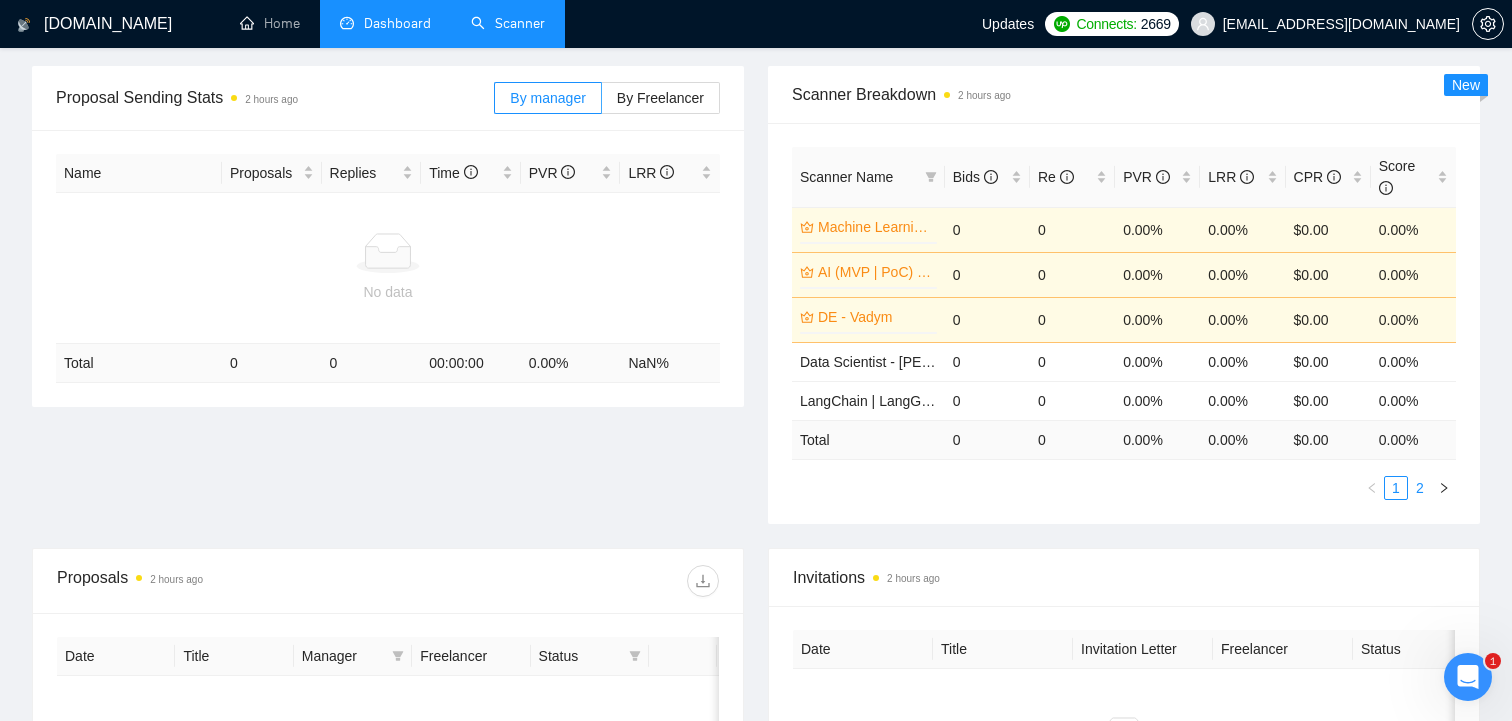 click on "2" at bounding box center (1420, 488) 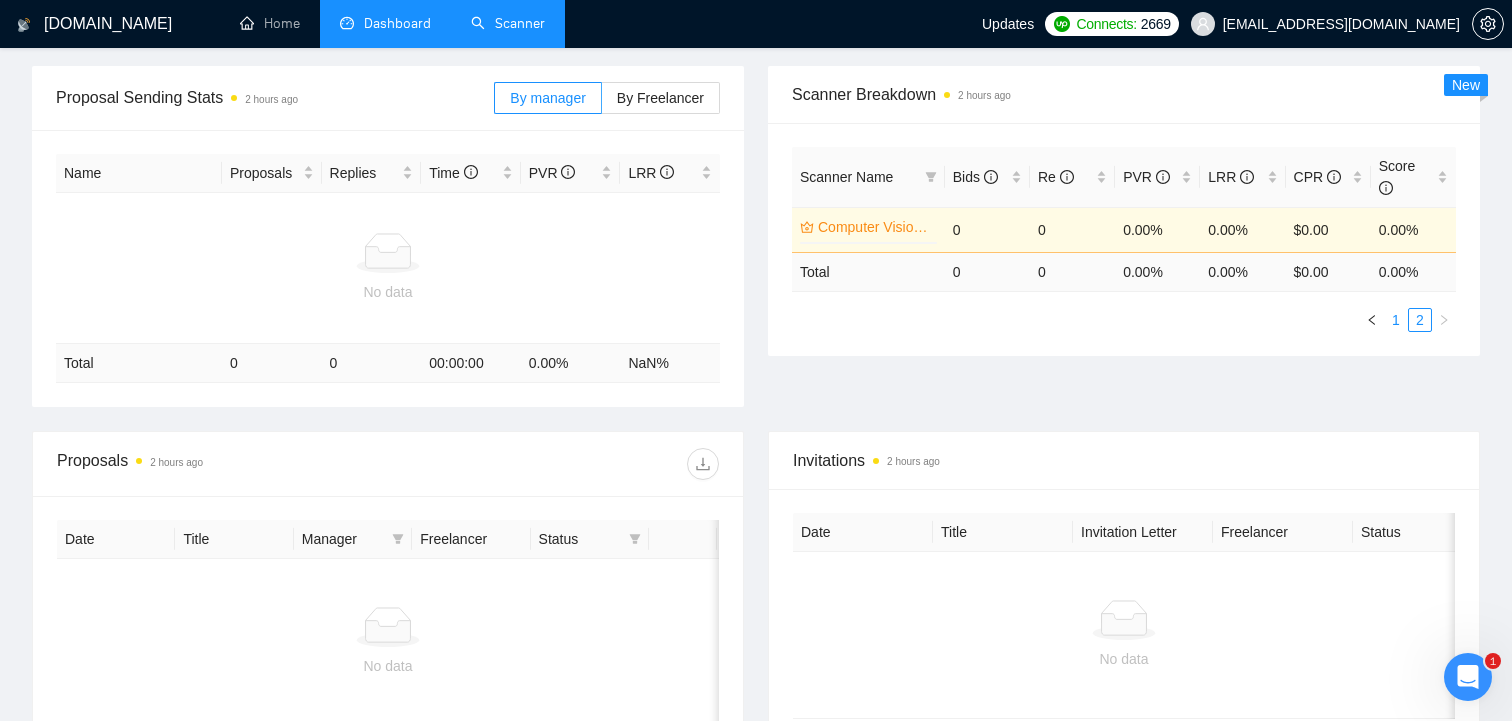 click on "1" at bounding box center [1396, 320] 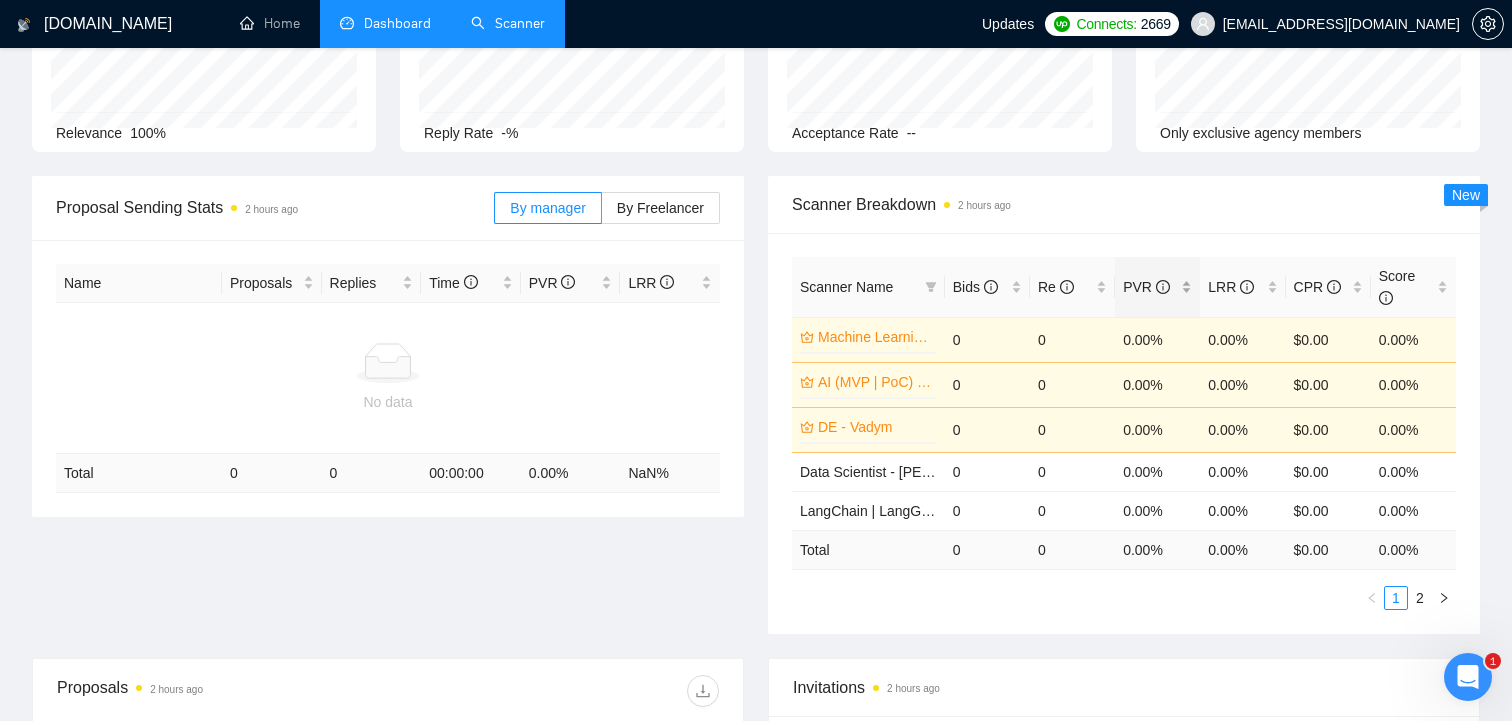 scroll, scrollTop: 174, scrollLeft: 0, axis: vertical 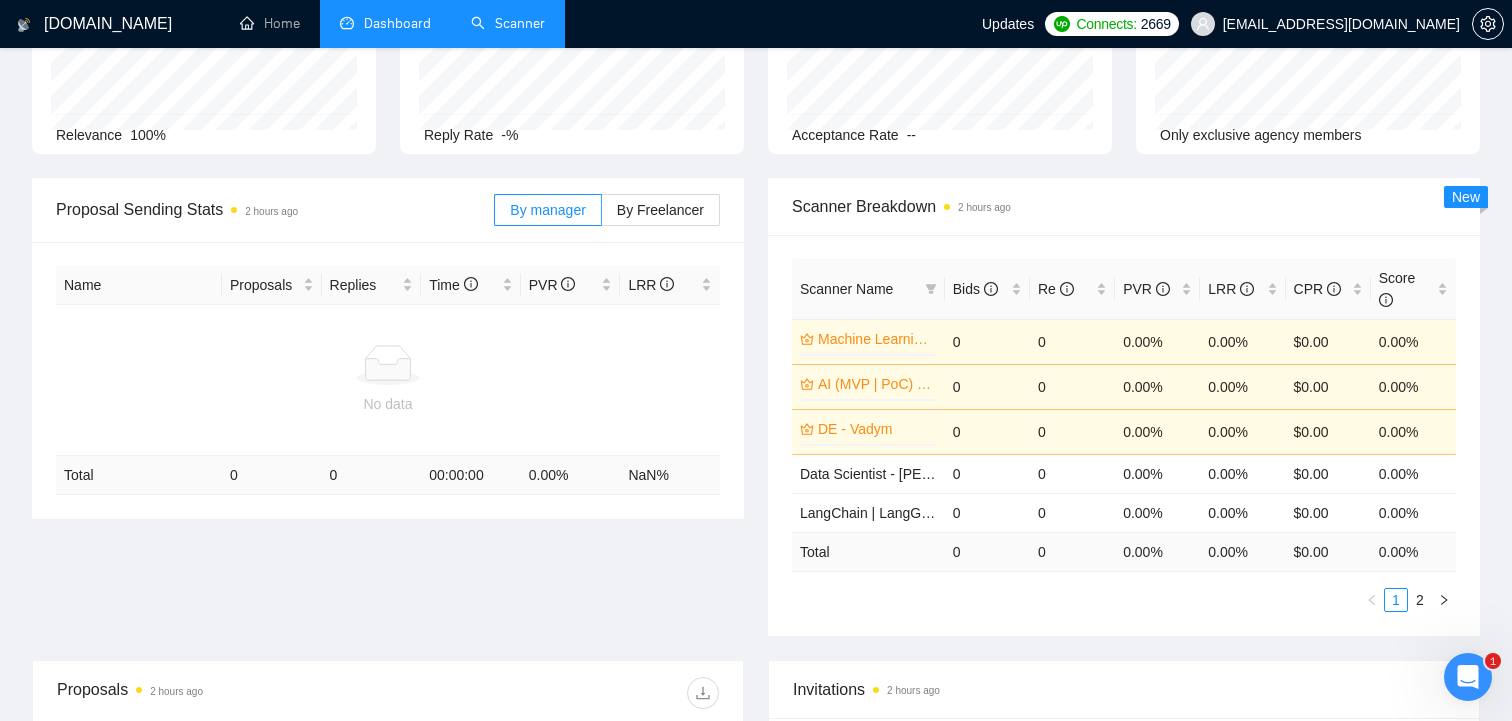 click on "New" at bounding box center [1466, 197] 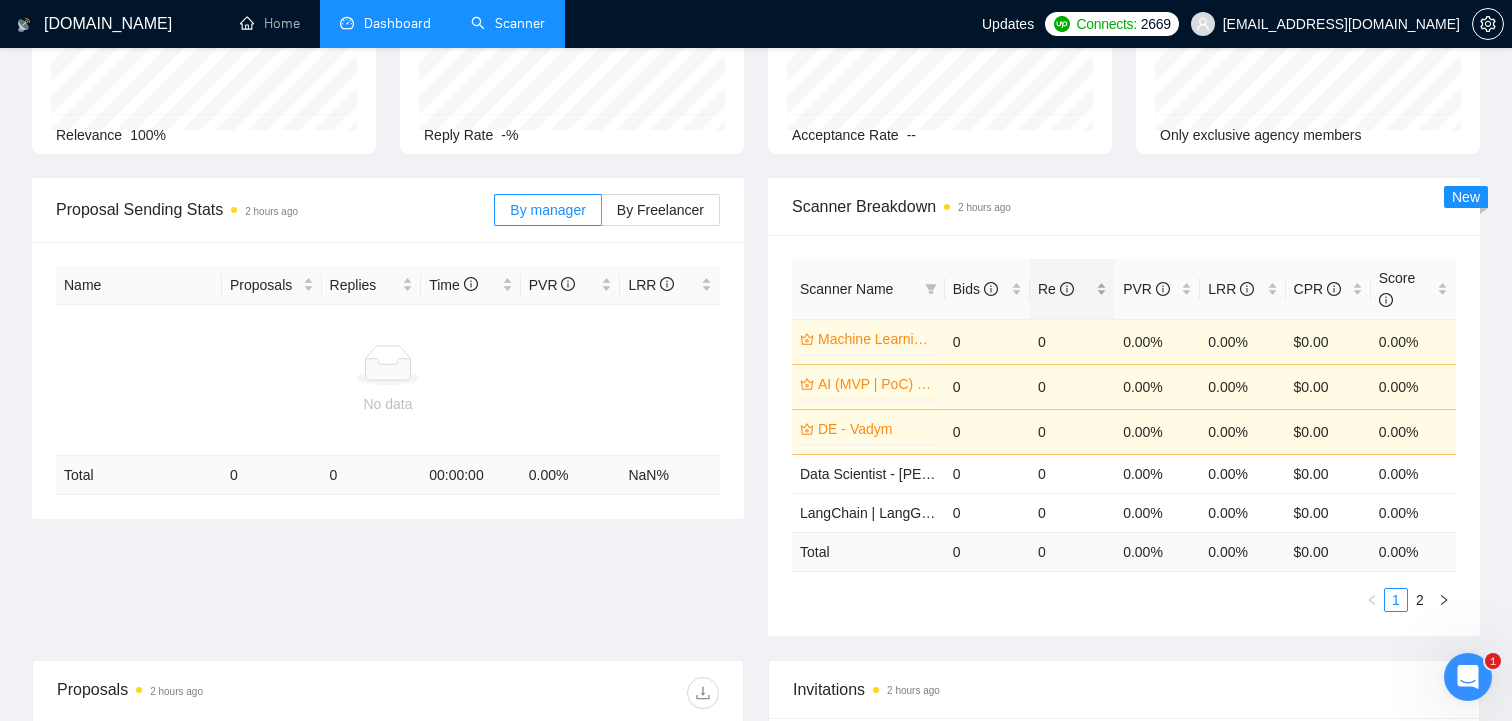 scroll, scrollTop: 0, scrollLeft: 0, axis: both 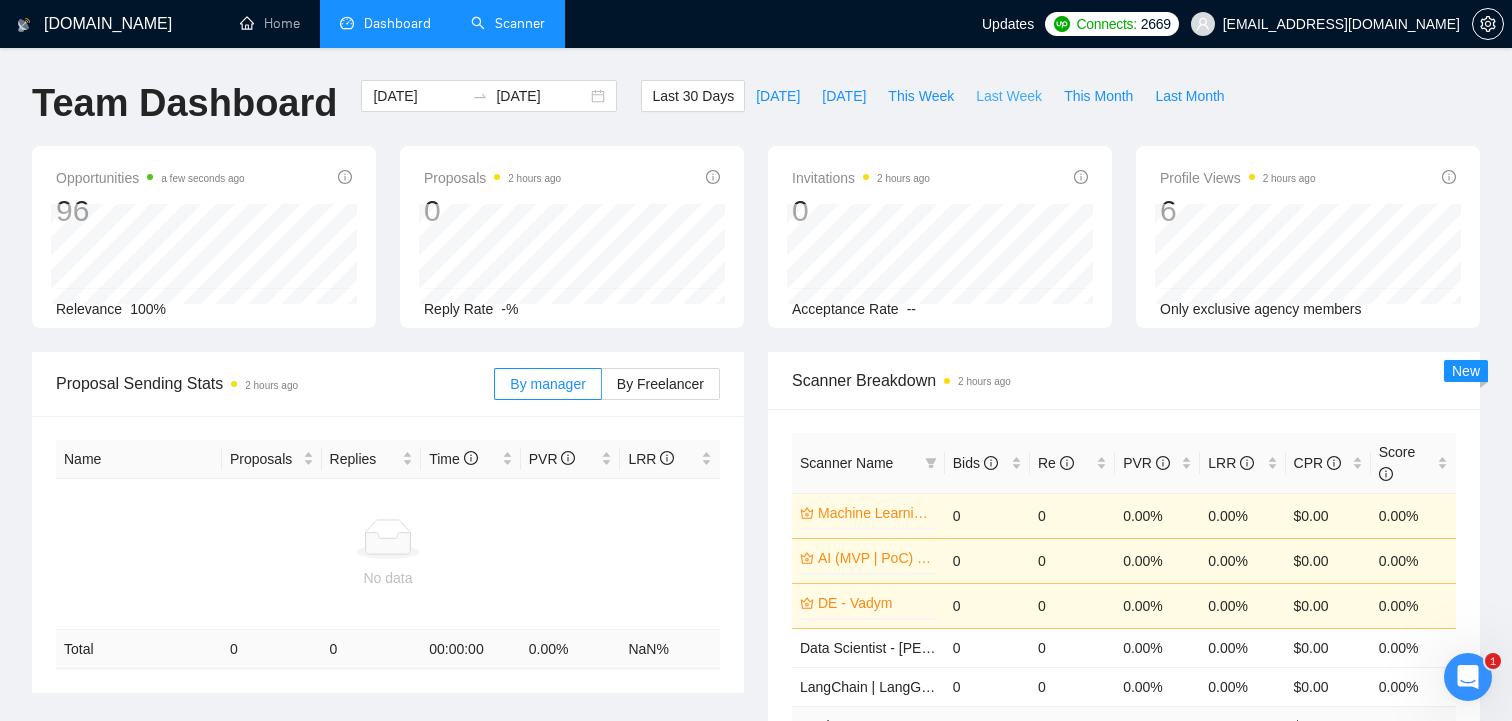 click on "Last Week" at bounding box center [1009, 96] 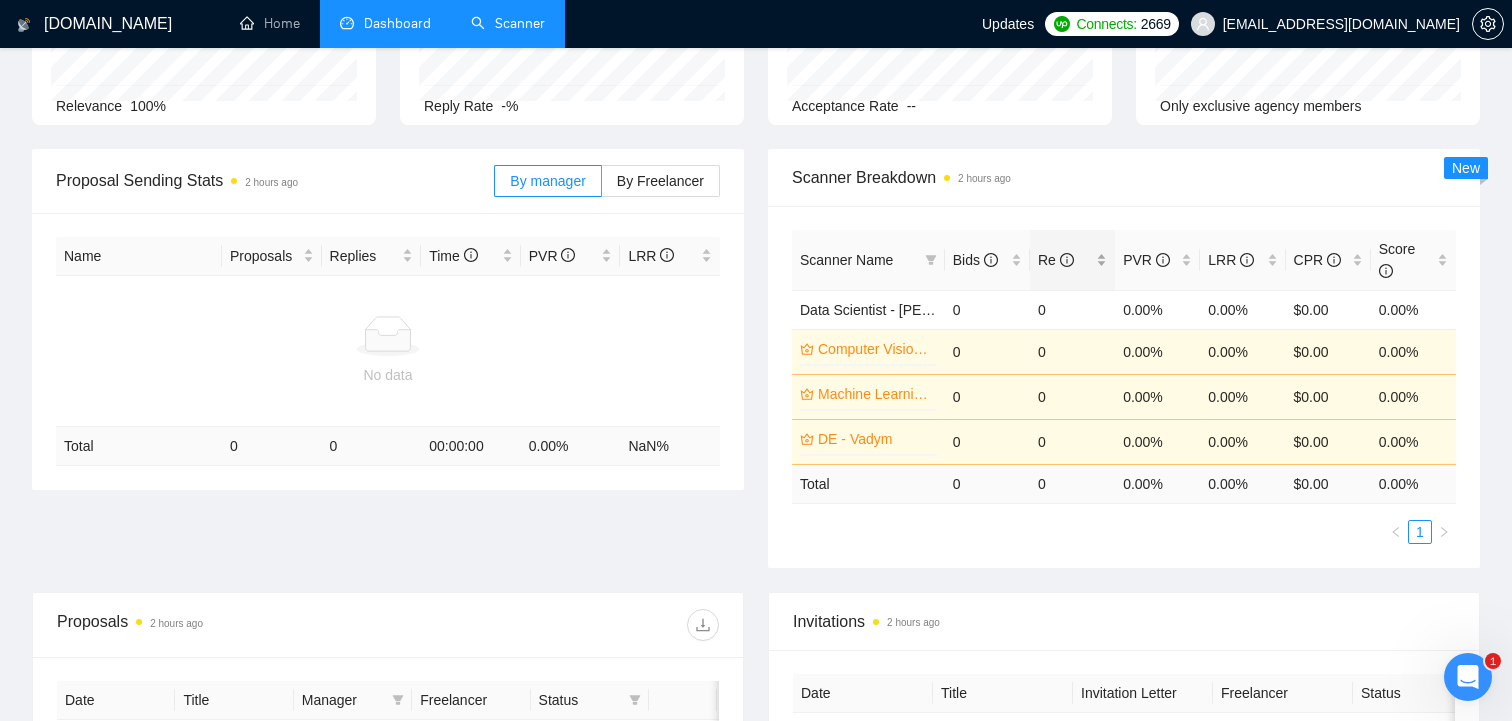 scroll, scrollTop: 204, scrollLeft: 0, axis: vertical 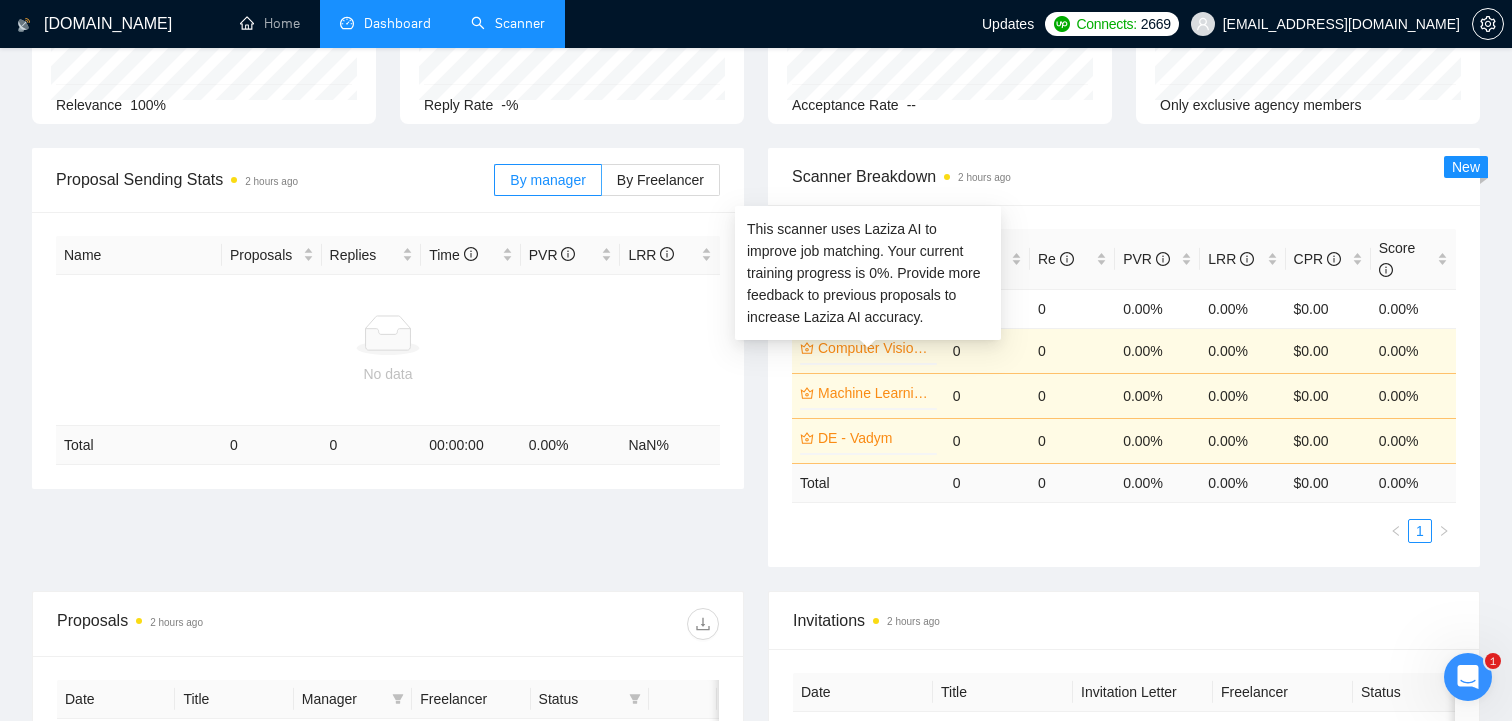click 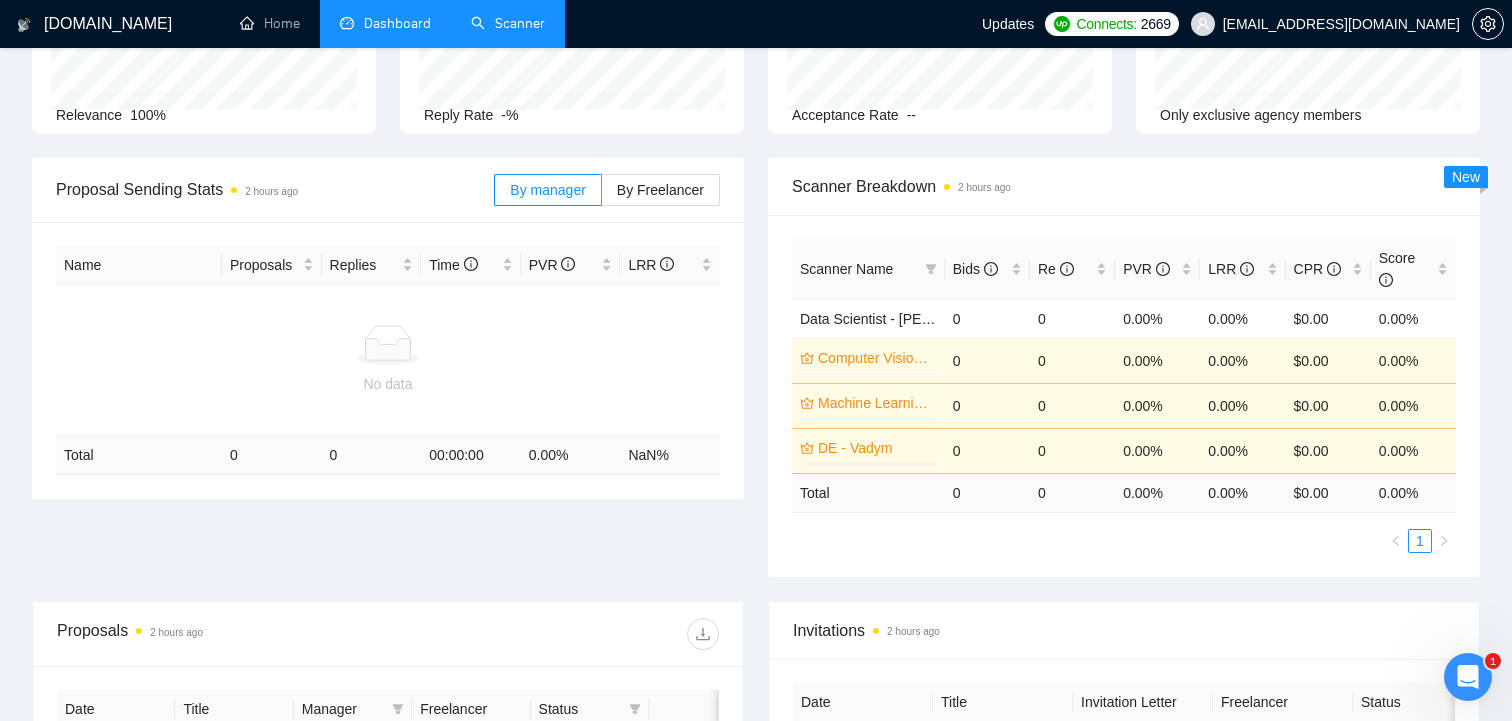 scroll, scrollTop: 0, scrollLeft: 0, axis: both 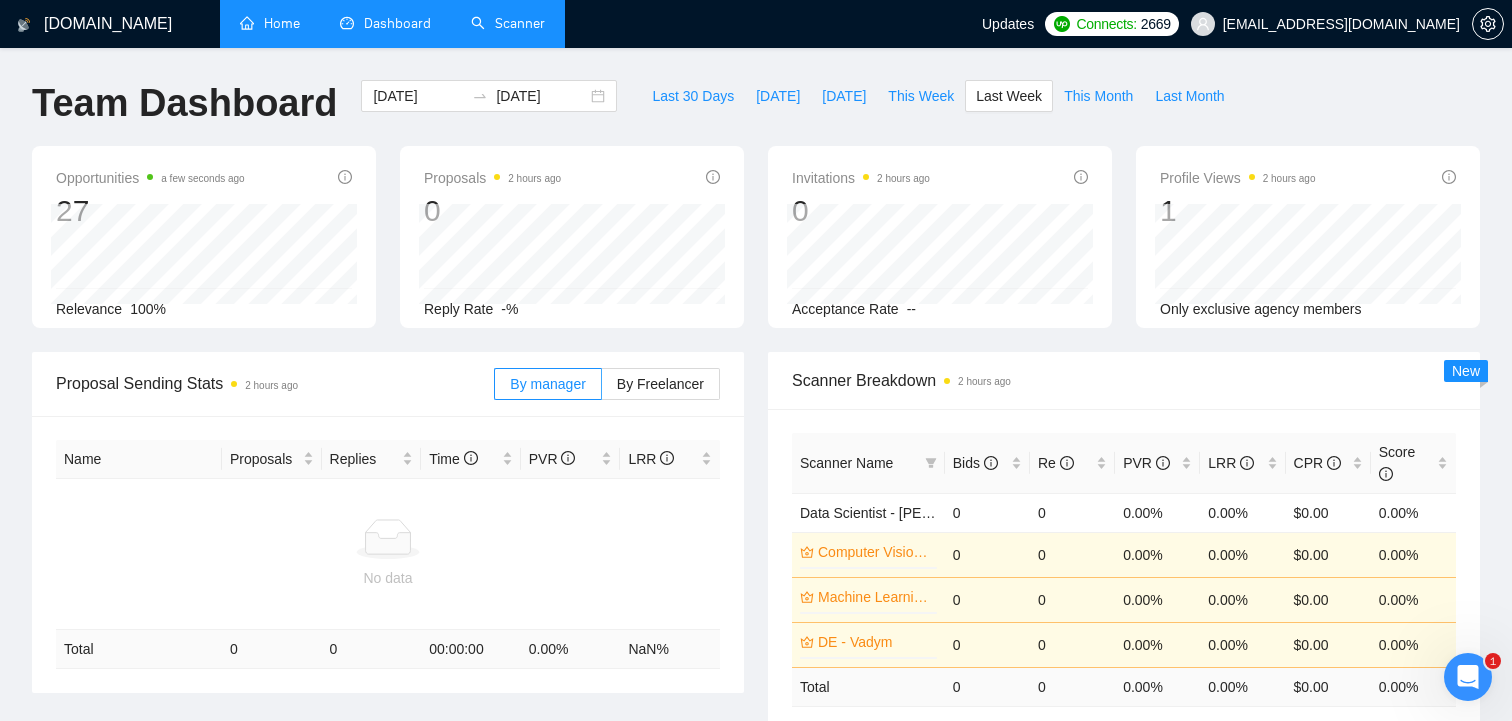 click on "Home" at bounding box center (270, 23) 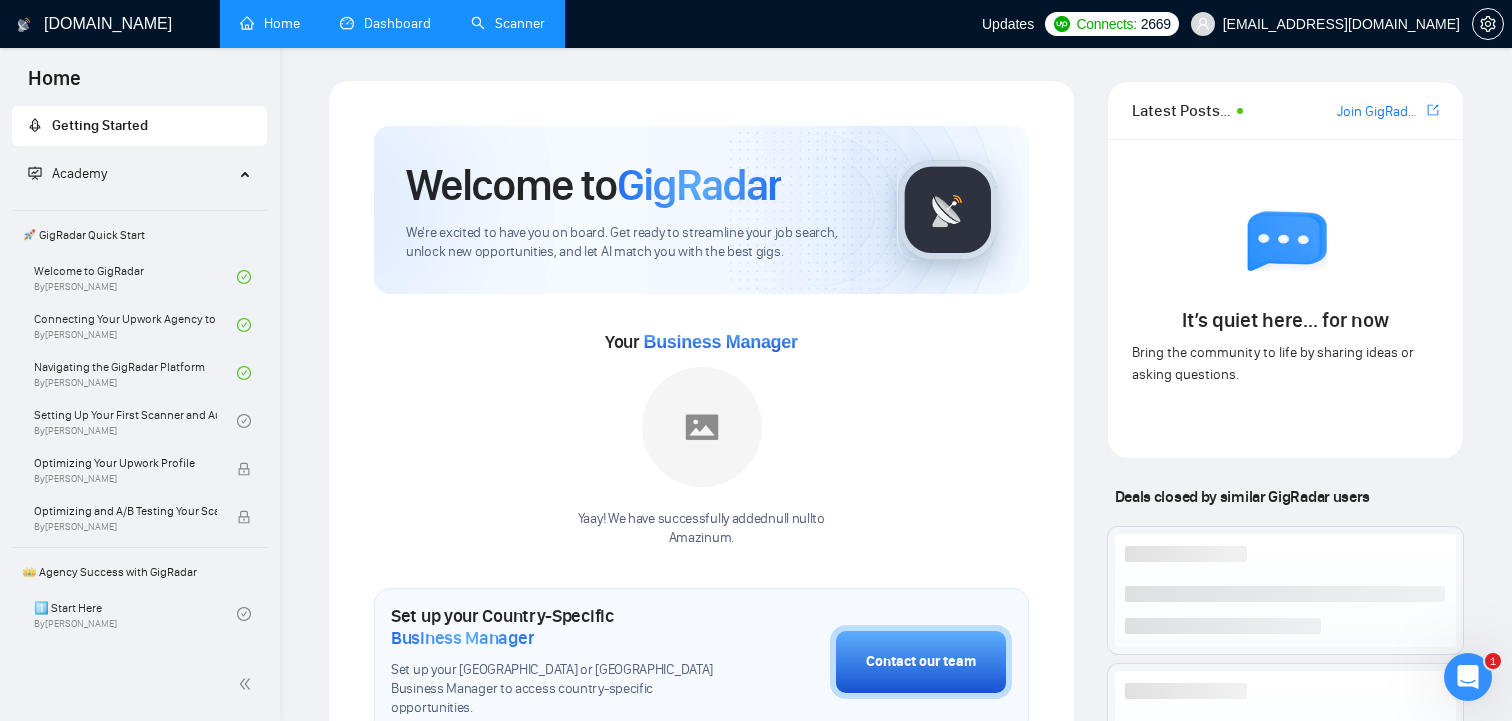 click on "Dashboard" at bounding box center [385, 23] 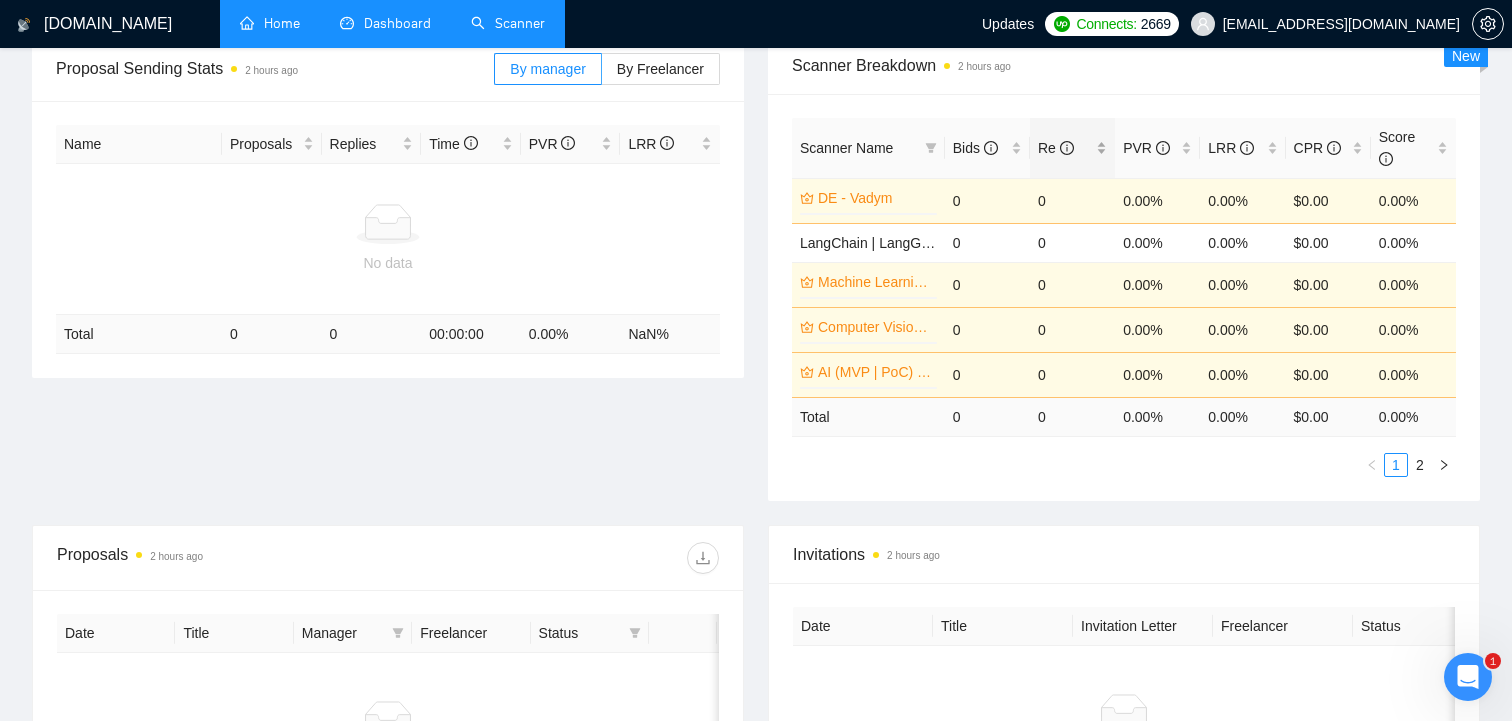 scroll, scrollTop: 321, scrollLeft: 0, axis: vertical 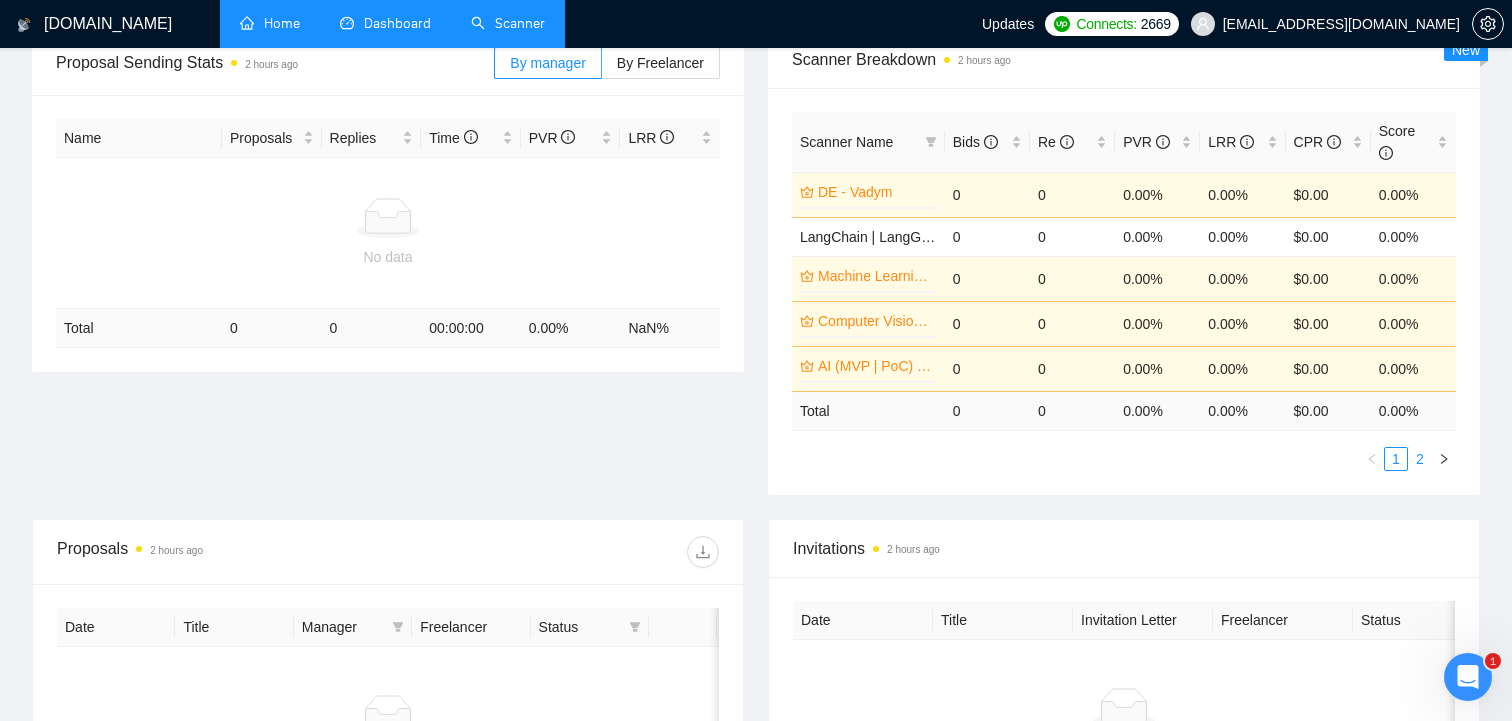 click on "2" at bounding box center [1420, 459] 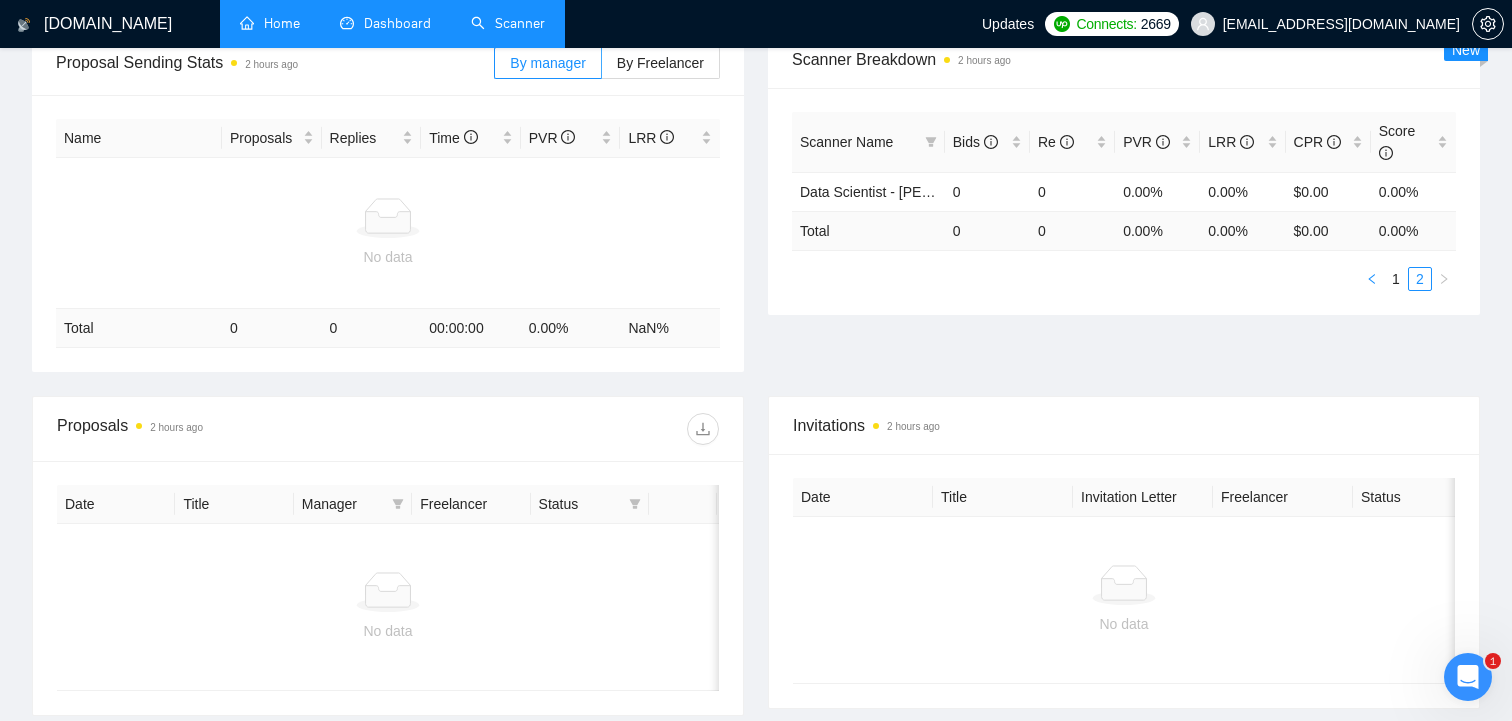 click at bounding box center (1372, 279) 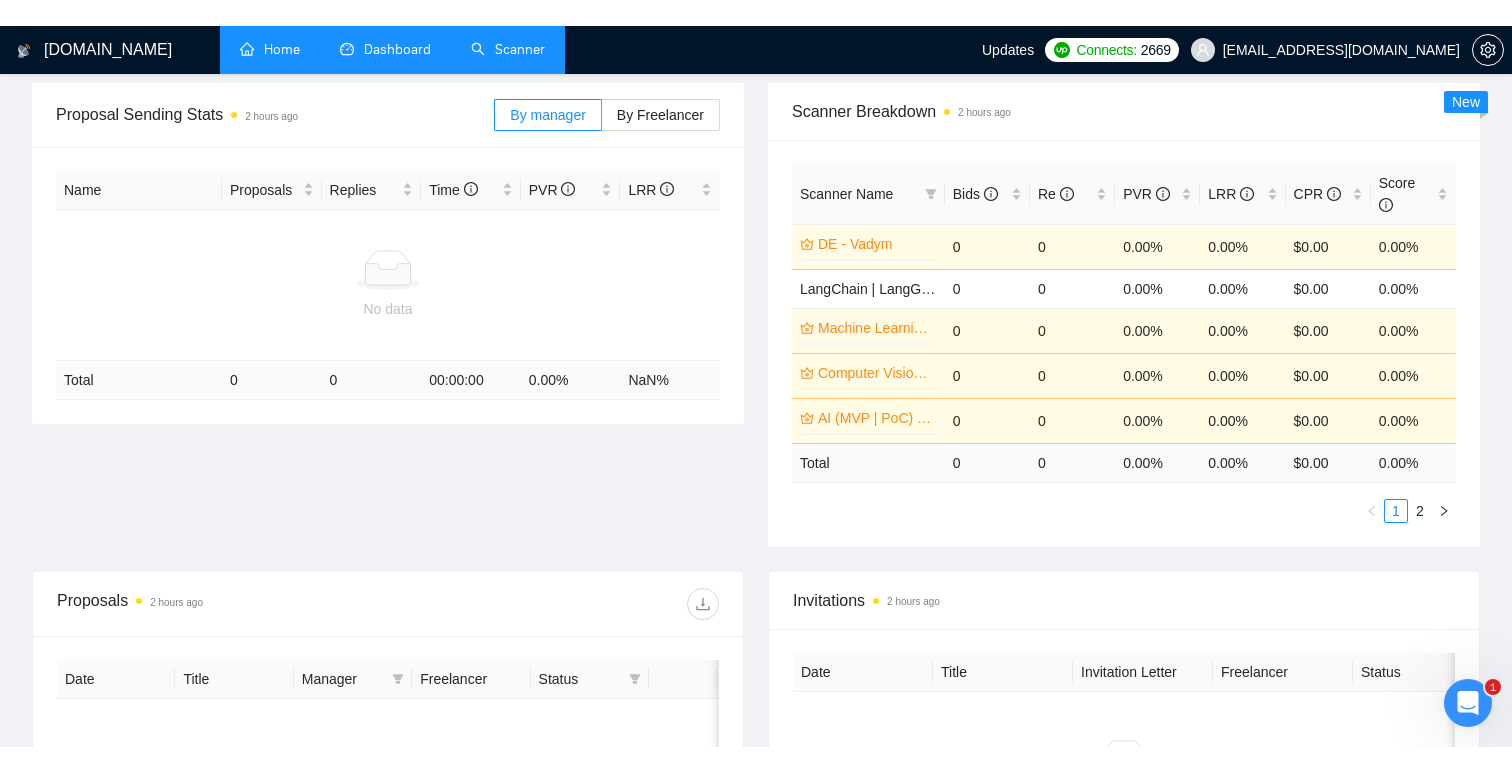 scroll, scrollTop: 286, scrollLeft: 0, axis: vertical 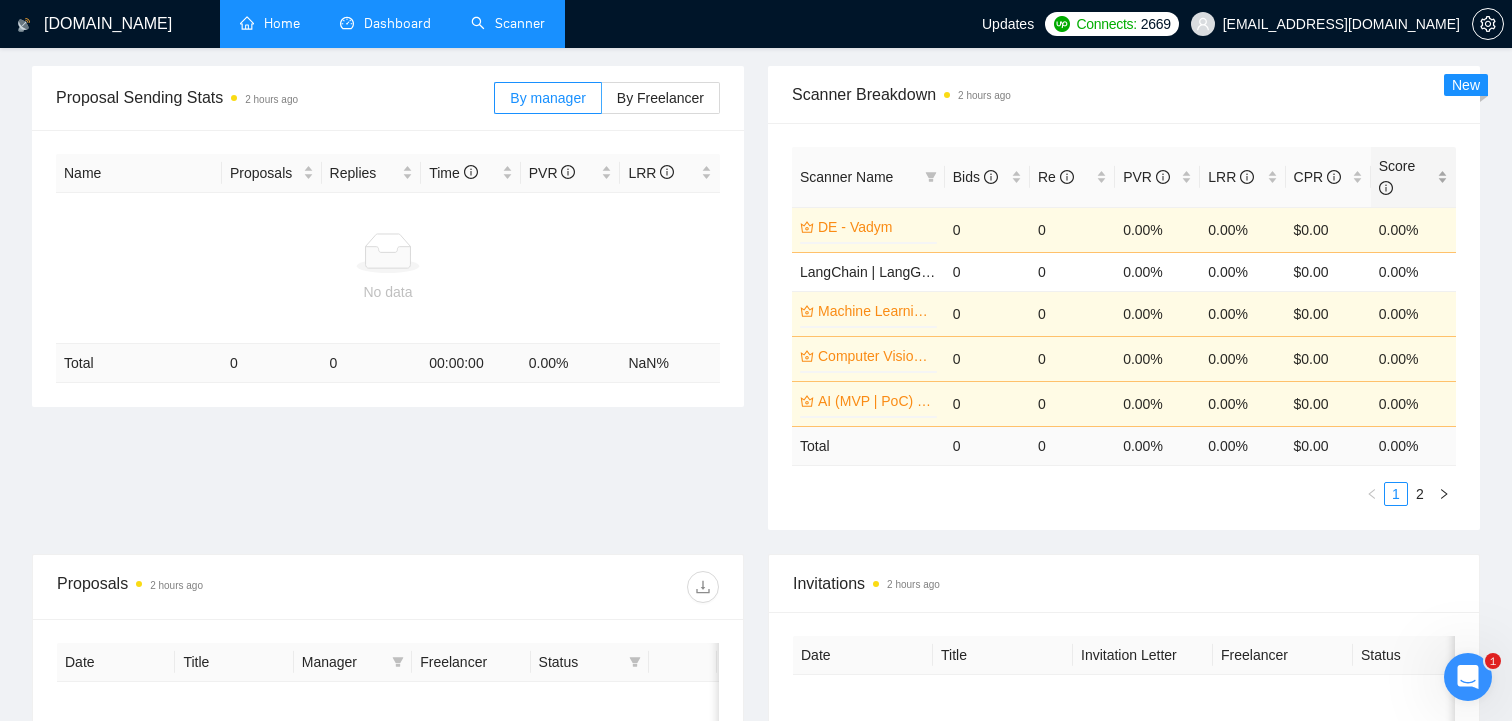 click on "Score" at bounding box center (1413, 177) 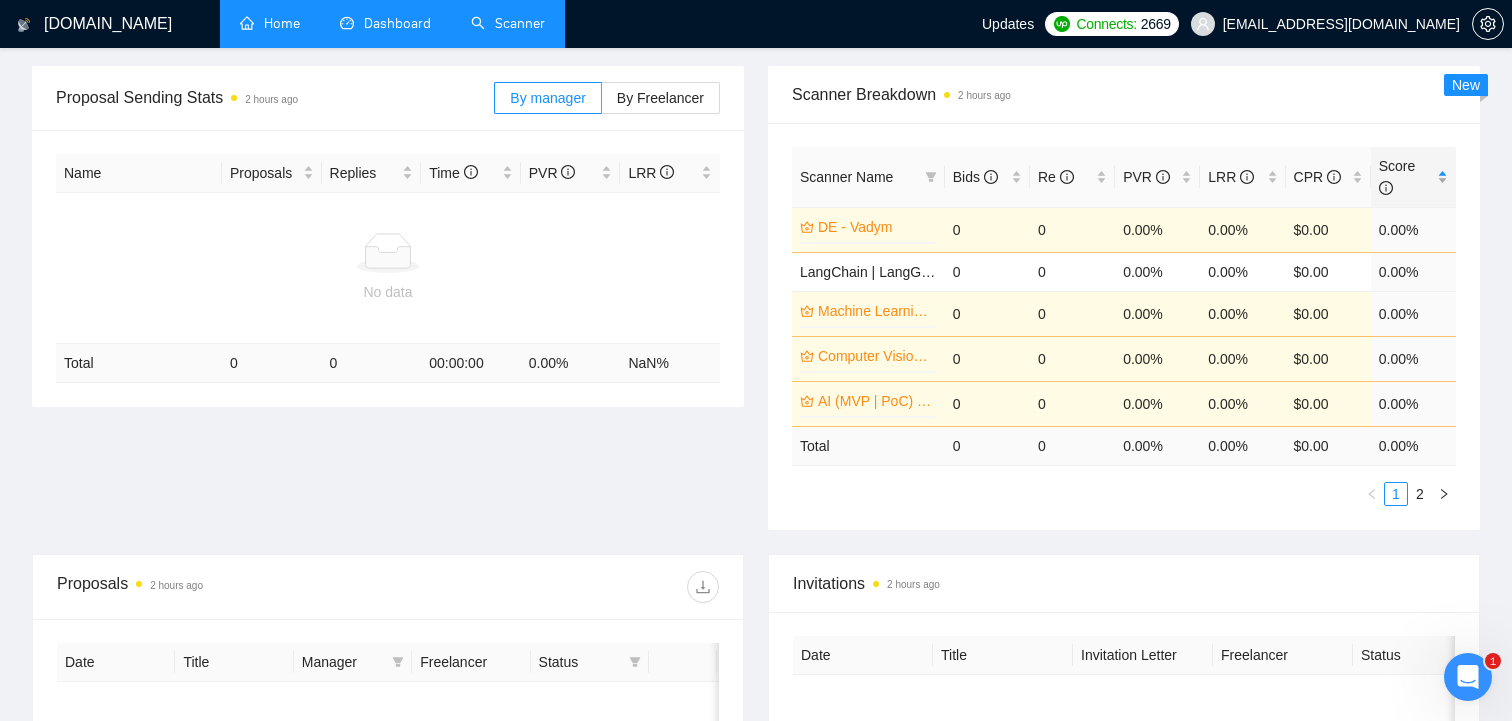 click on "Score" at bounding box center [1413, 177] 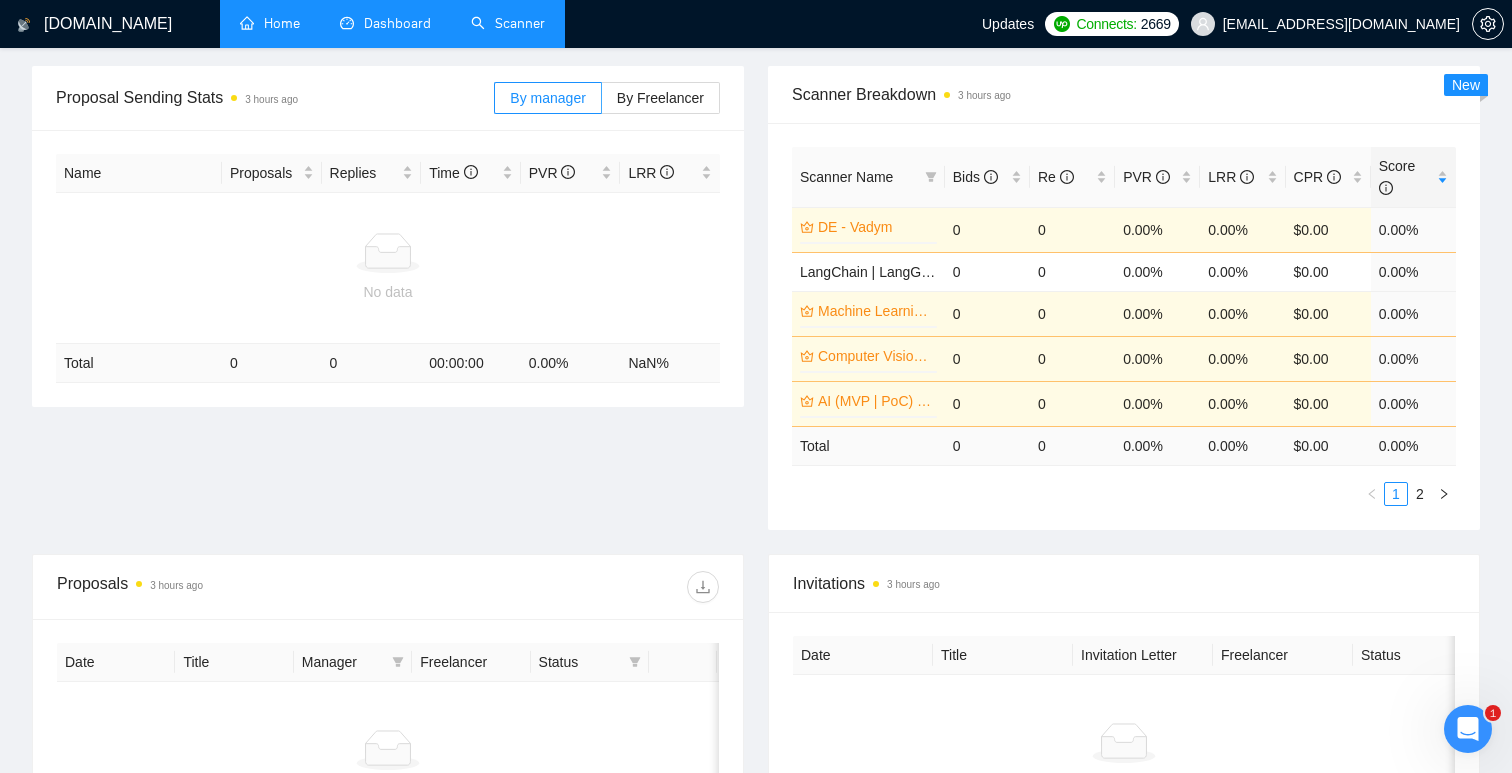 scroll, scrollTop: 0, scrollLeft: 0, axis: both 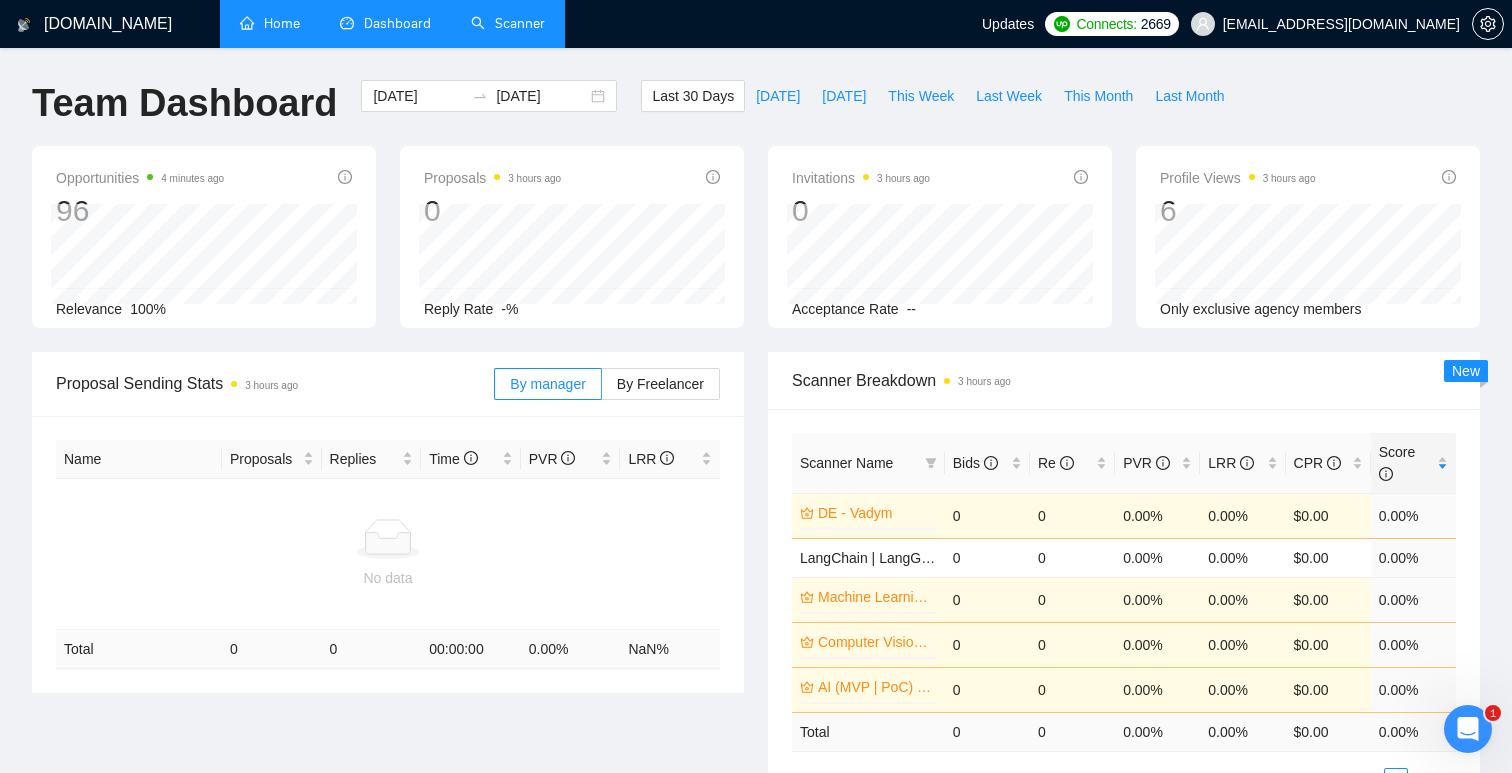 click on "Home" at bounding box center (270, 23) 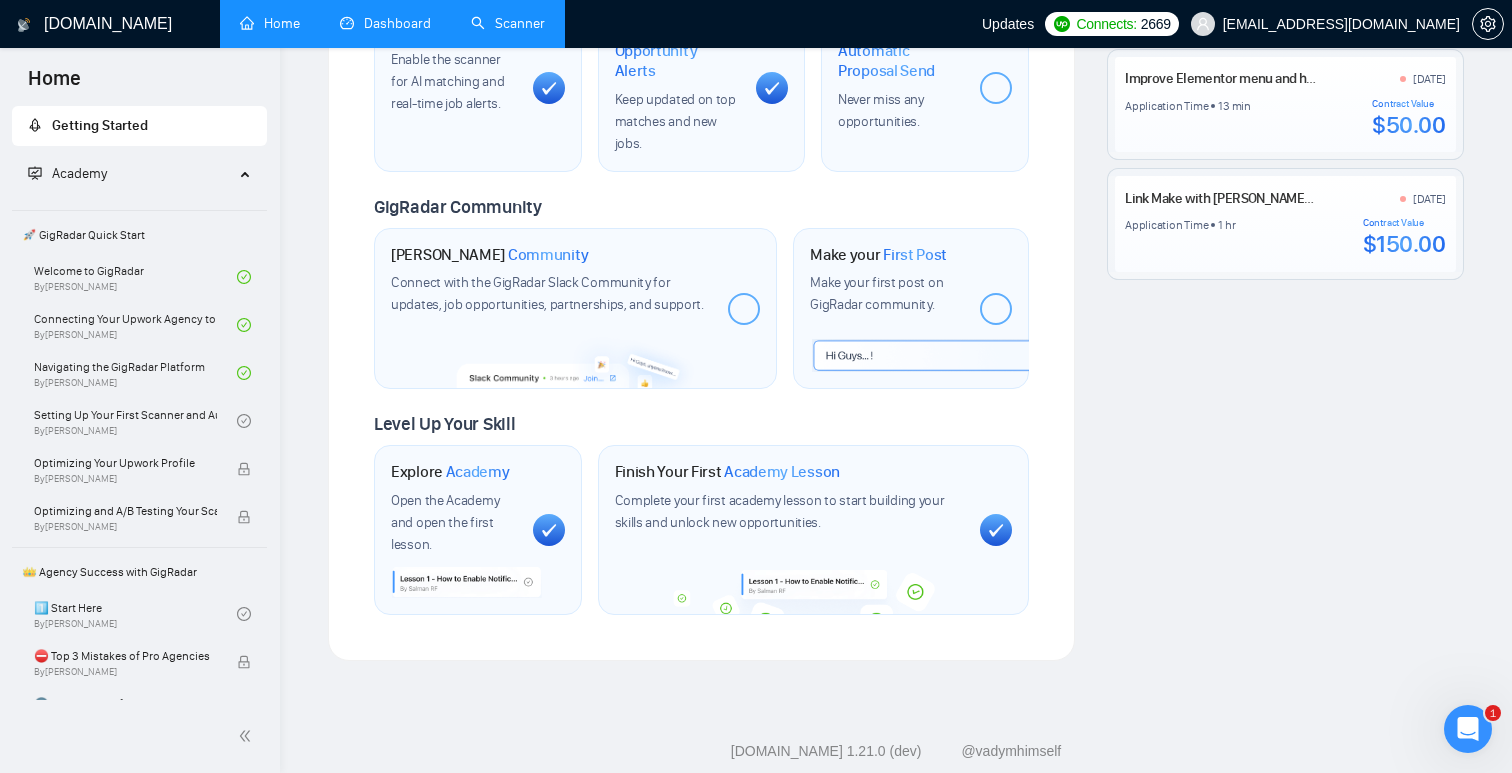 scroll, scrollTop: 0, scrollLeft: 0, axis: both 